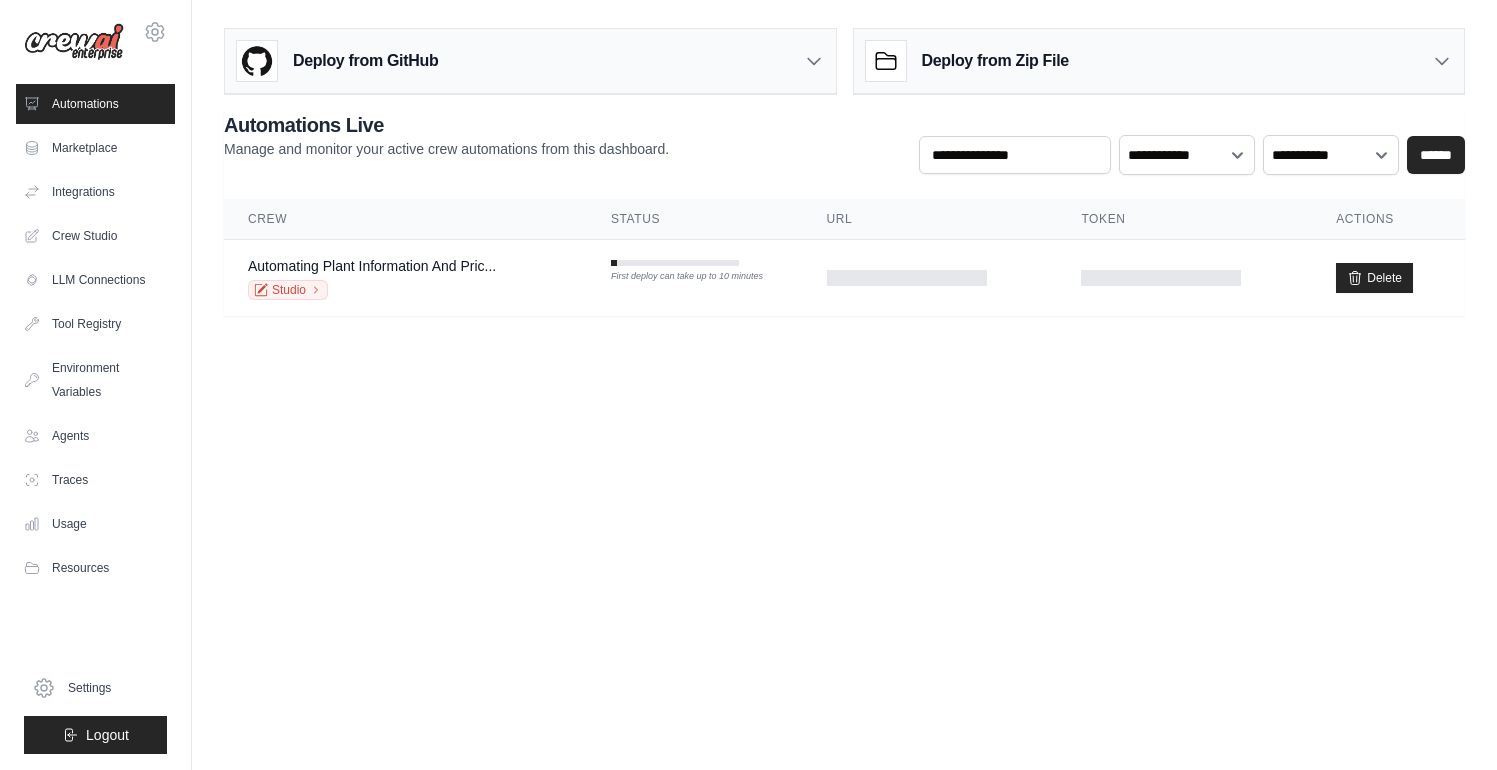 scroll, scrollTop: 0, scrollLeft: 0, axis: both 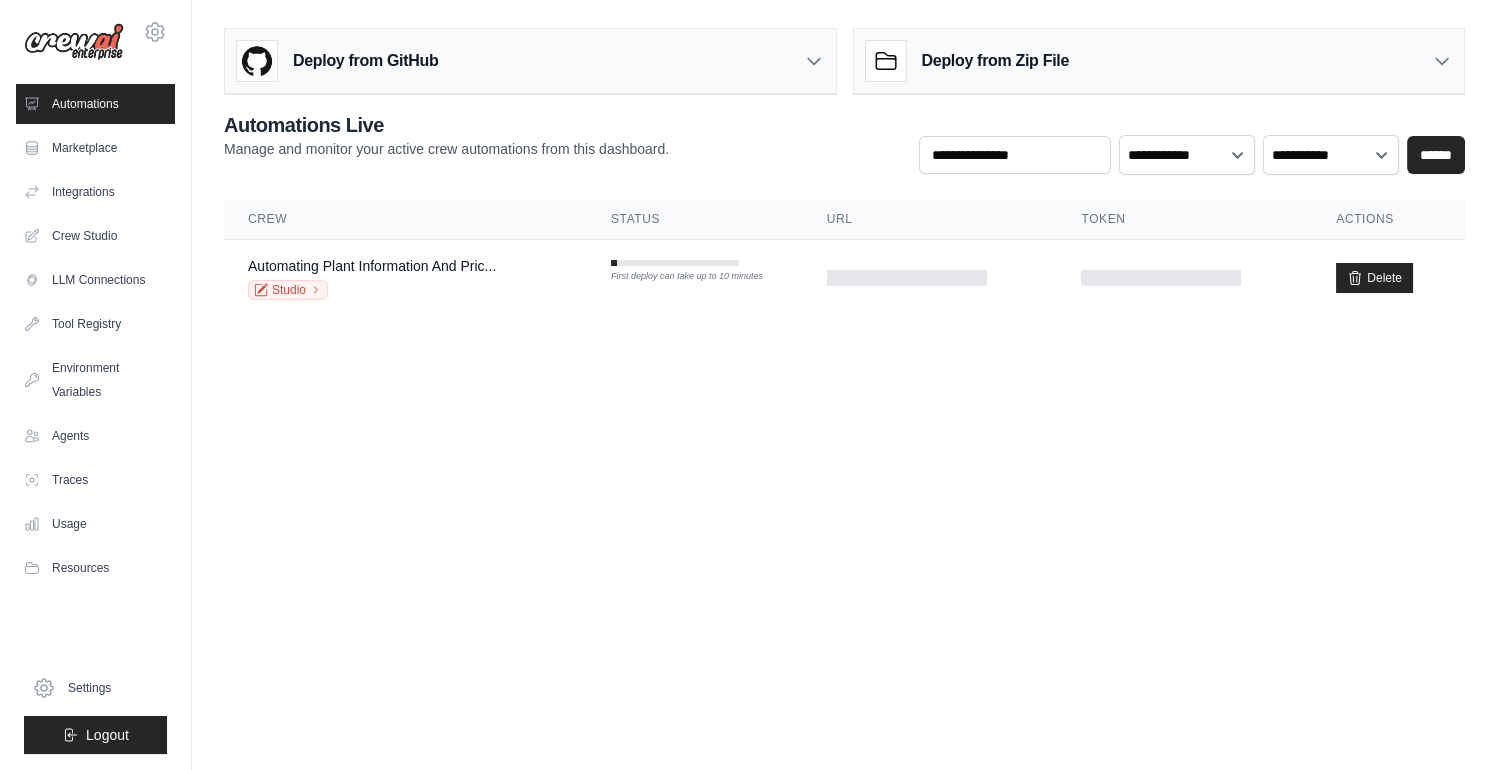 click on "sumana.paul@example.com
Settings
Automations
Marketplace
Integrations" at bounding box center (748, 385) 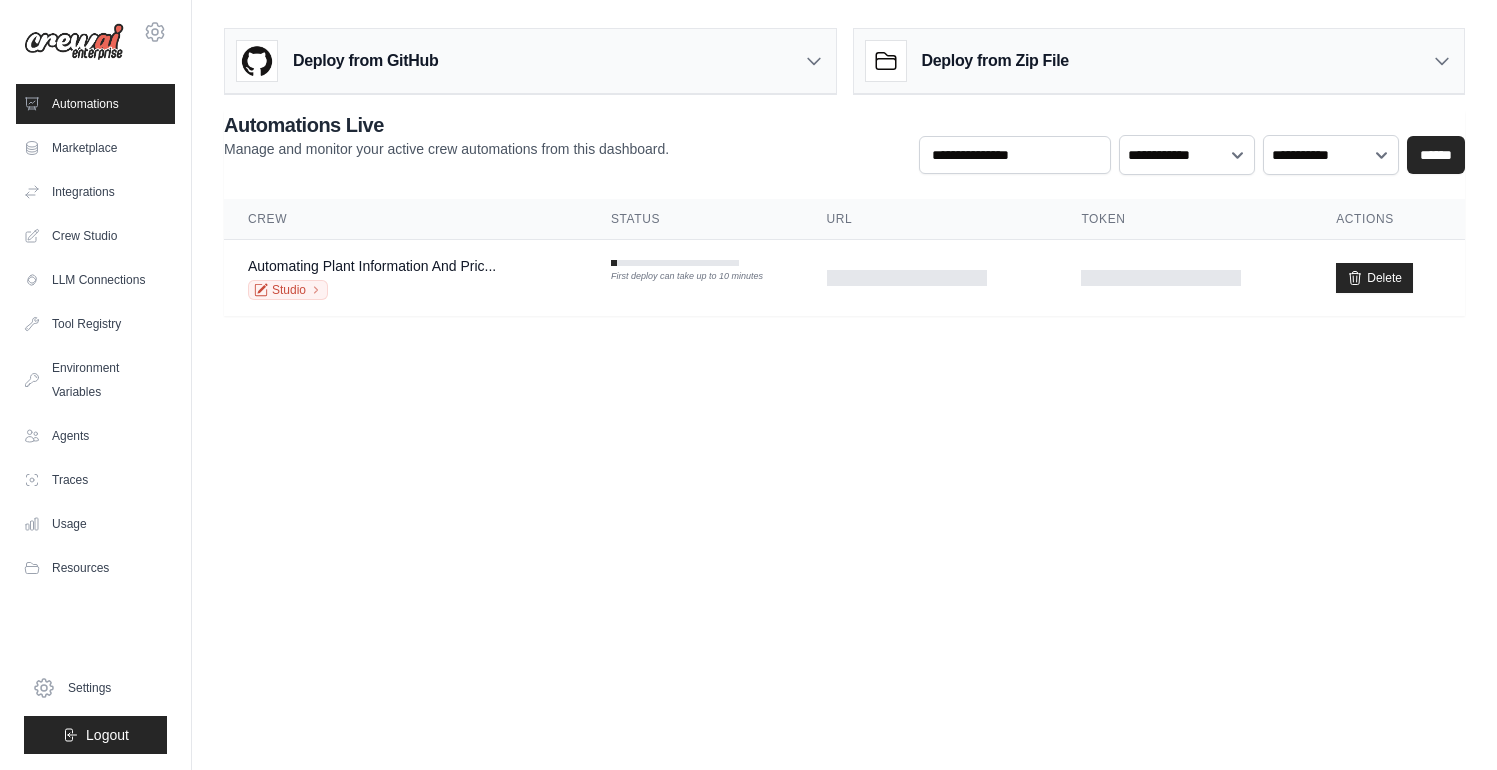 scroll, scrollTop: 0, scrollLeft: 0, axis: both 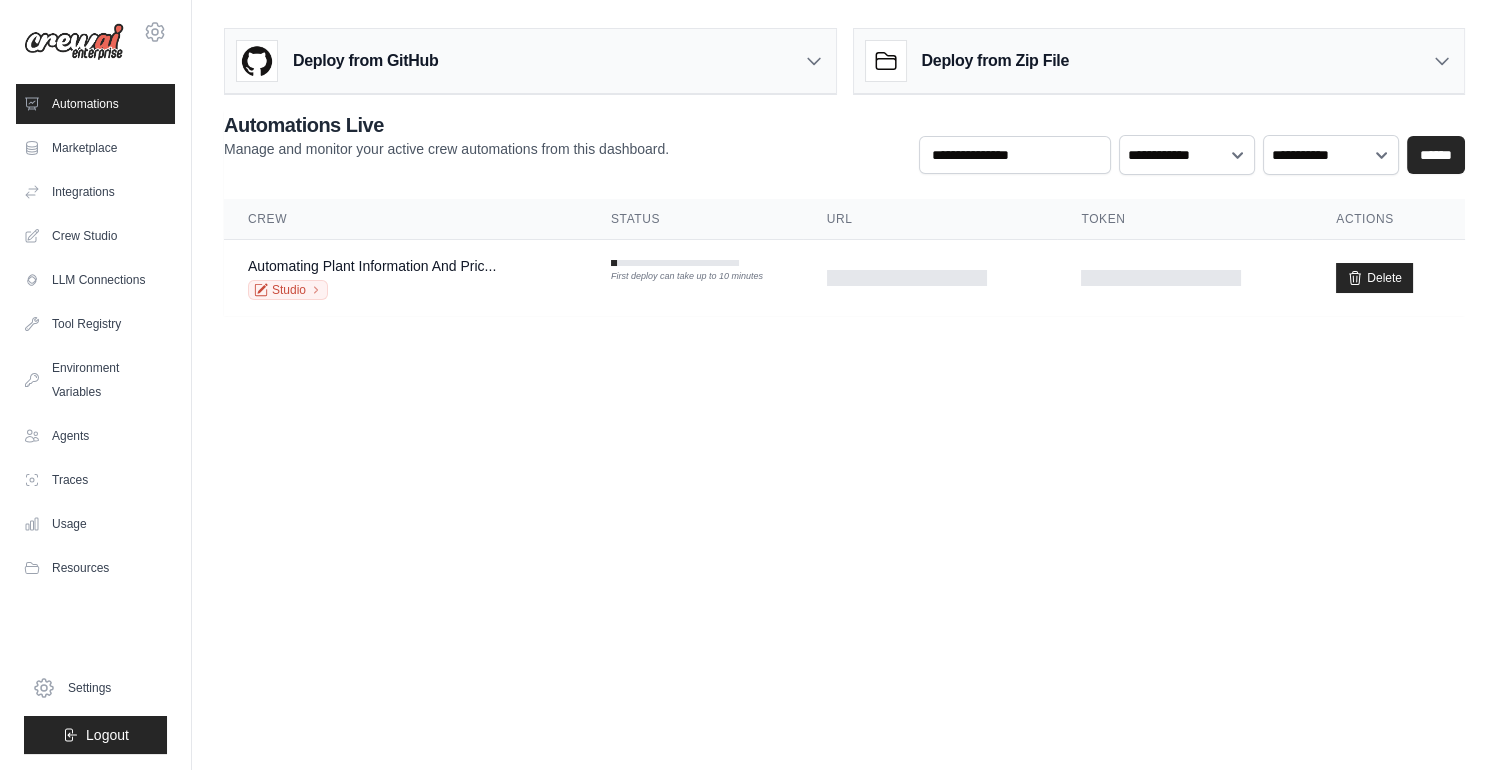 click on "Automating Plant Information And Pric..." at bounding box center (372, 266) 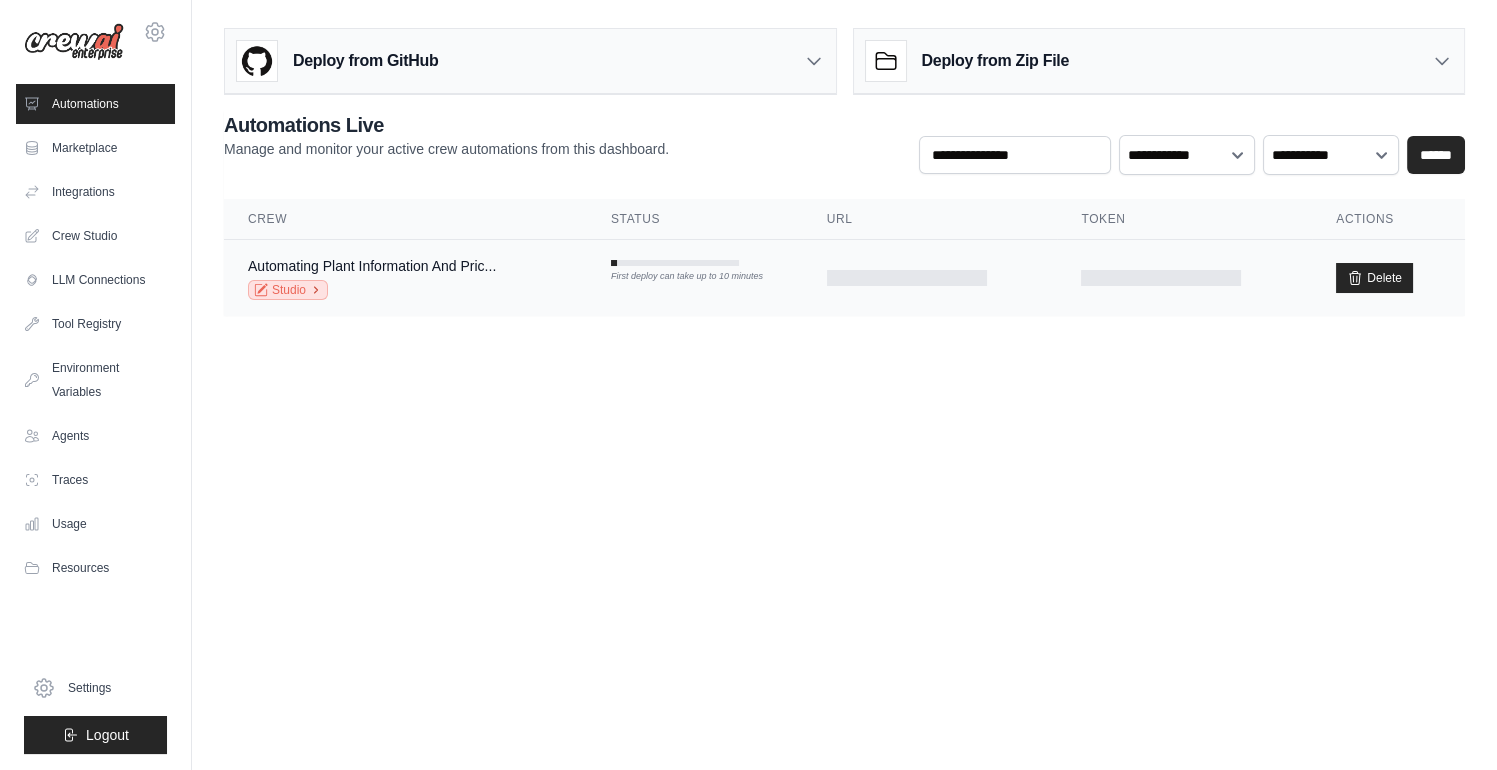 click on "Studio" at bounding box center (288, 290) 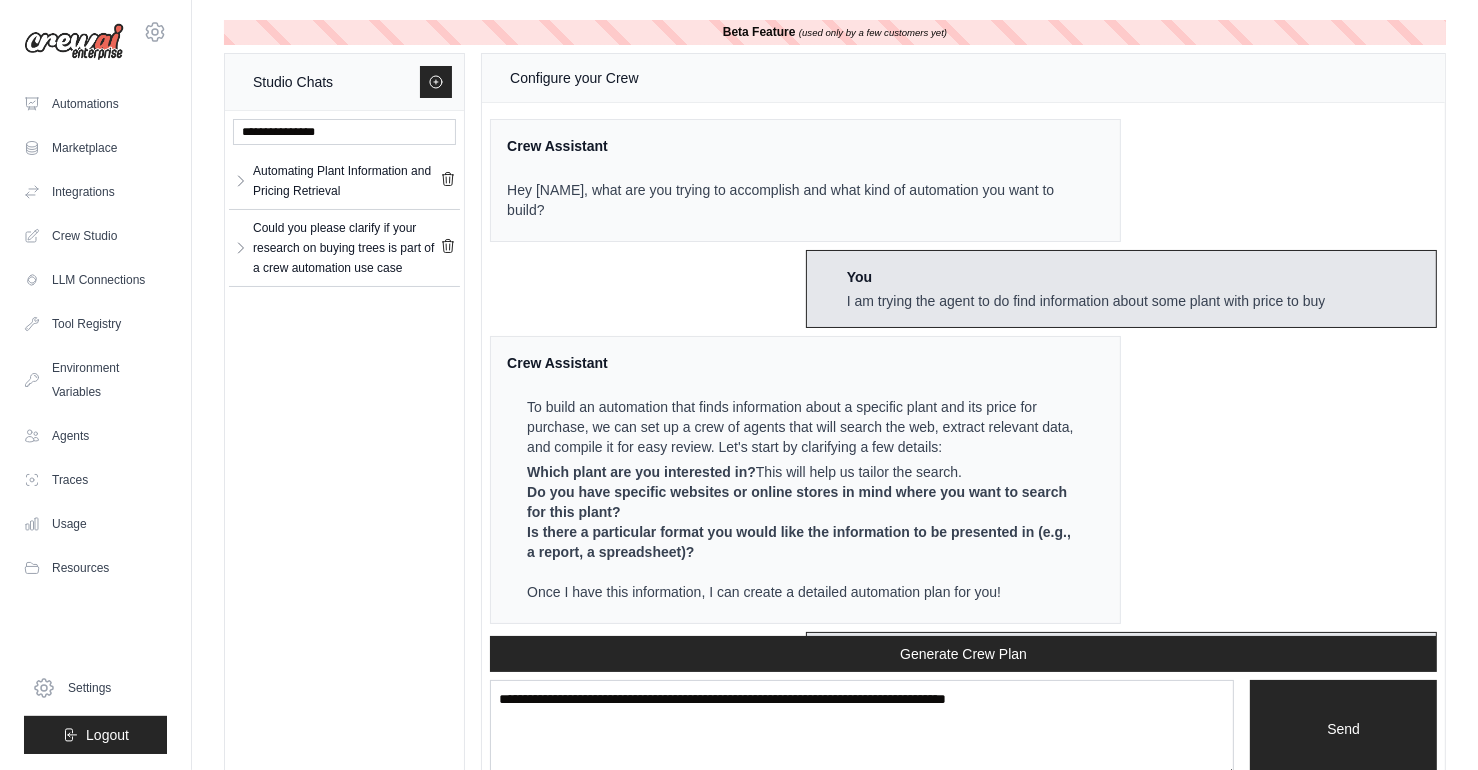 scroll, scrollTop: 2108, scrollLeft: 0, axis: vertical 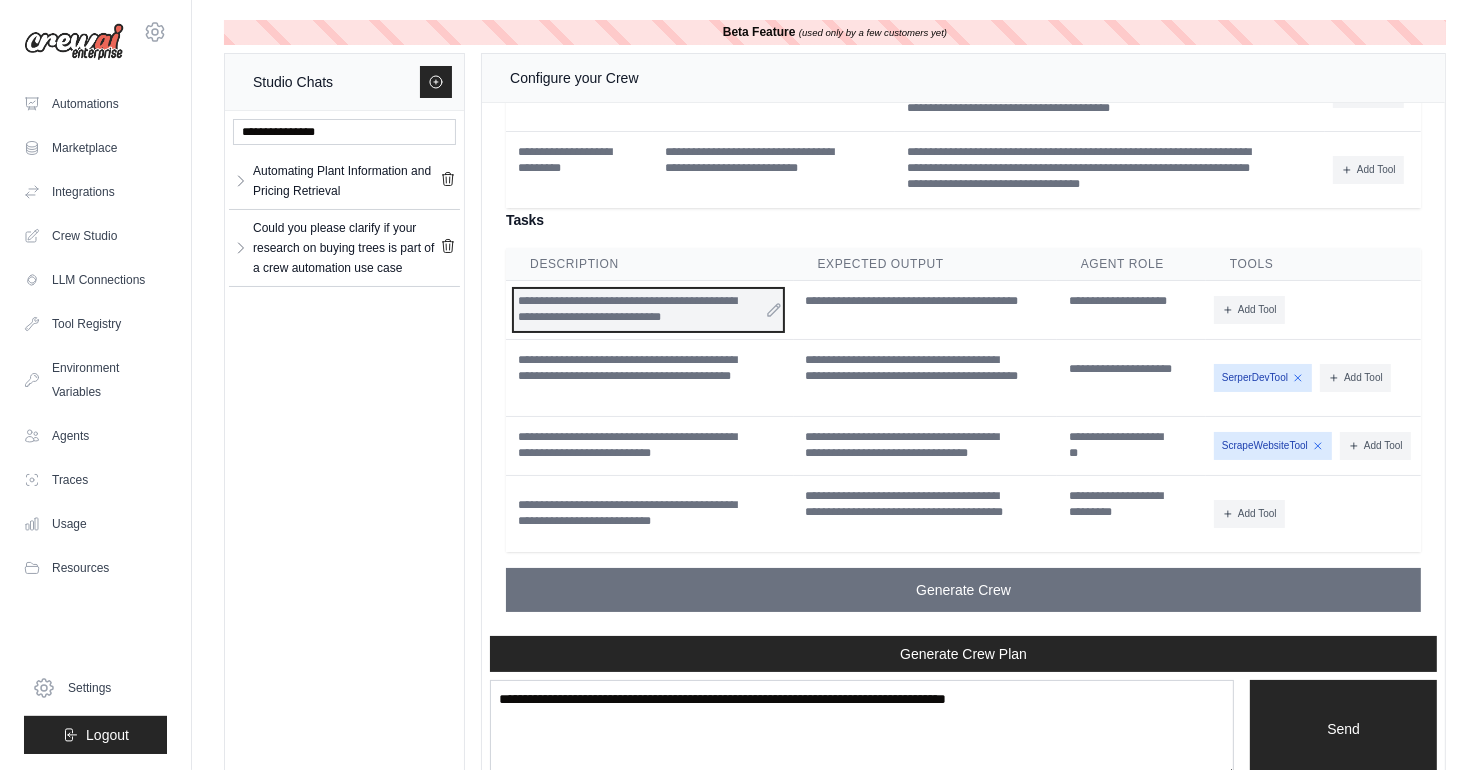 click on "**********" at bounding box center [648, 310] 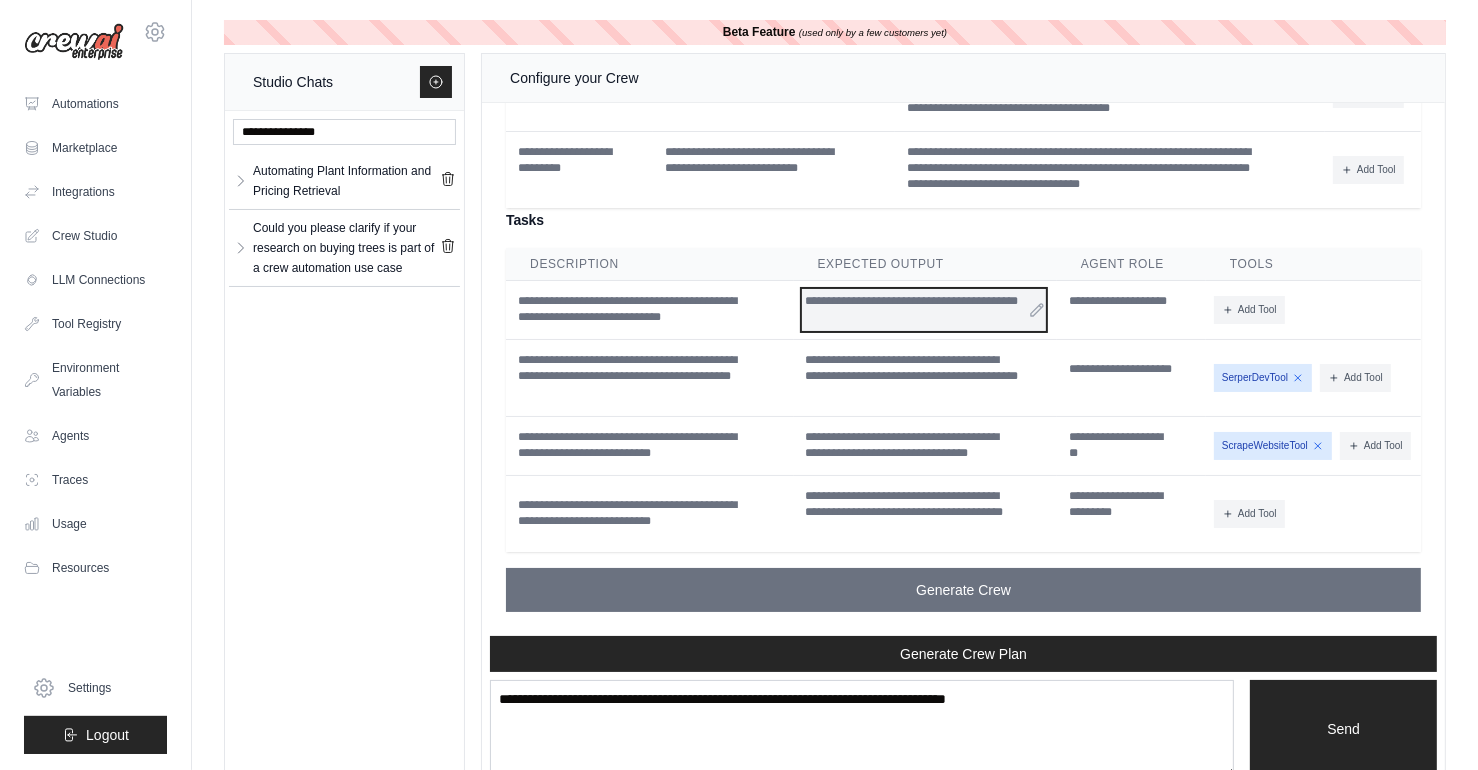 click on "**********" at bounding box center [924, 310] 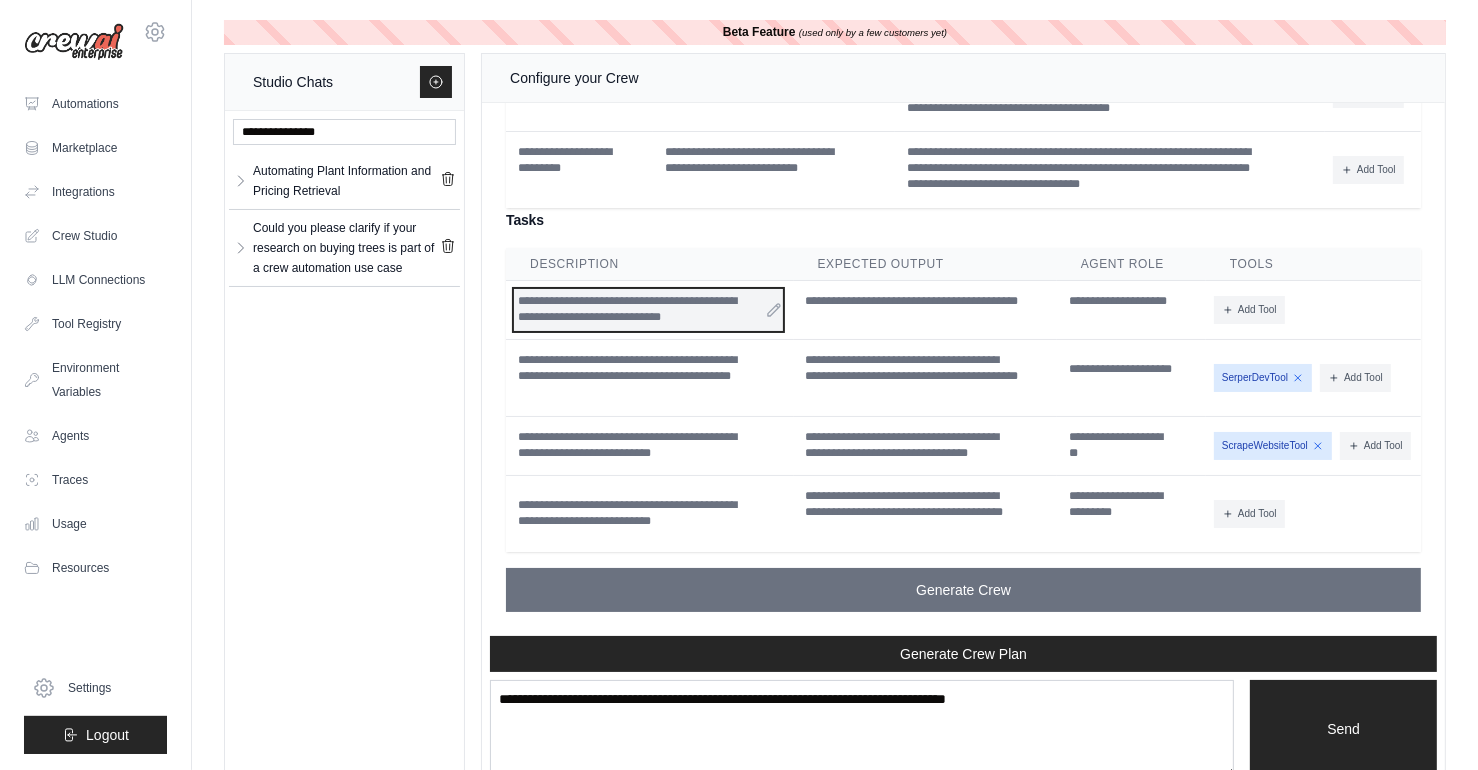 click on "**********" at bounding box center [648, 310] 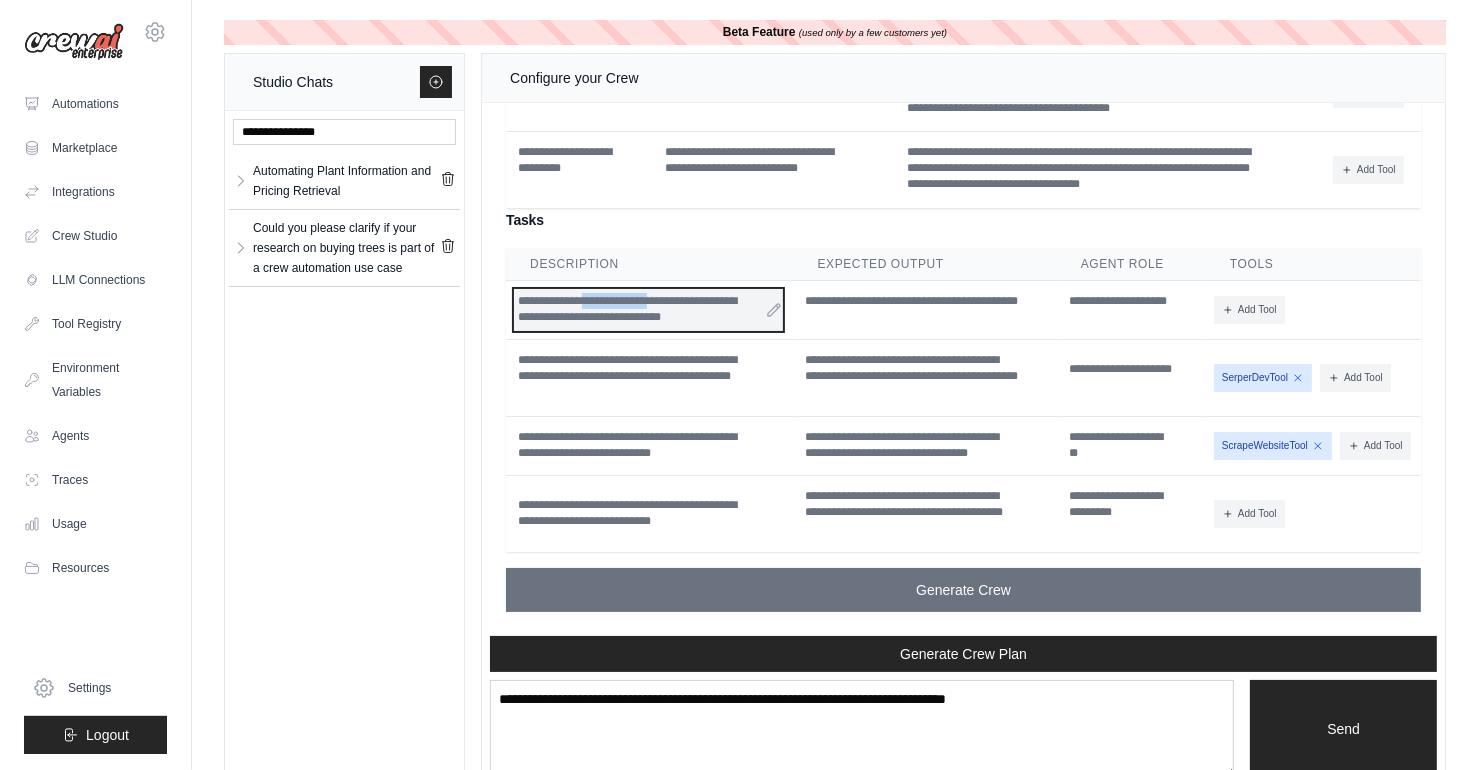 type 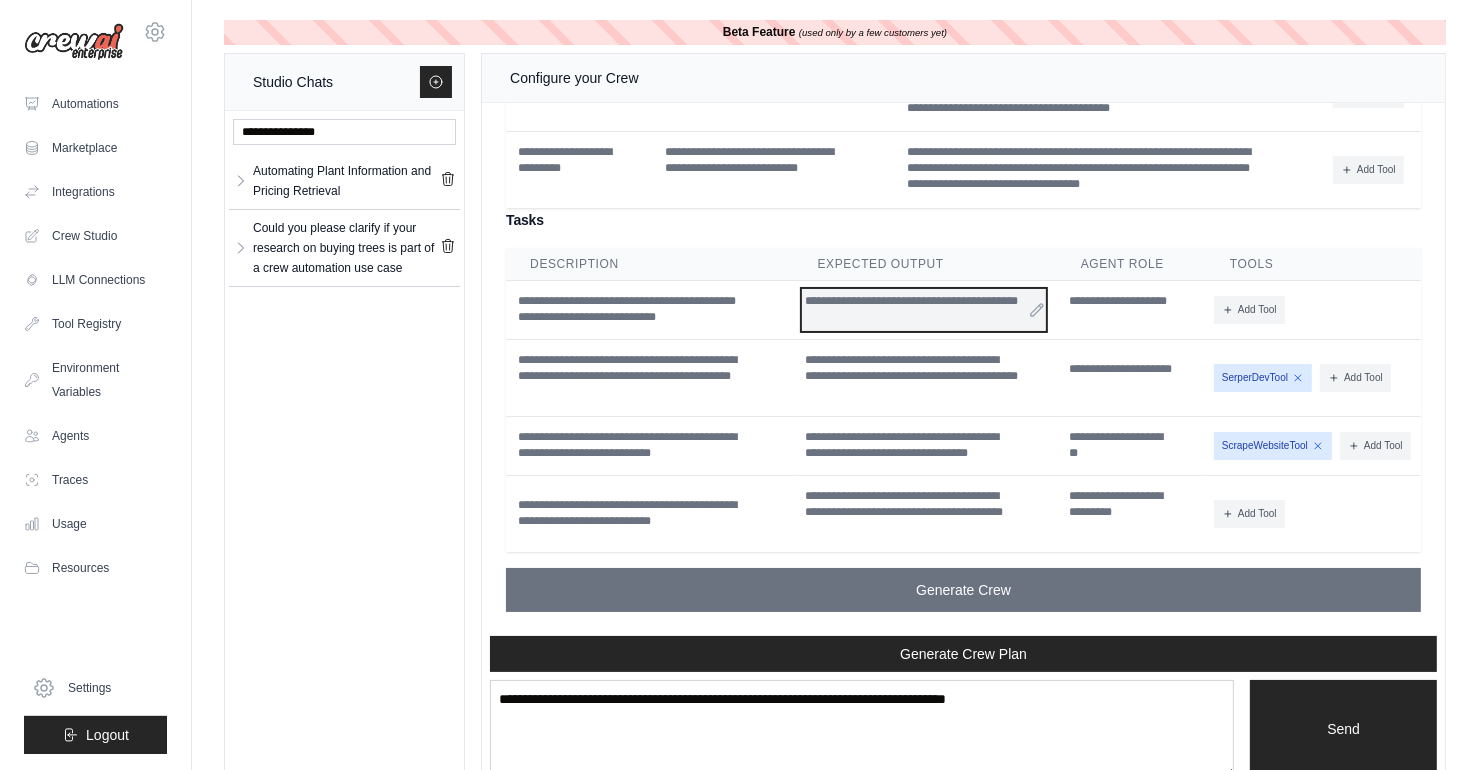 click on "**********" at bounding box center [924, 310] 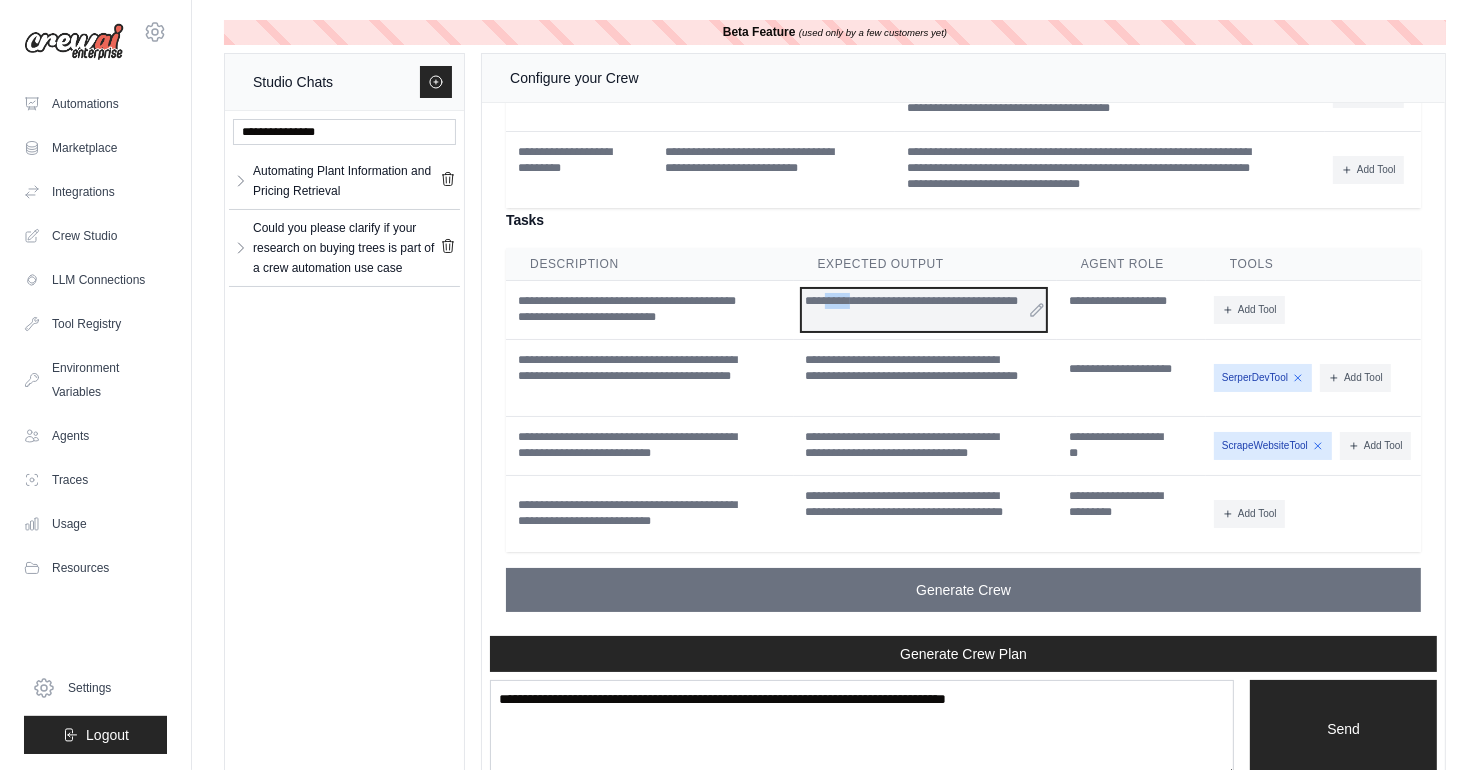 type 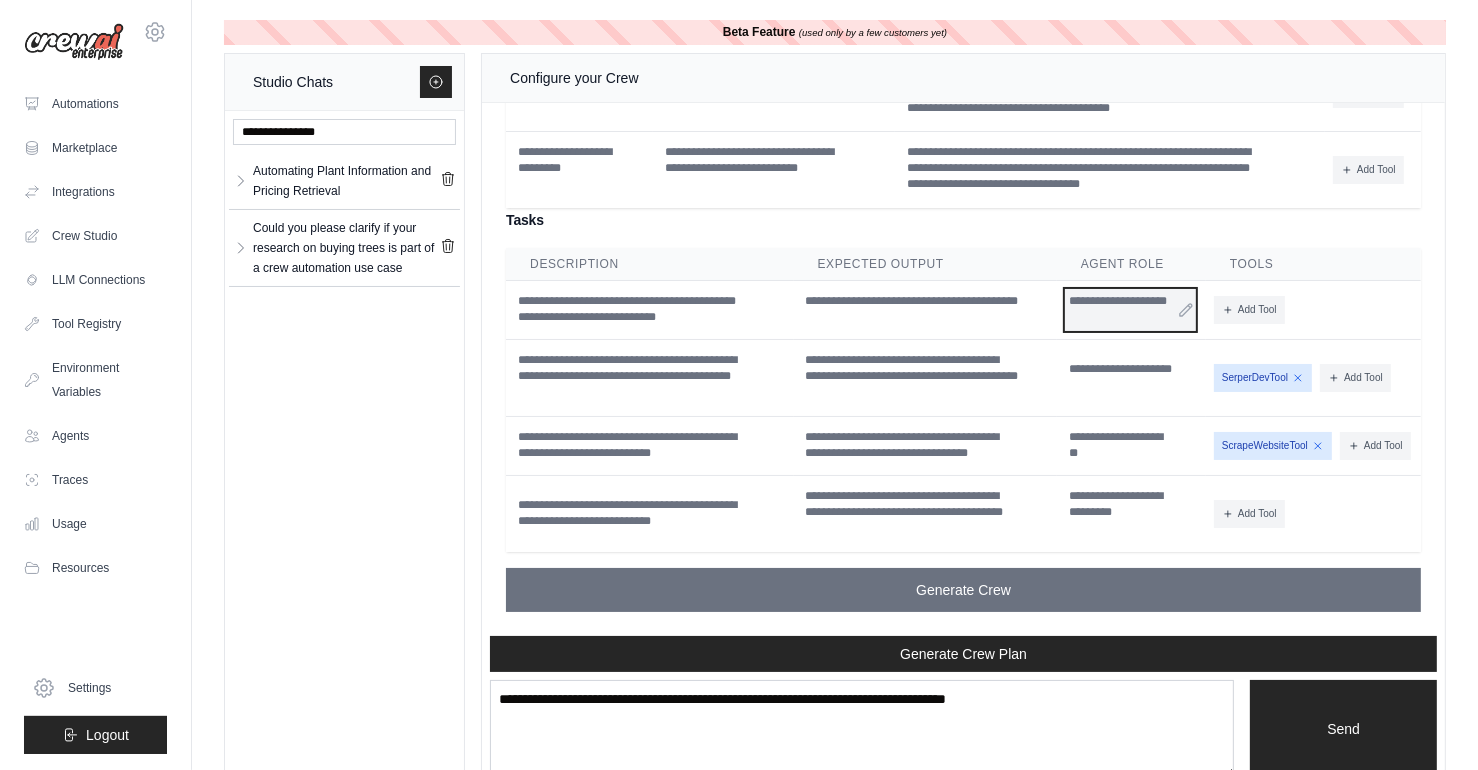 click on "**********" at bounding box center (1131, 310) 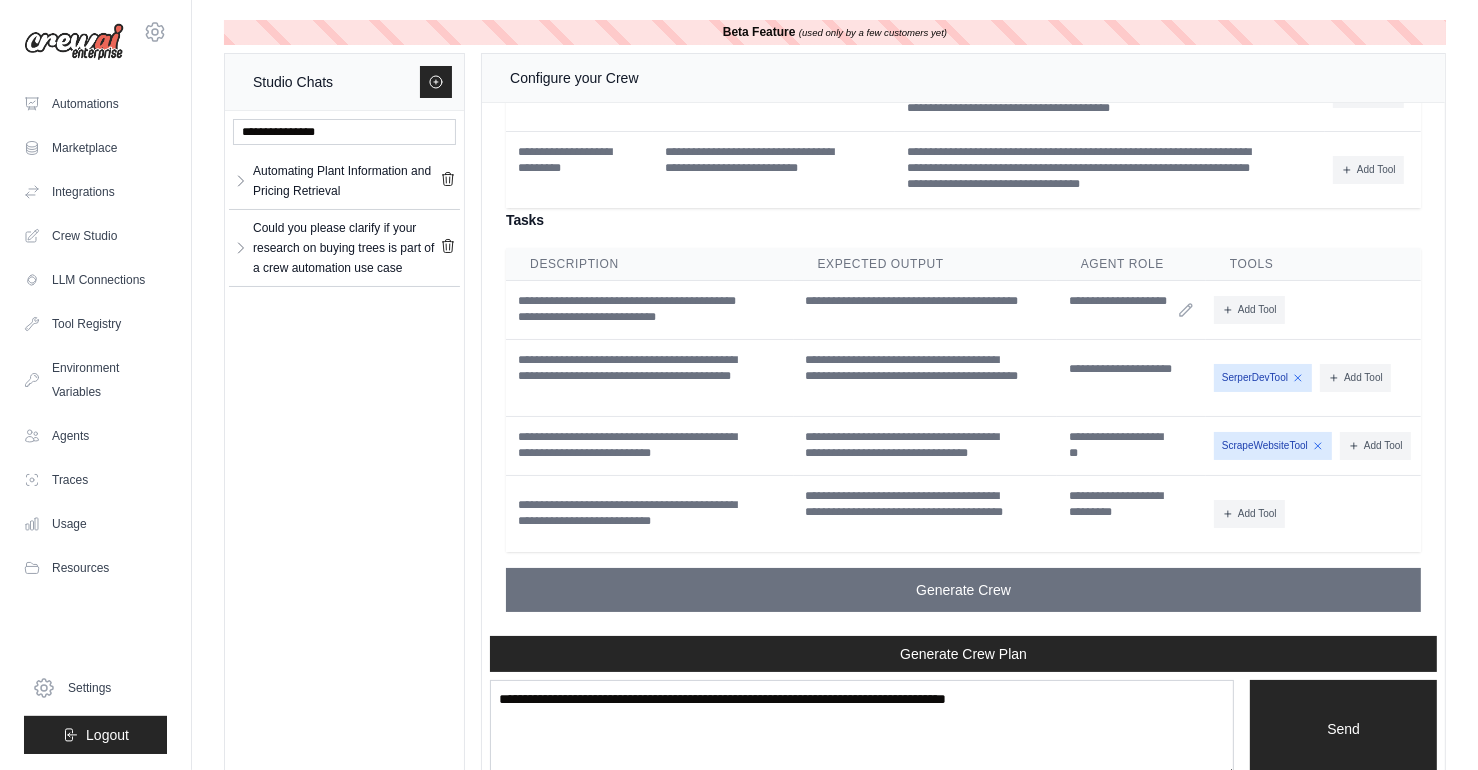 click 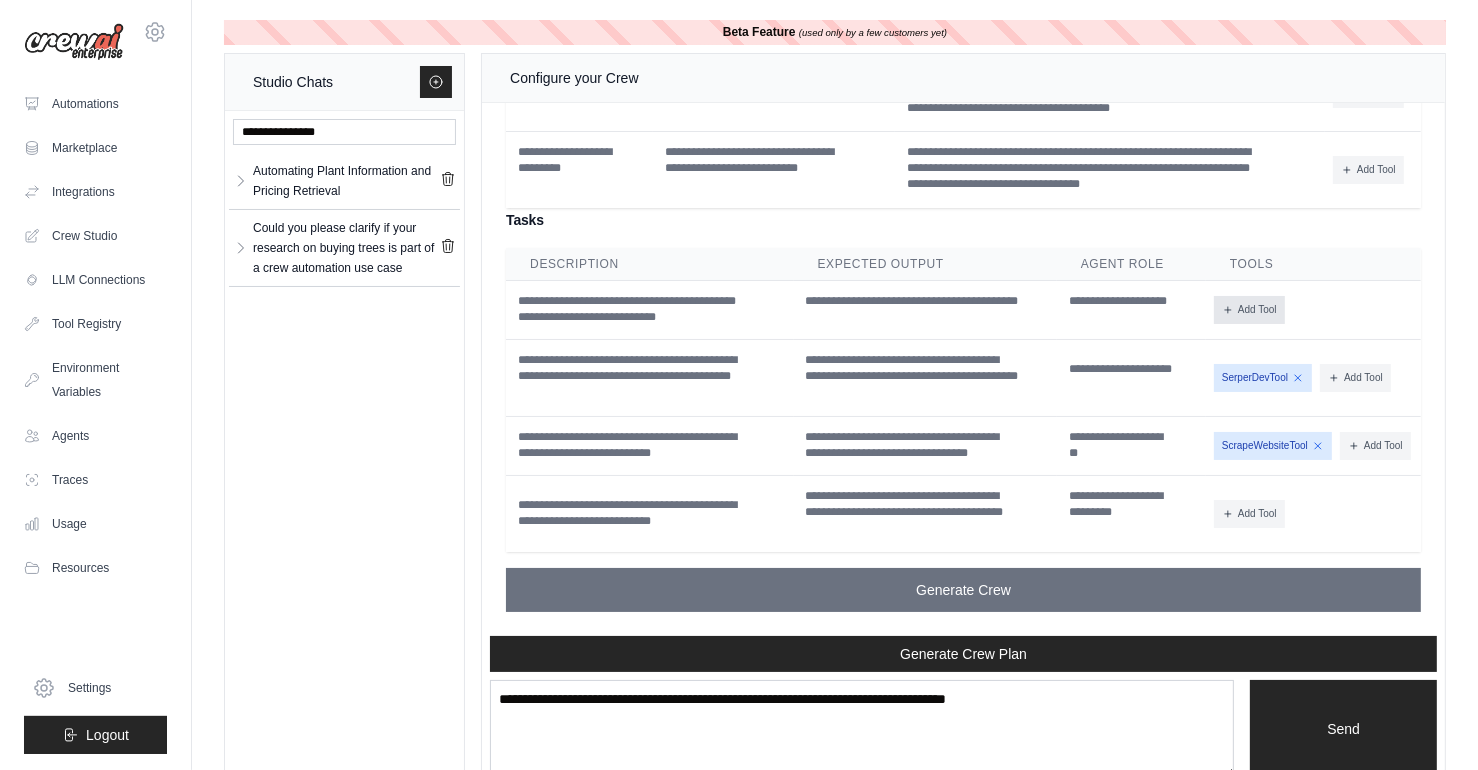 click on "Add Tool" at bounding box center [1249, 310] 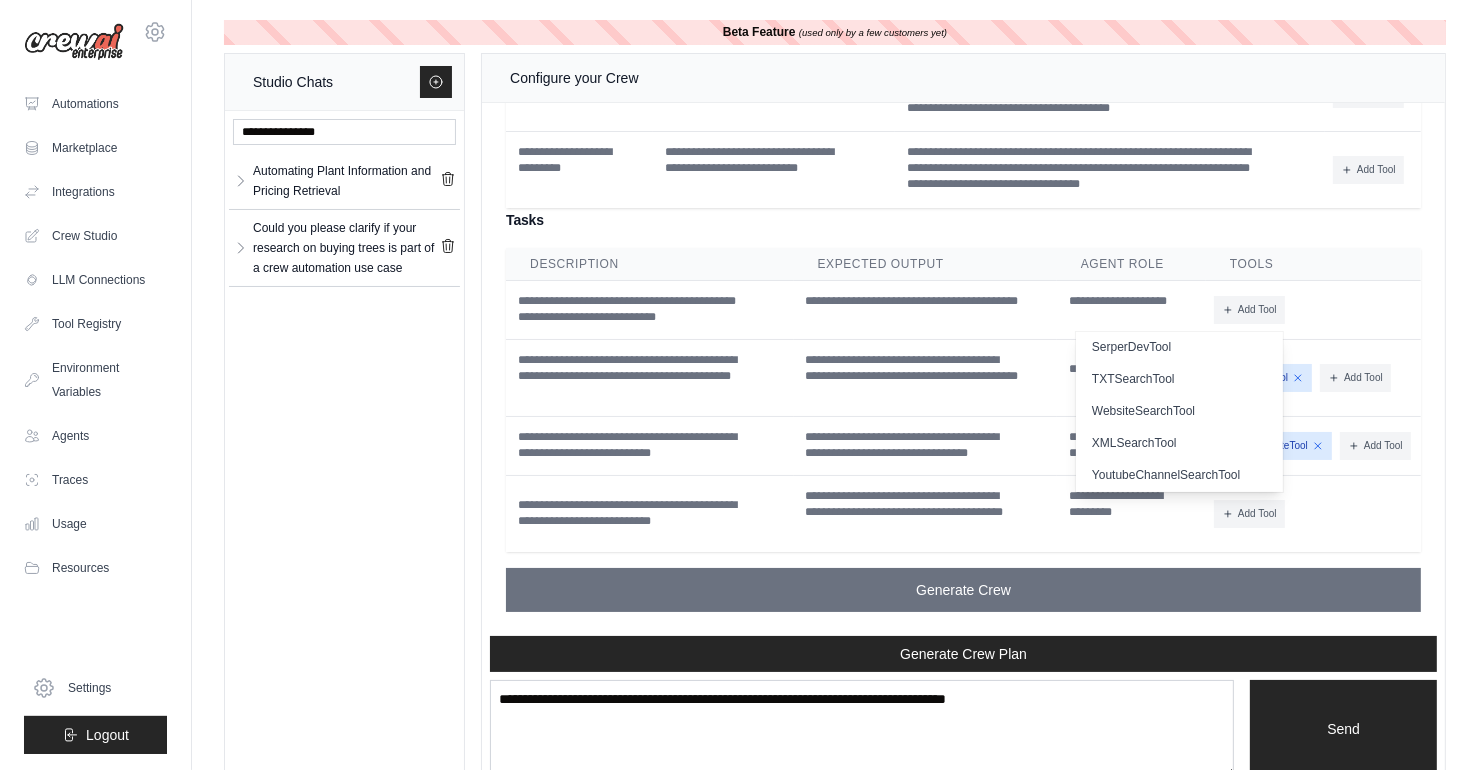 scroll, scrollTop: 509, scrollLeft: 0, axis: vertical 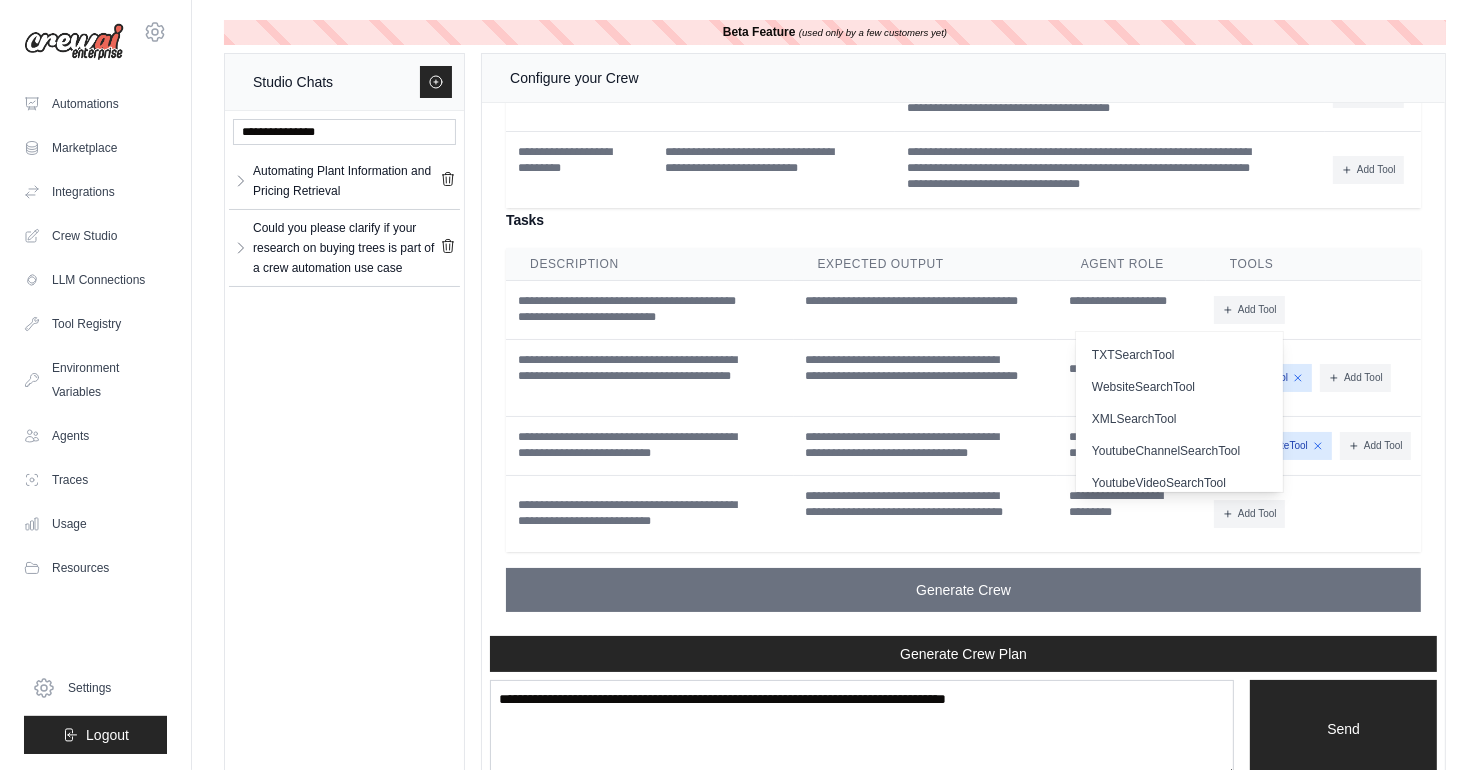 type 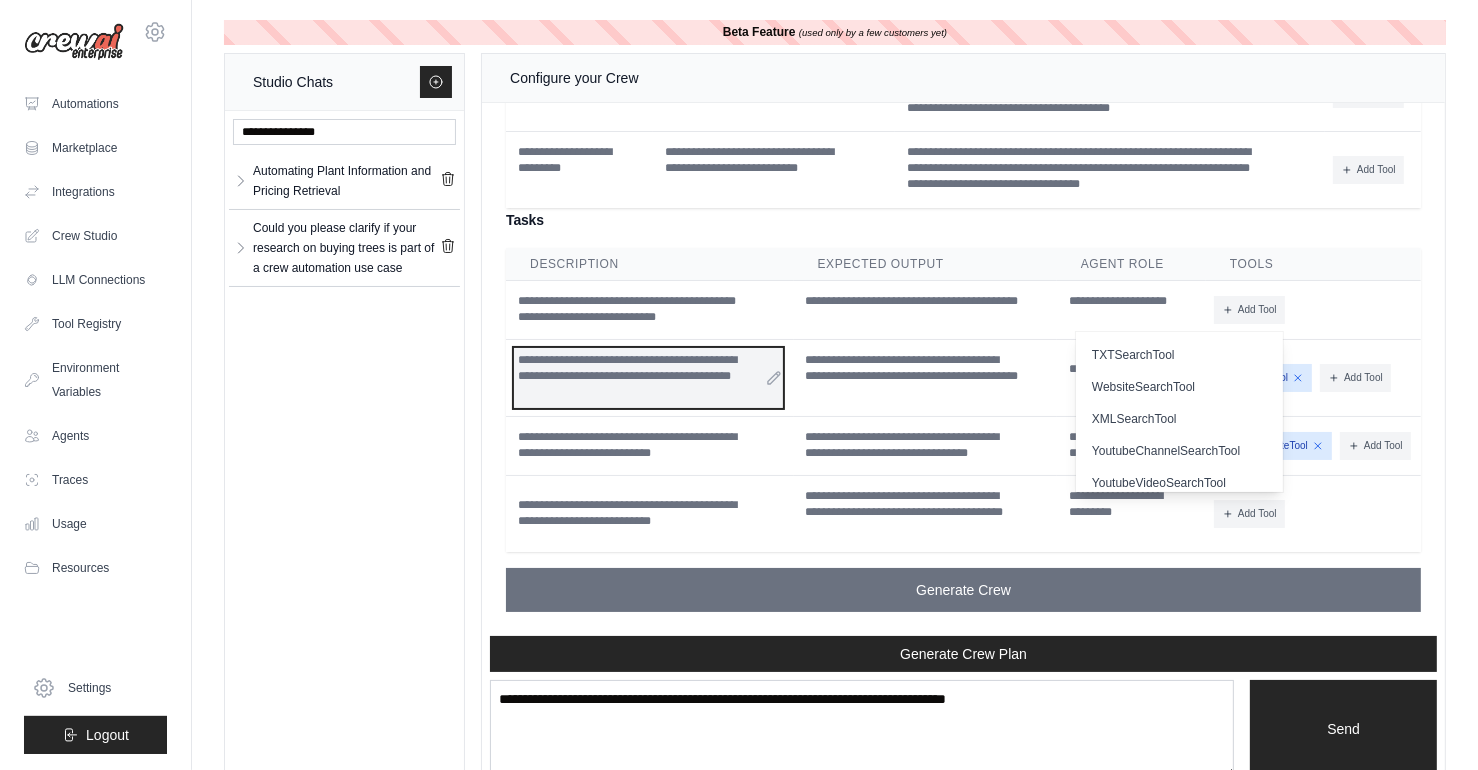 click on "**********" at bounding box center [648, 377] 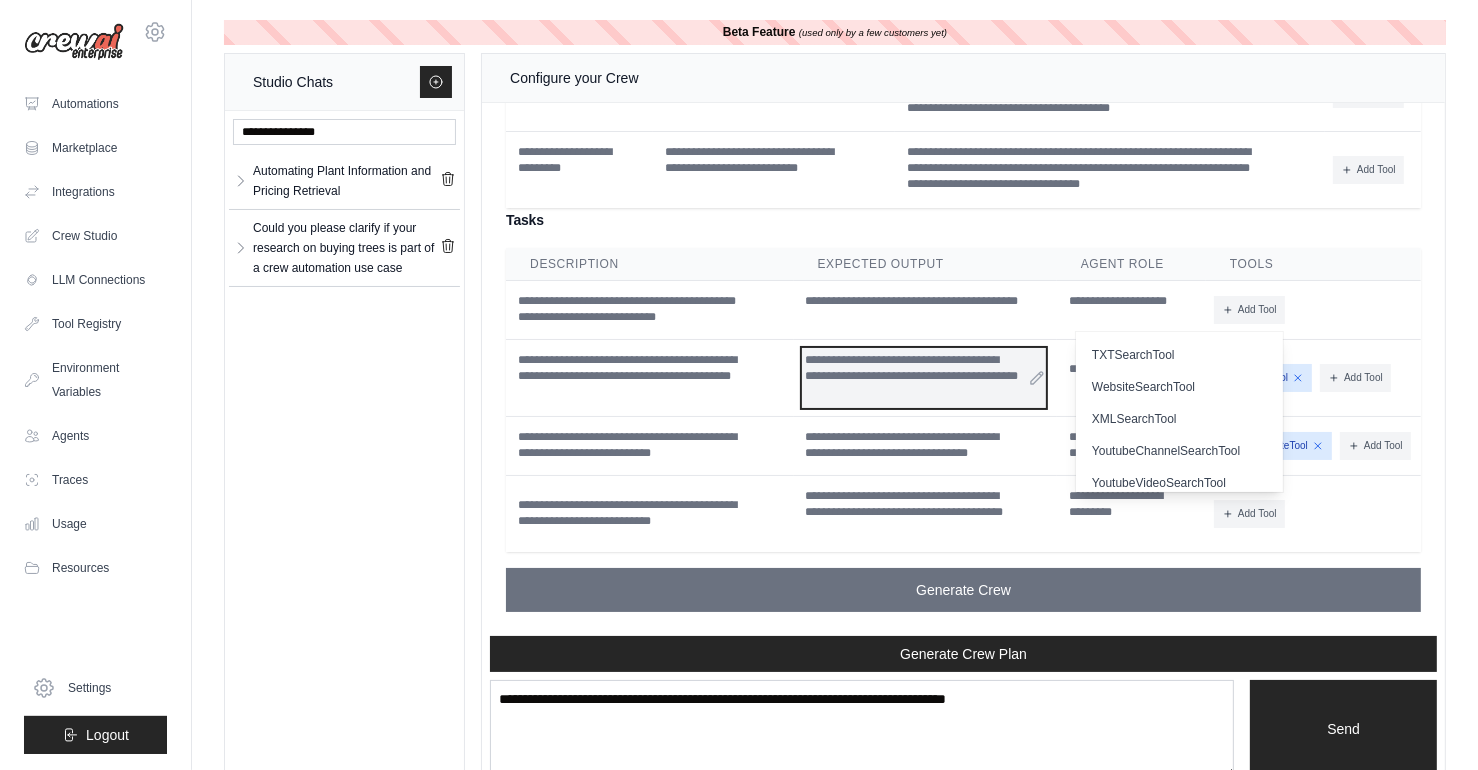 click on "**********" at bounding box center [924, 377] 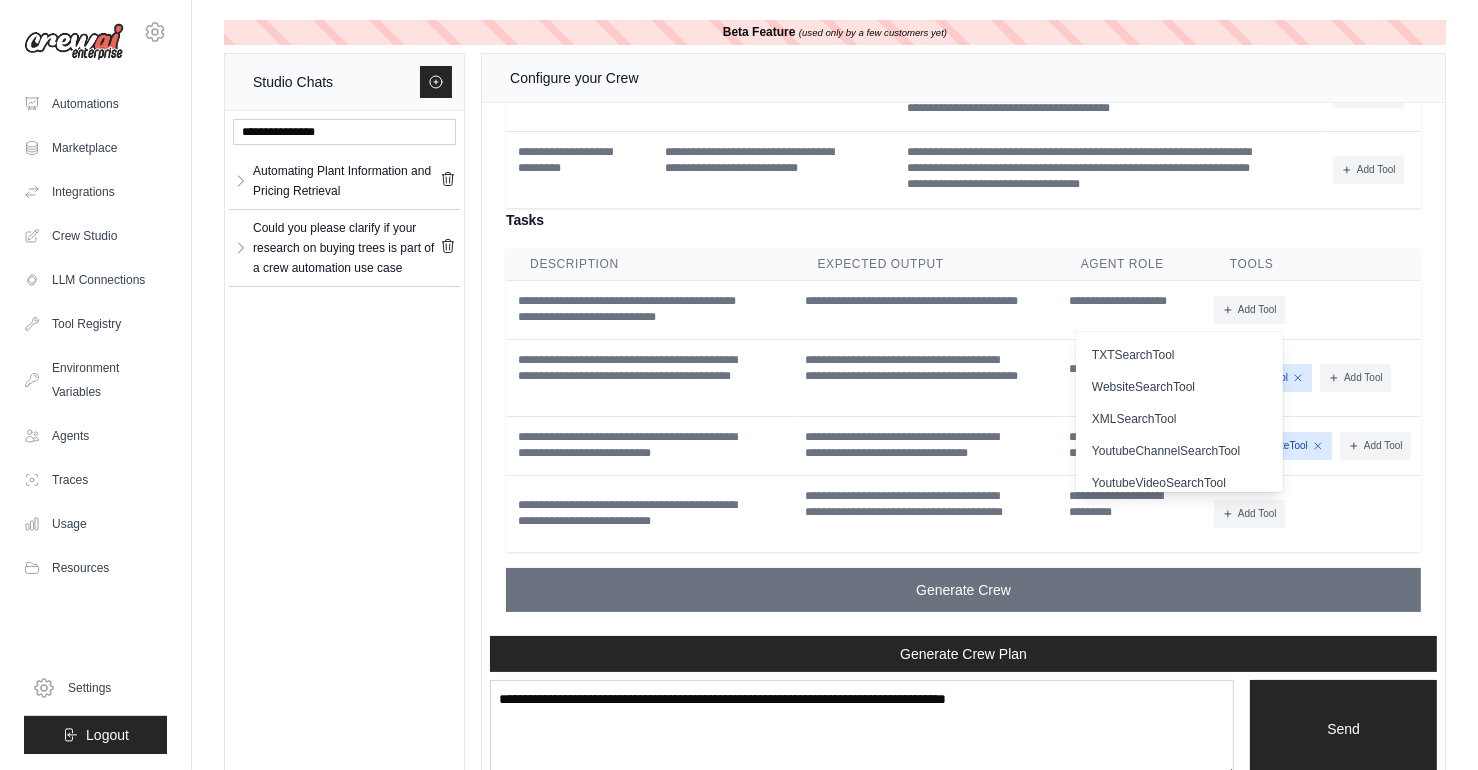 click on "**********" at bounding box center [963, 138] 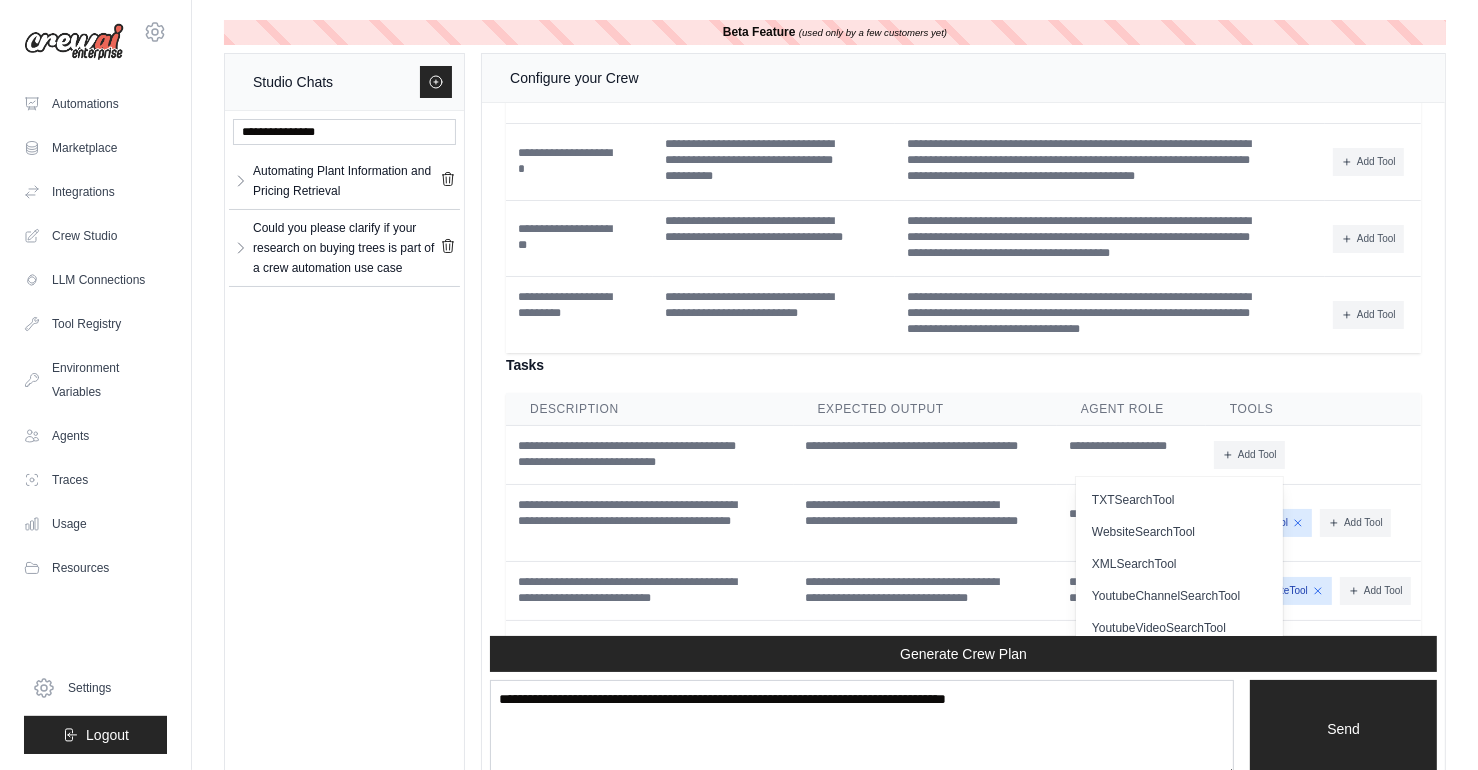 scroll, scrollTop: 1740, scrollLeft: 0, axis: vertical 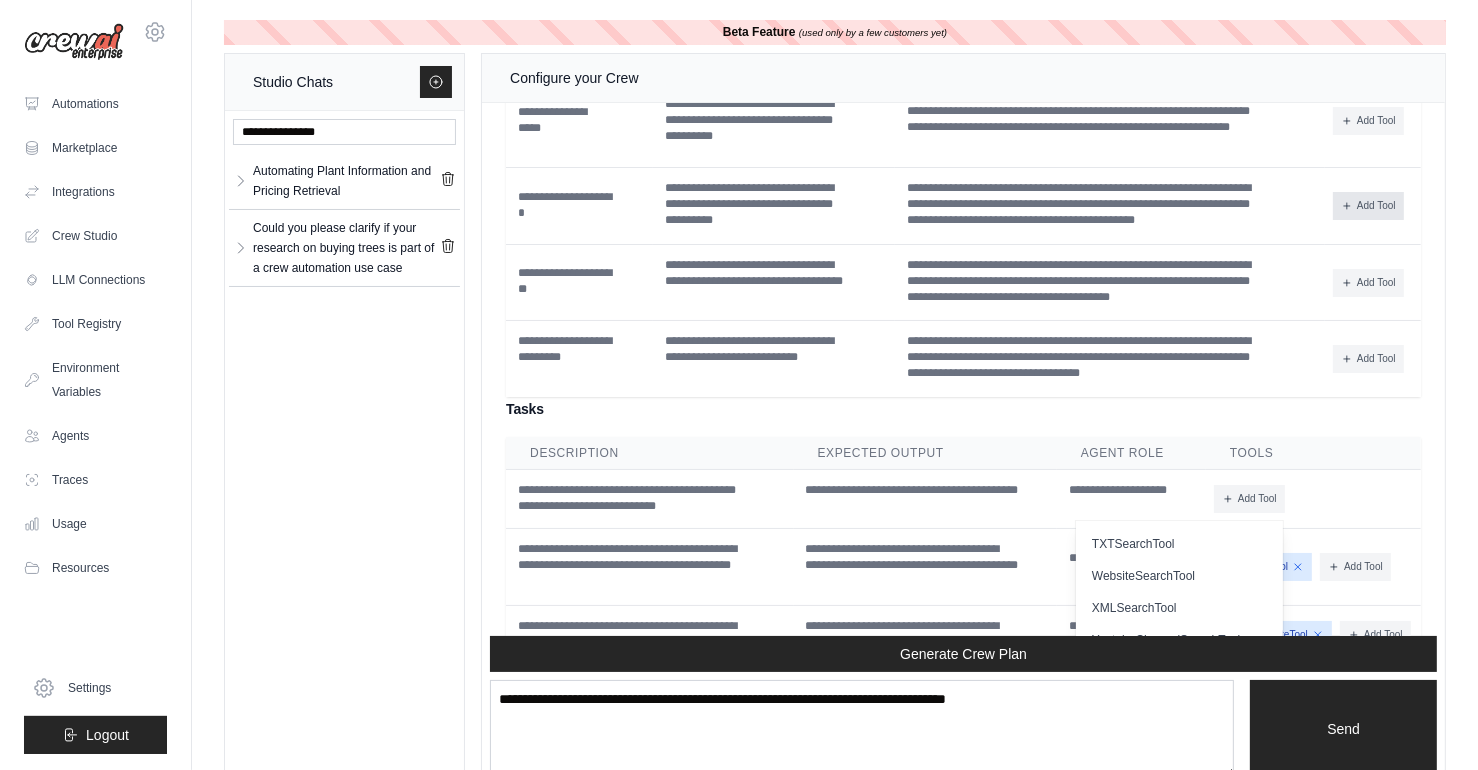 click on "Add Tool" at bounding box center [1368, 206] 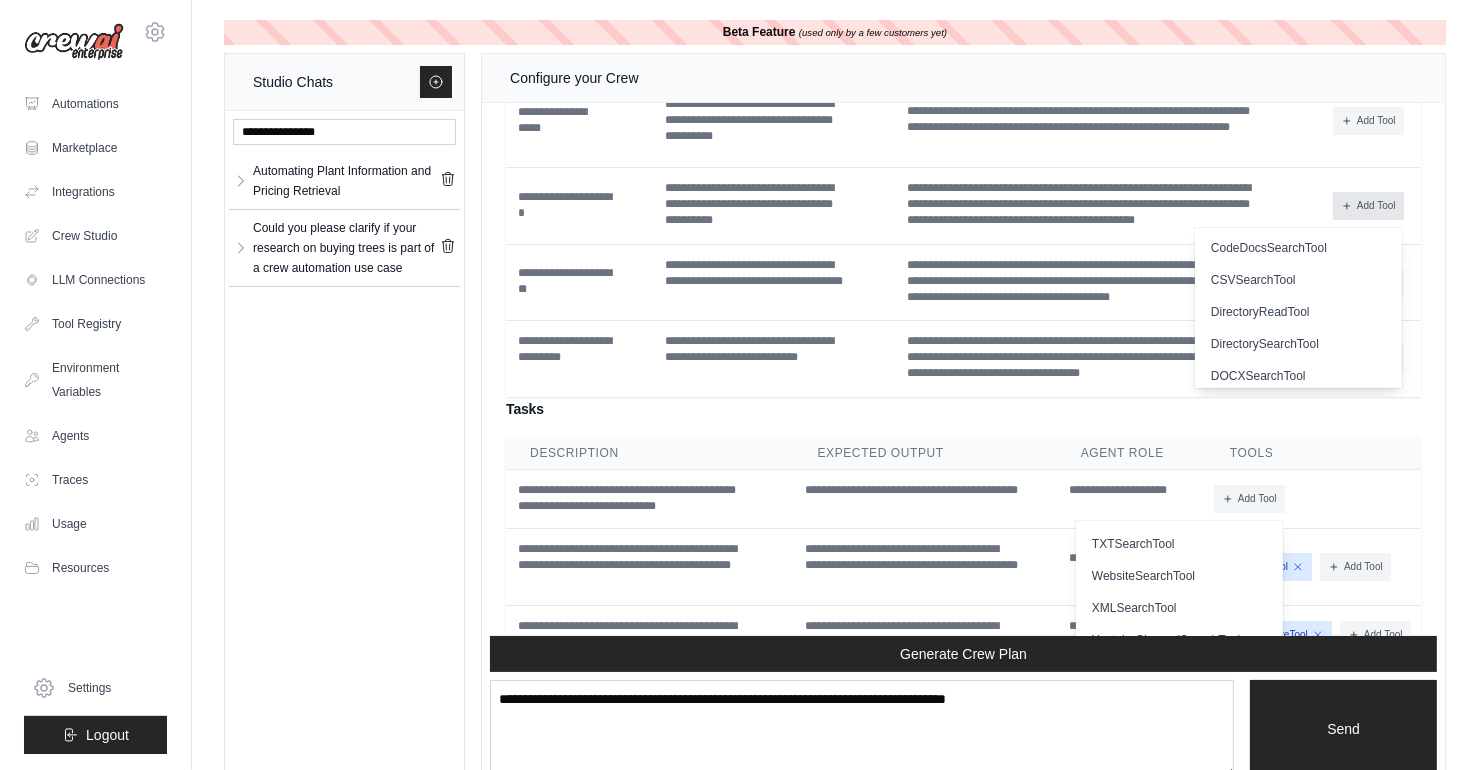 click on "Add Tool" at bounding box center (1368, 206) 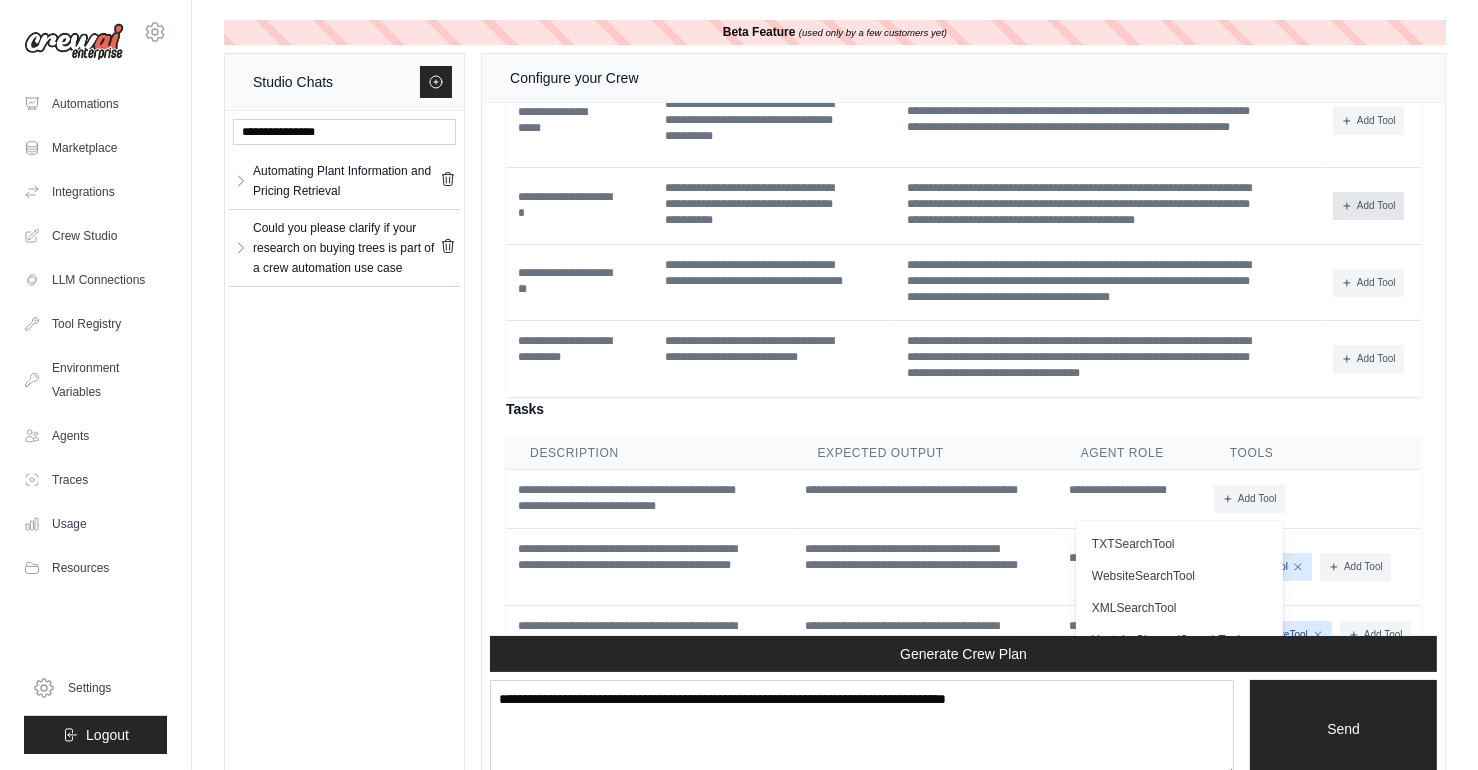 click on "Add Tool" at bounding box center (1368, 206) 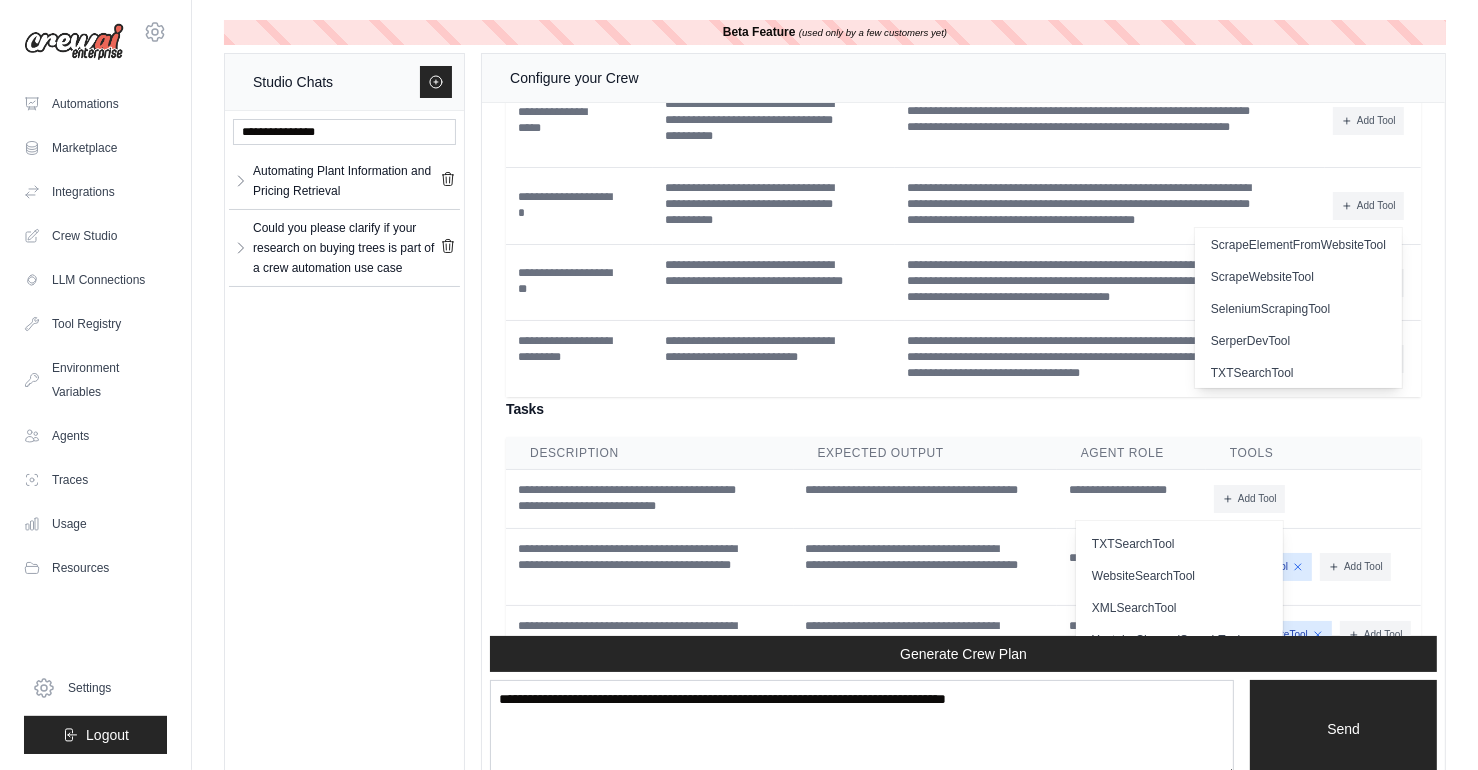 scroll, scrollTop: 391, scrollLeft: 0, axis: vertical 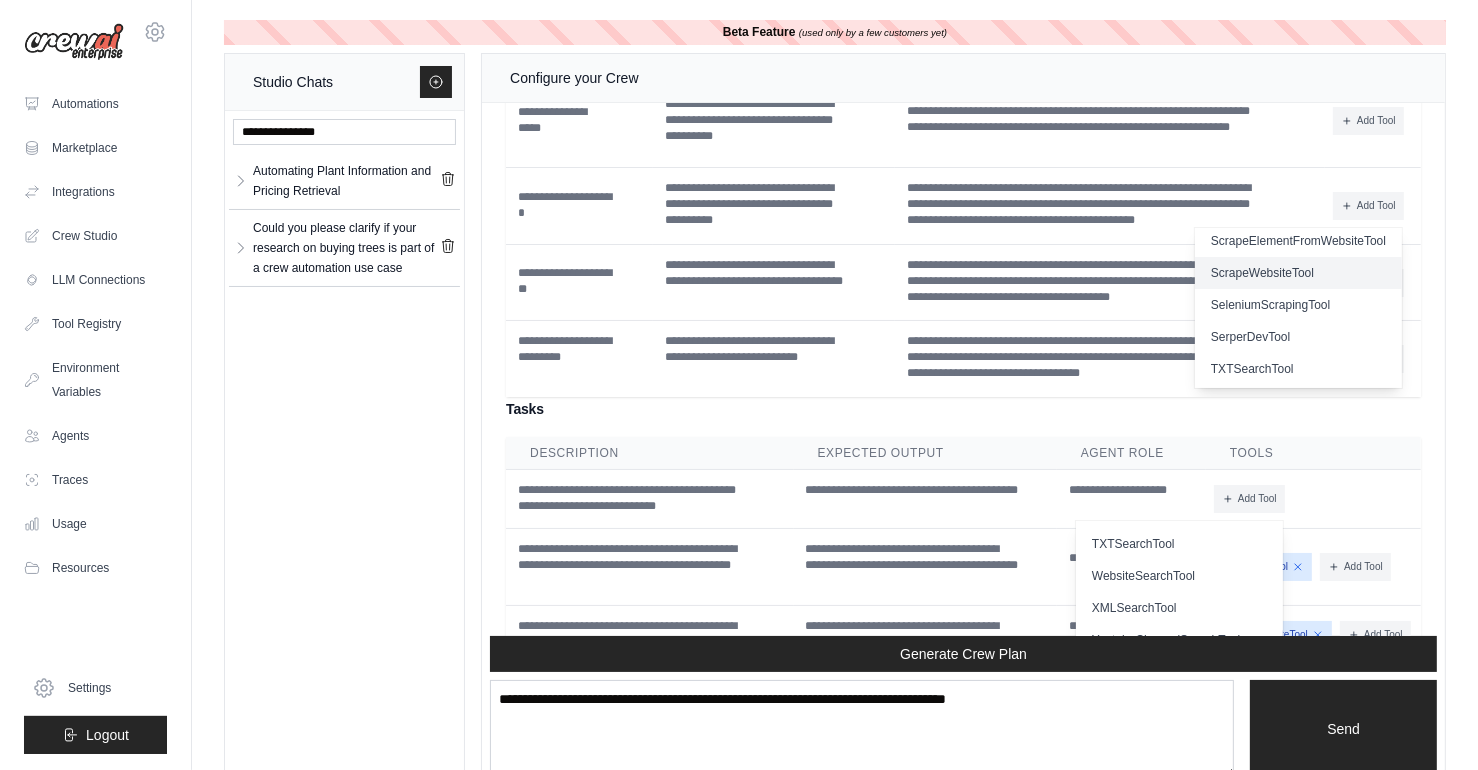 click on "ScrapeWebsiteTool" at bounding box center [1298, 273] 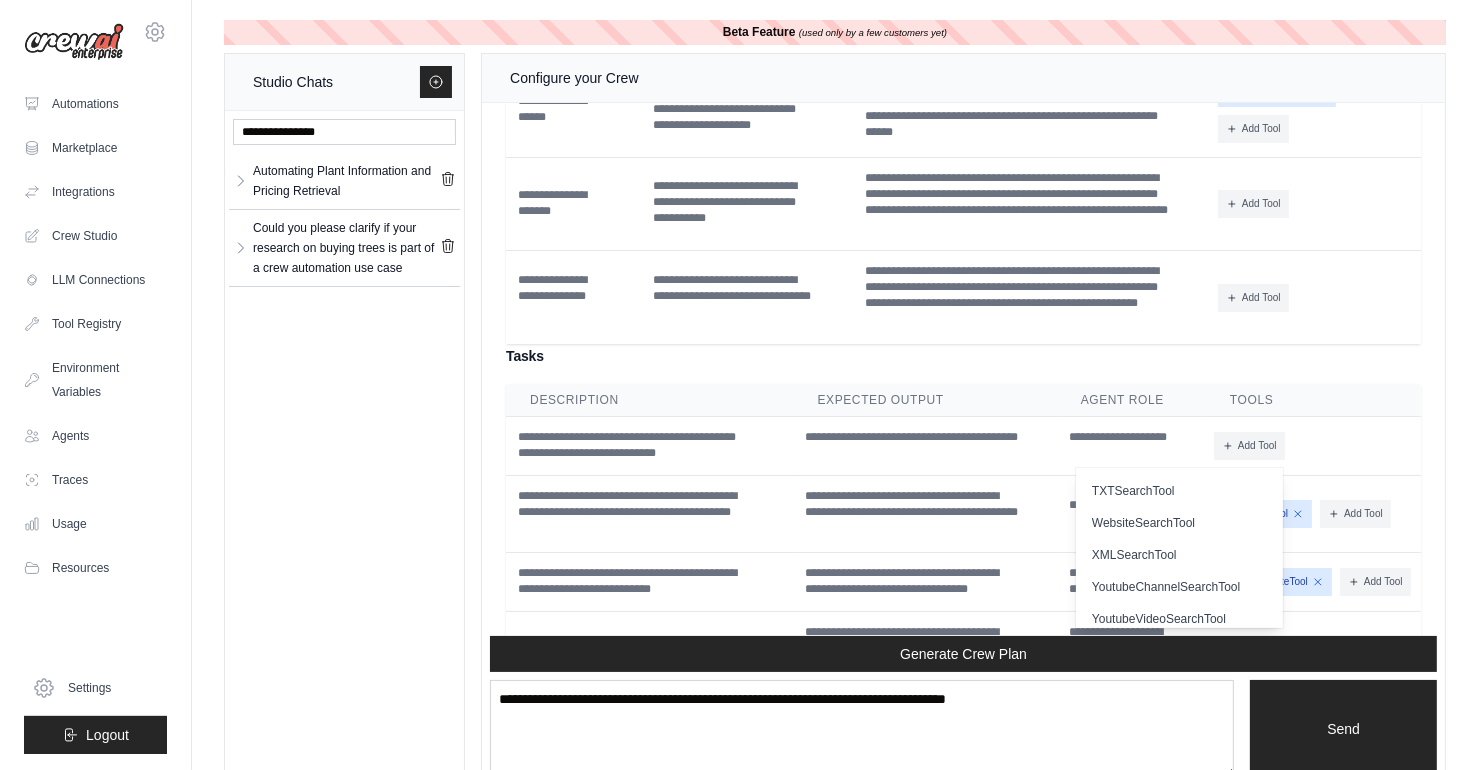 scroll, scrollTop: 1803, scrollLeft: 0, axis: vertical 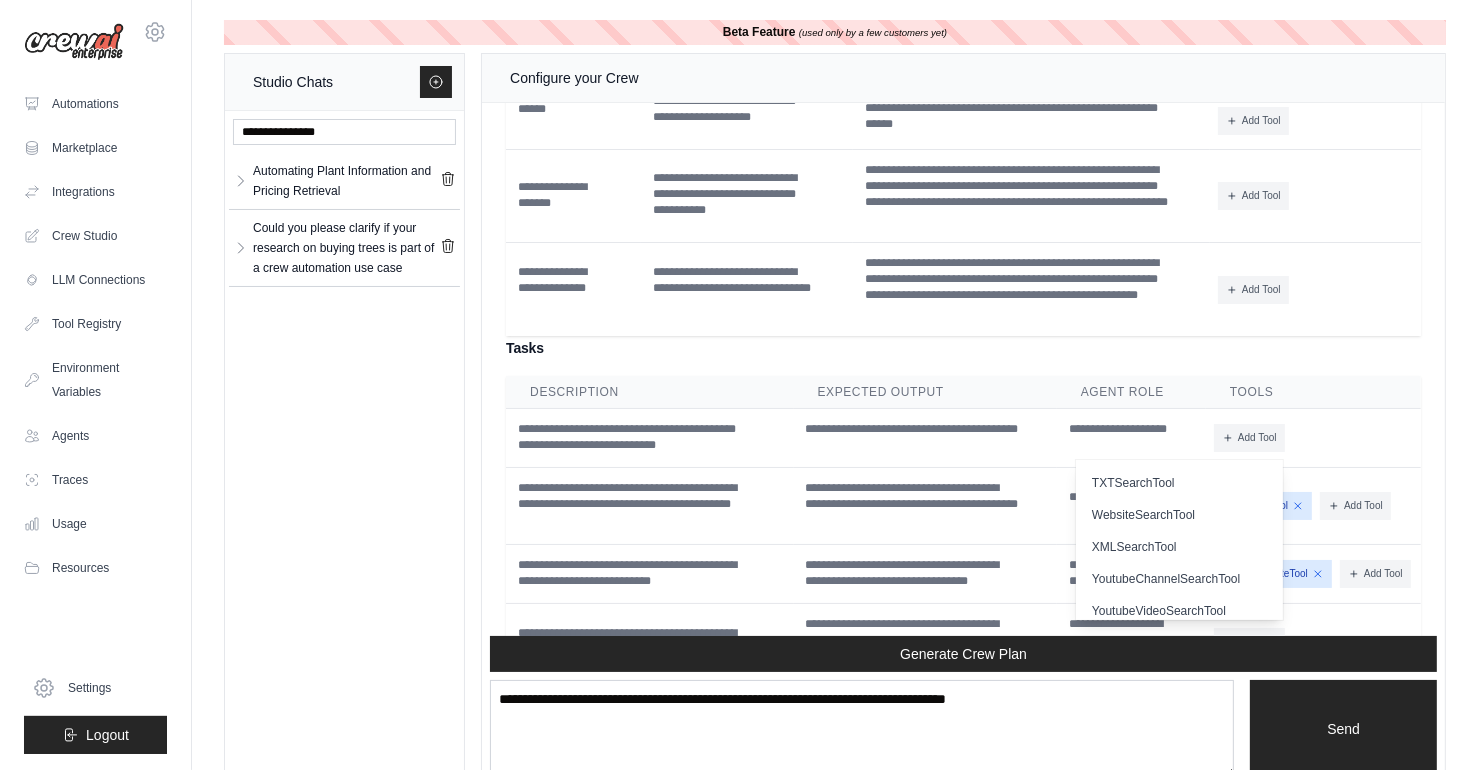 click on "**********" at bounding box center [1031, 9] 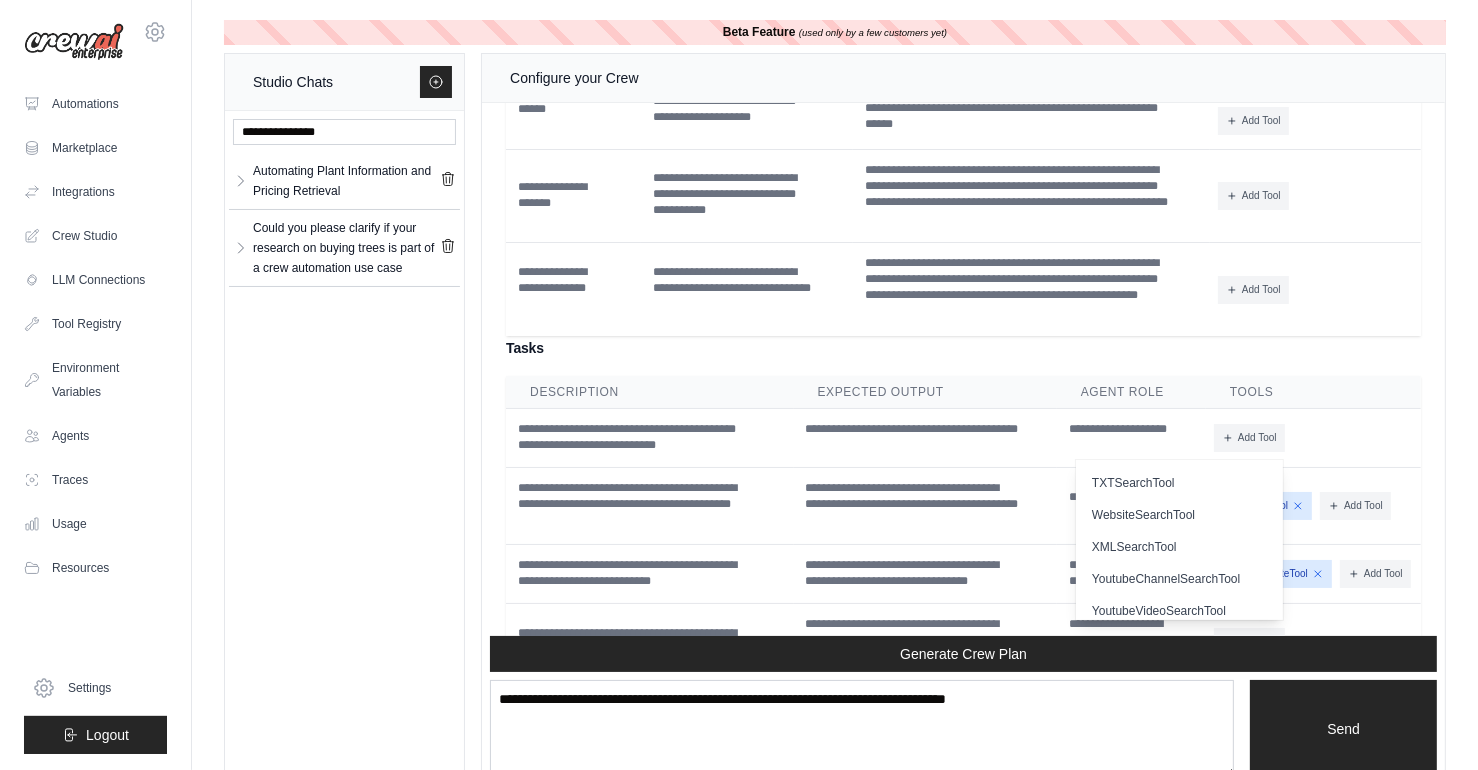 type 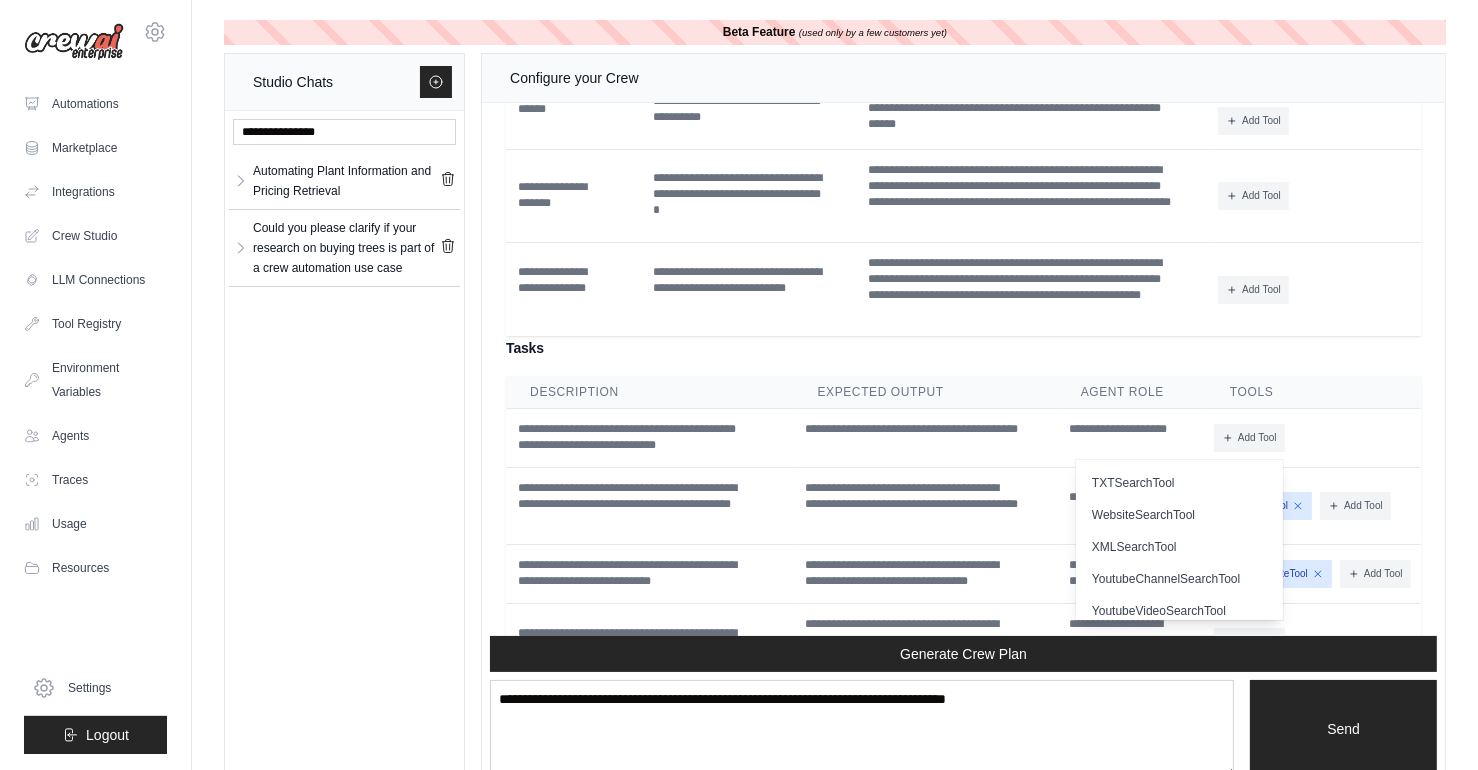 scroll, scrollTop: 1795, scrollLeft: 0, axis: vertical 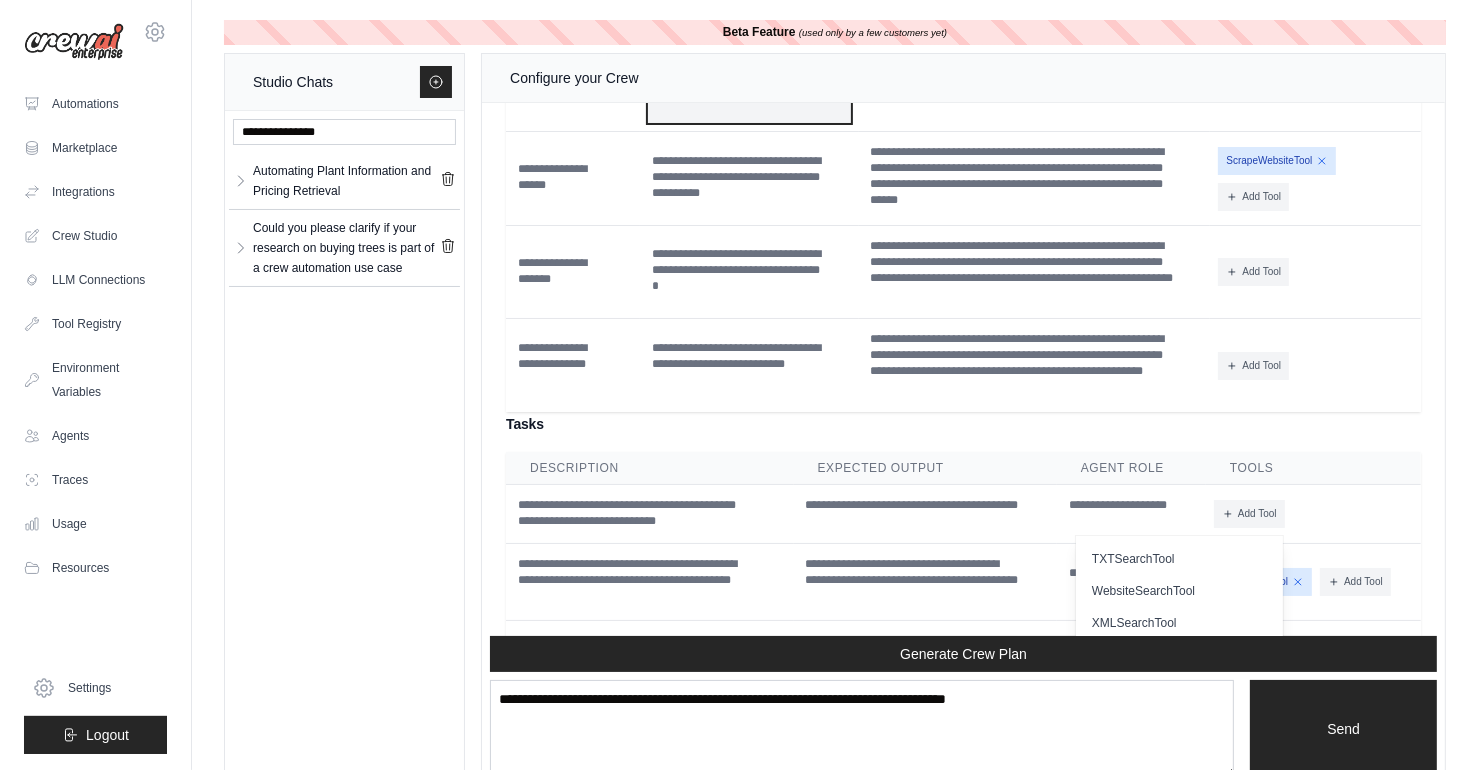 click on "**********" at bounding box center (738, 81) 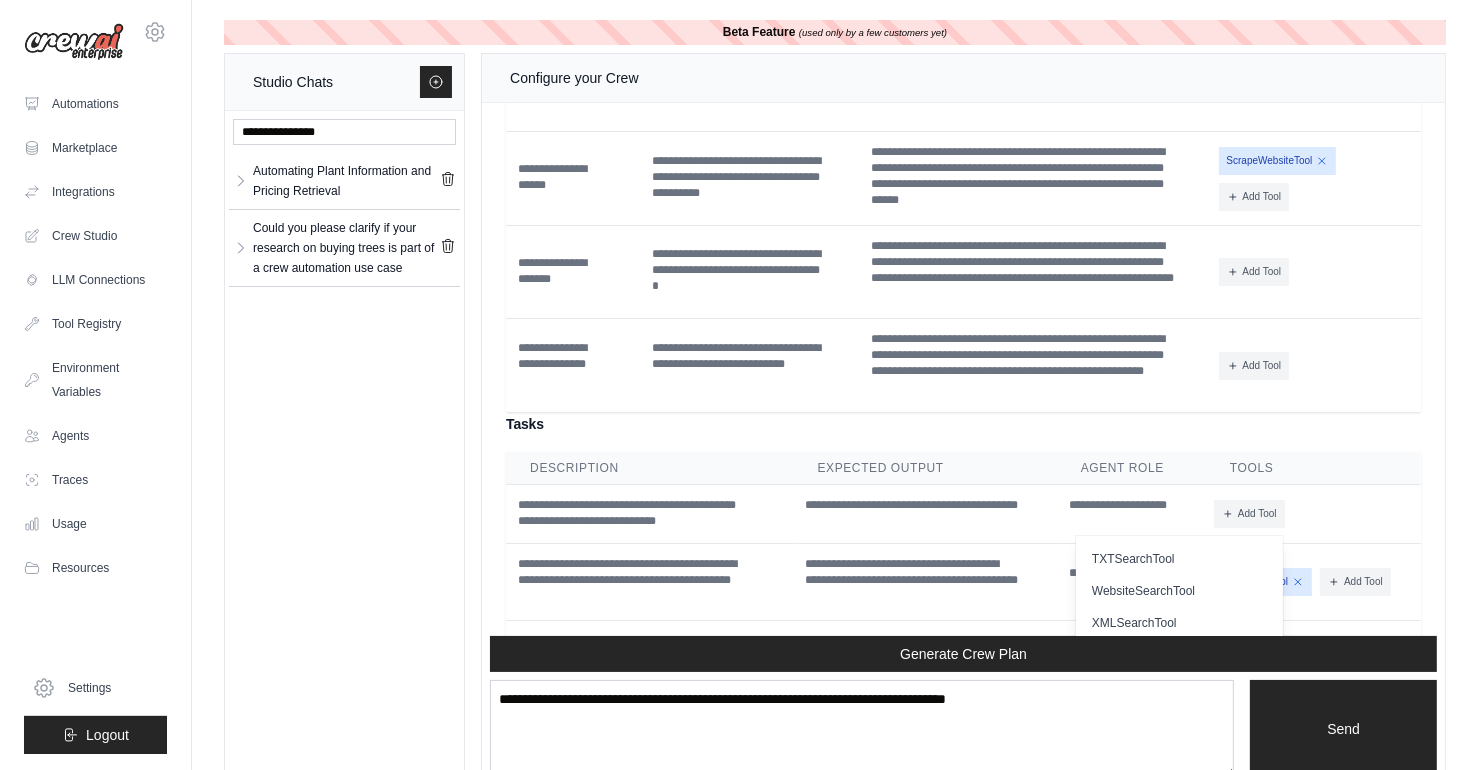 click on "**********" at bounding box center (963, 283) 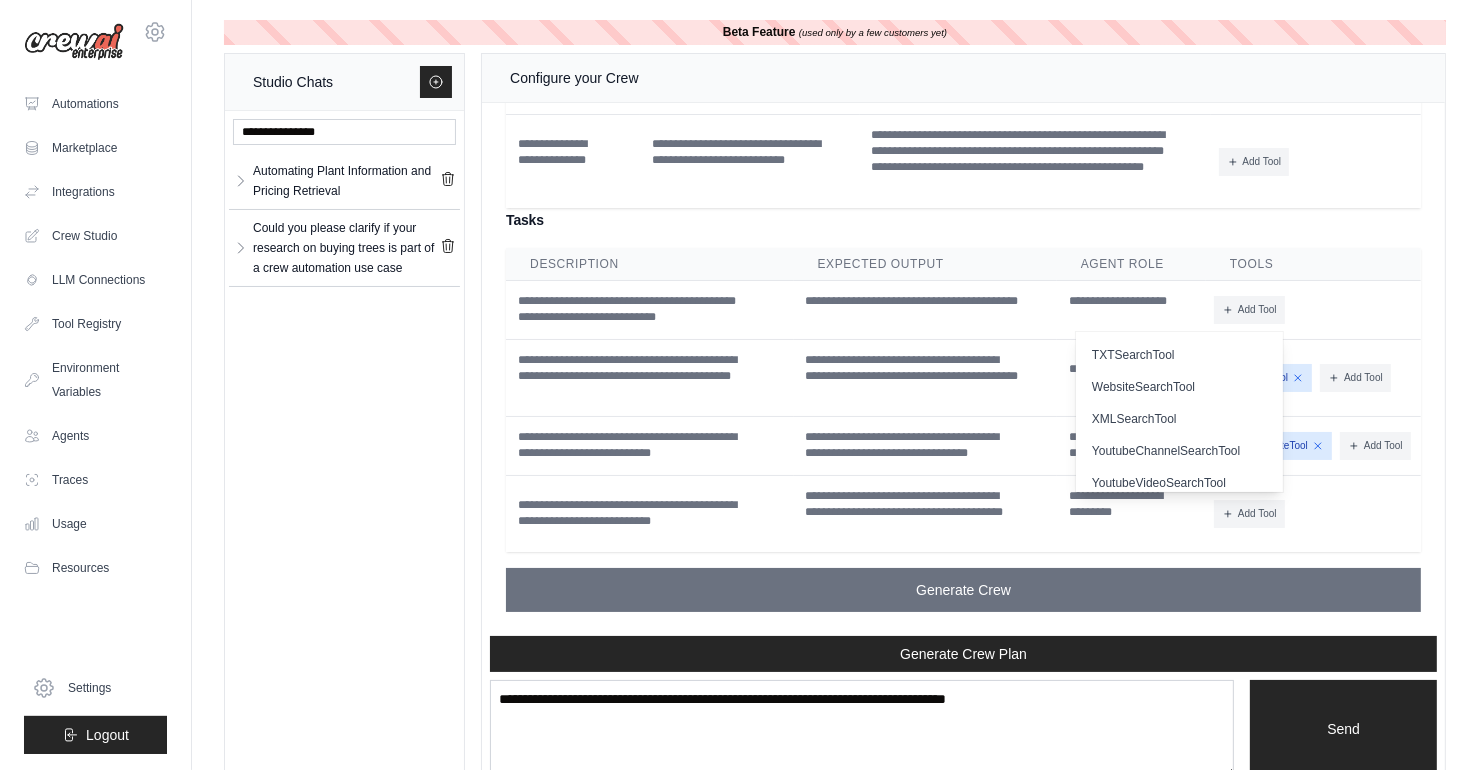 scroll, scrollTop: 2226, scrollLeft: 0, axis: vertical 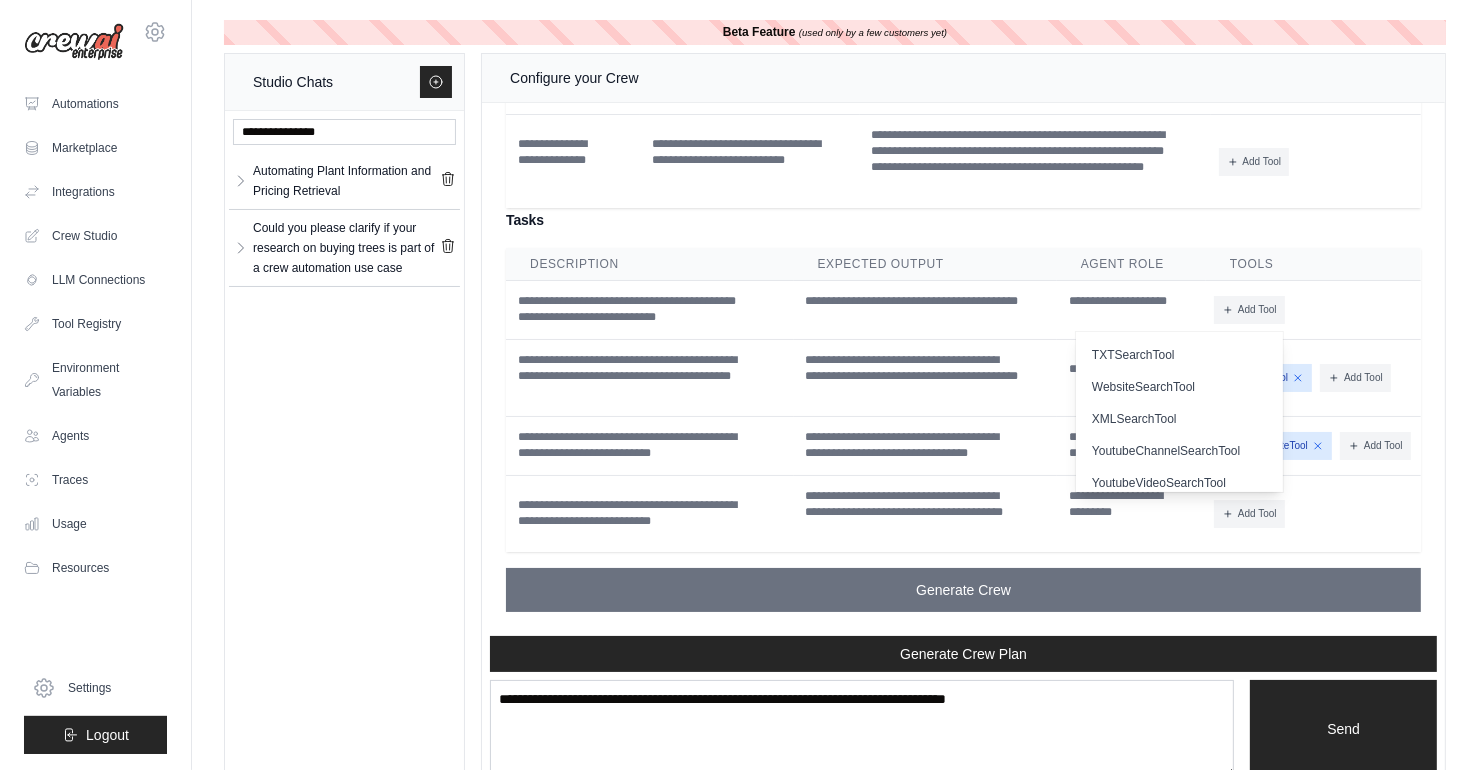click on "Crew Assistant Hey [NAME], what are you trying to accomplish and what kind of automation you want to build?
You I am trying the agent to do find information about some plant with price to buy Crew Assistant To build an automation that finds information about a specific plant and its price for purchase, we can set up a crew of agents that will search the web, extract relevant data, and compile it for easy review. Let's start by clarifying a few details:
Which plant are you interested in?  This will help us tailor the search. Do you have specific websites or online stores in mind where you want to search for this plant? Is there a particular format you would like the information to be presented in (e.g., a report, a spreadsheet)?
Once I have this information, I can create a detailed automation plan for you!
You I want to create the automation which will aks me for a specific plant. Also I want it to sreach in UK gardening websites Crew Assistant
Automation Plan:
Output:
Inputs:" at bounding box center [963, 369] 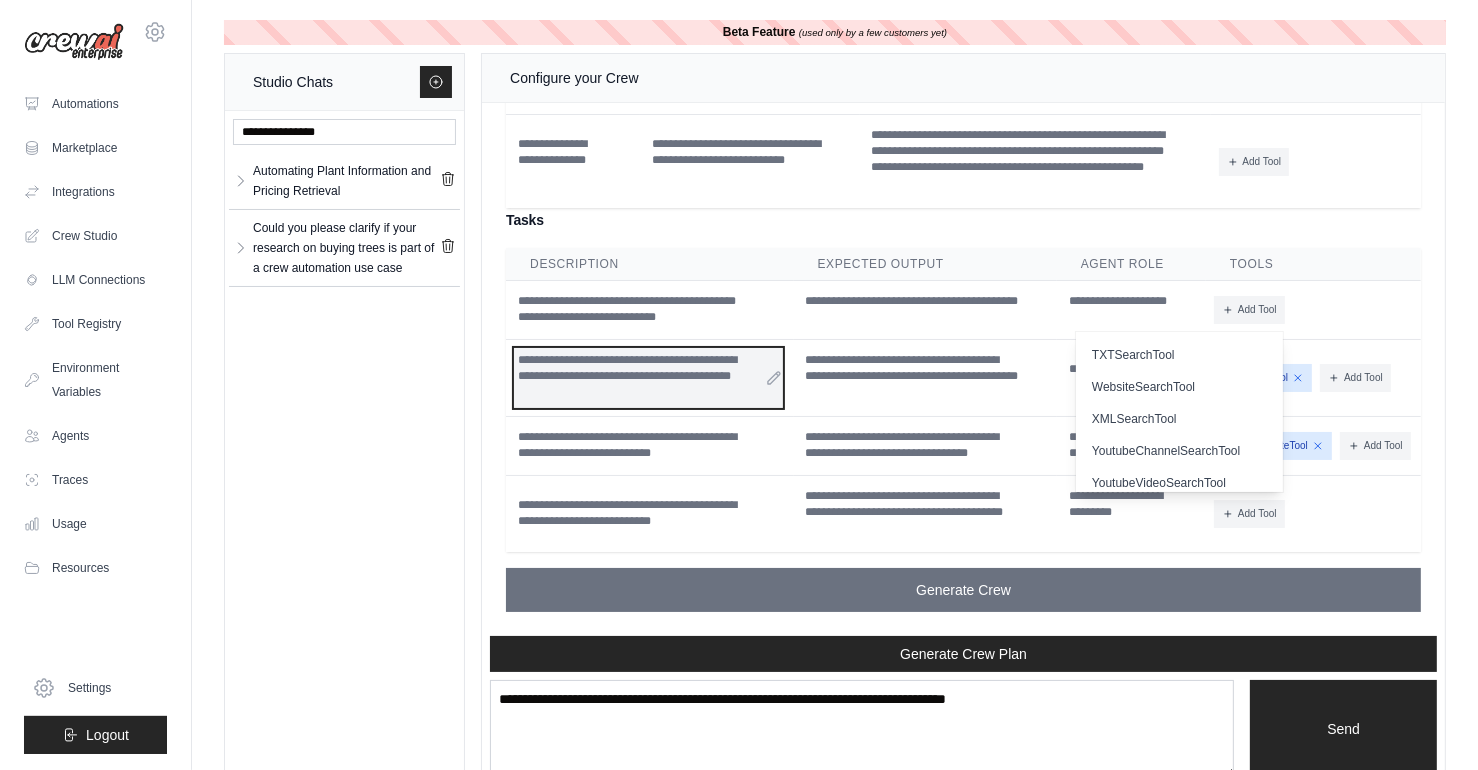 click on "**********" at bounding box center (648, 377) 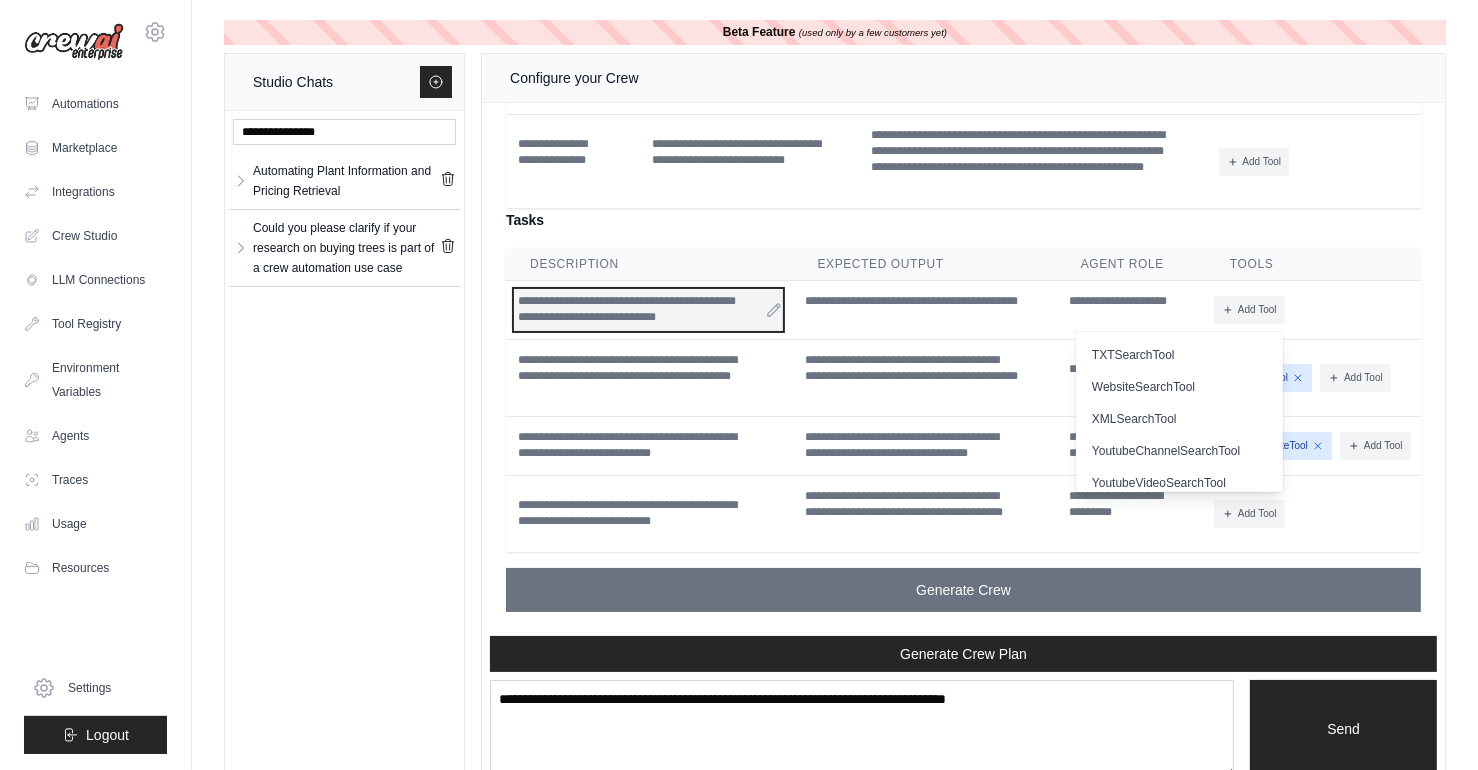 click on "**********" at bounding box center (648, 310) 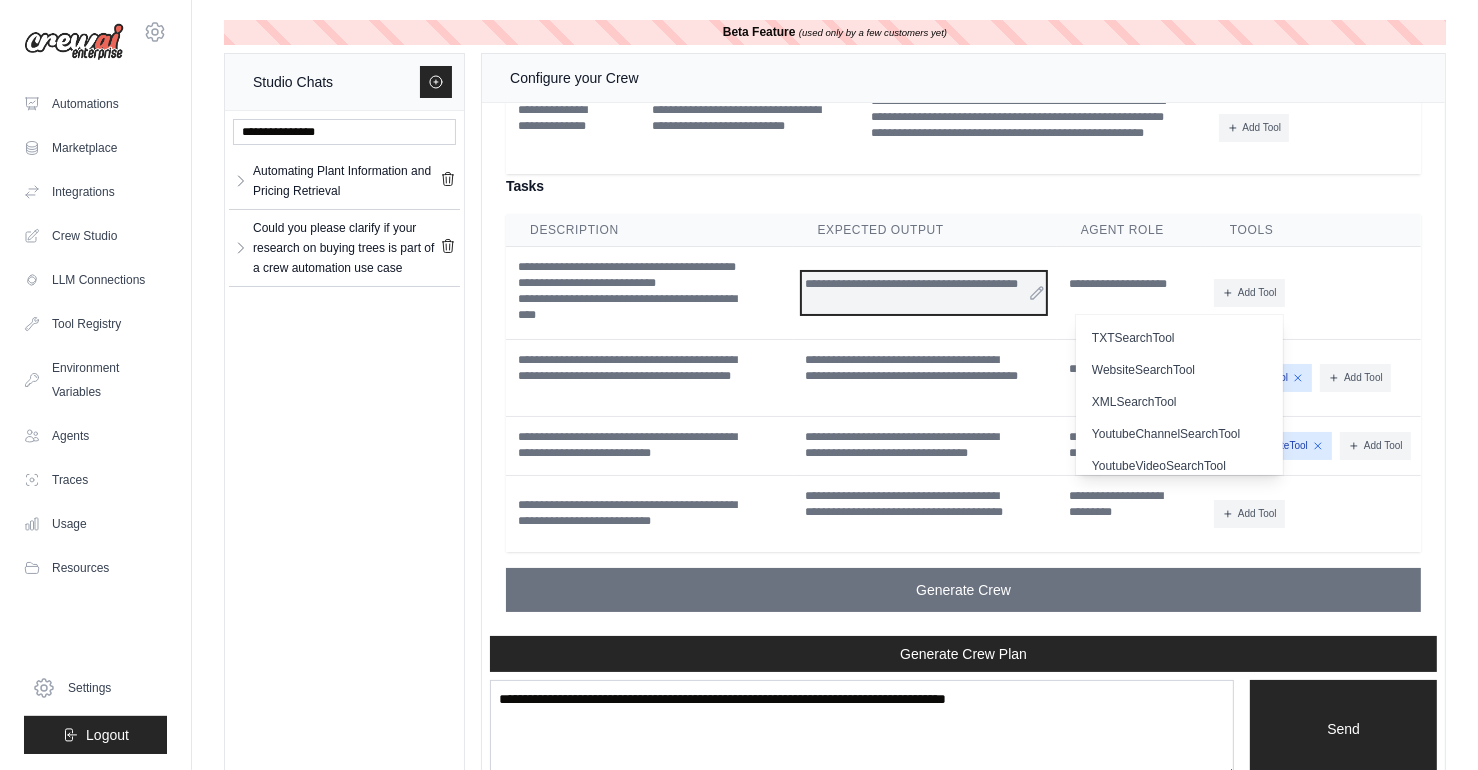 click on "**********" at bounding box center [924, 293] 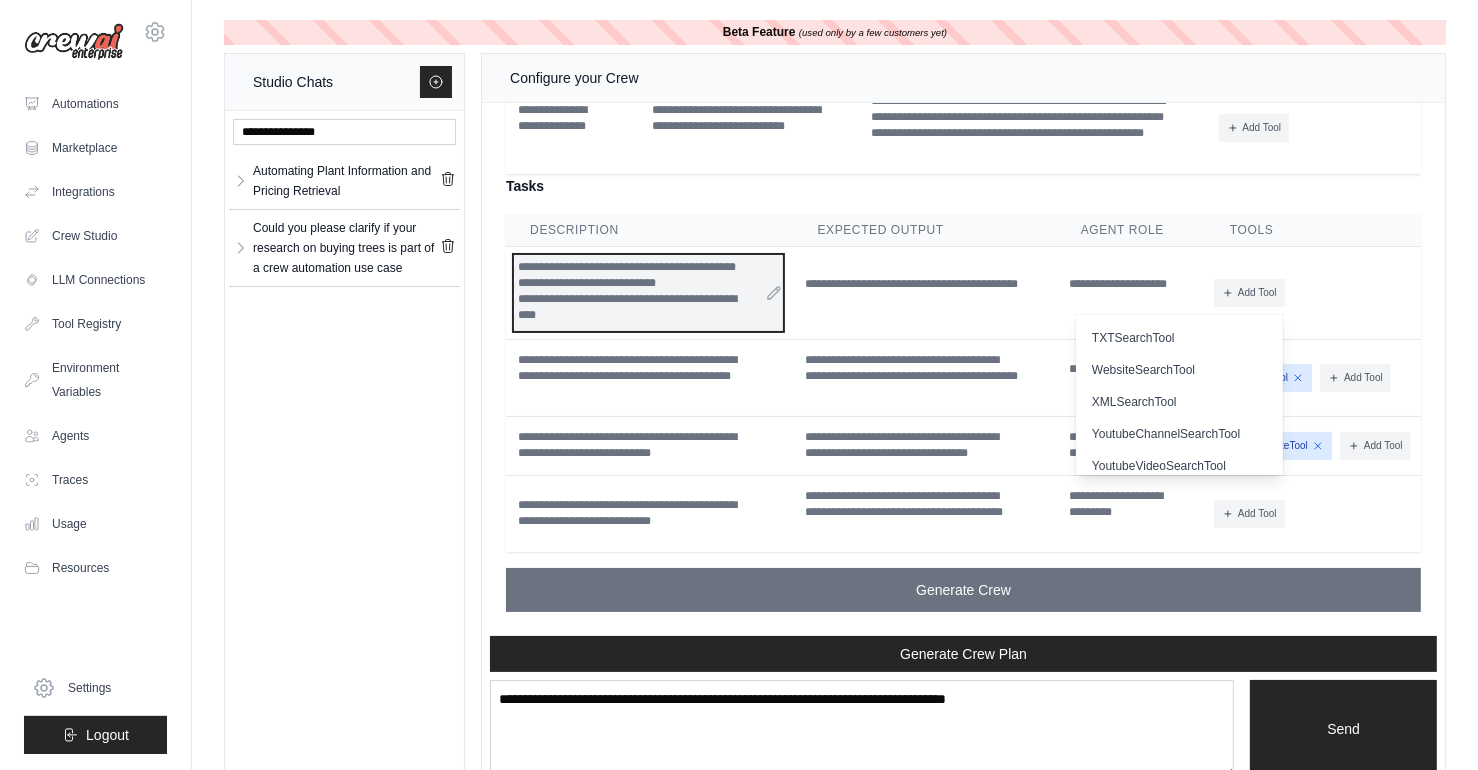 click on "**********" at bounding box center (637, 308) 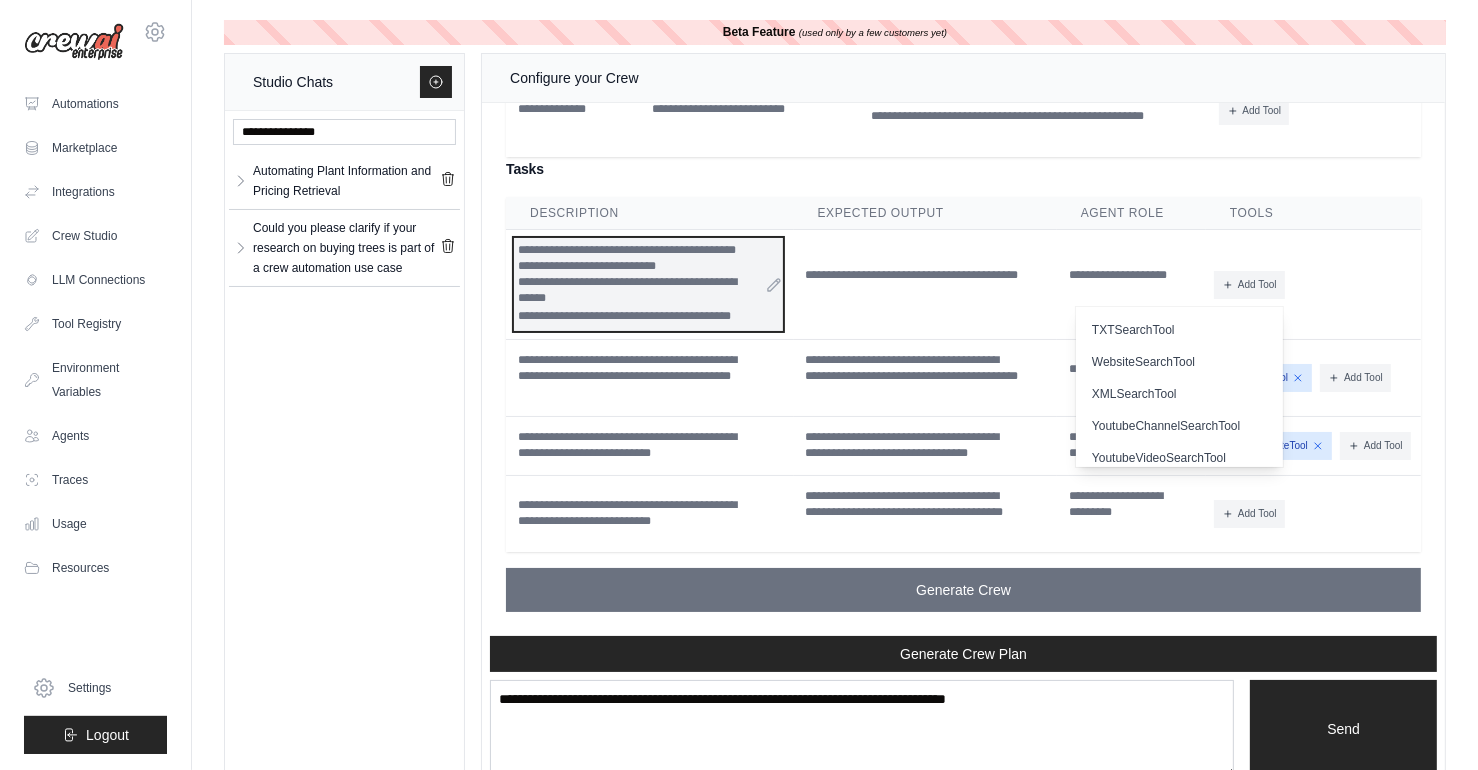 click on "**********" at bounding box center (637, 316) 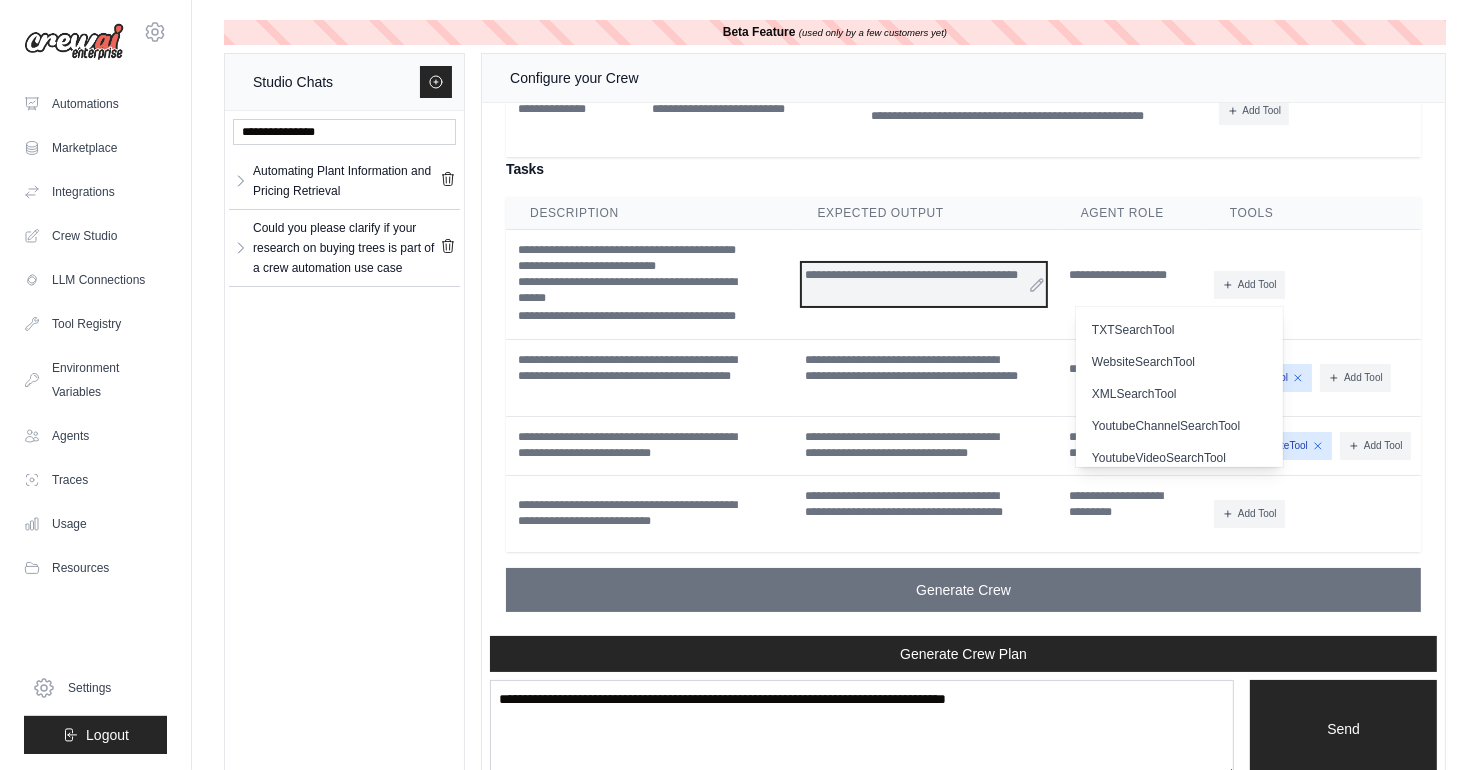 click on "**********" at bounding box center (924, 284) 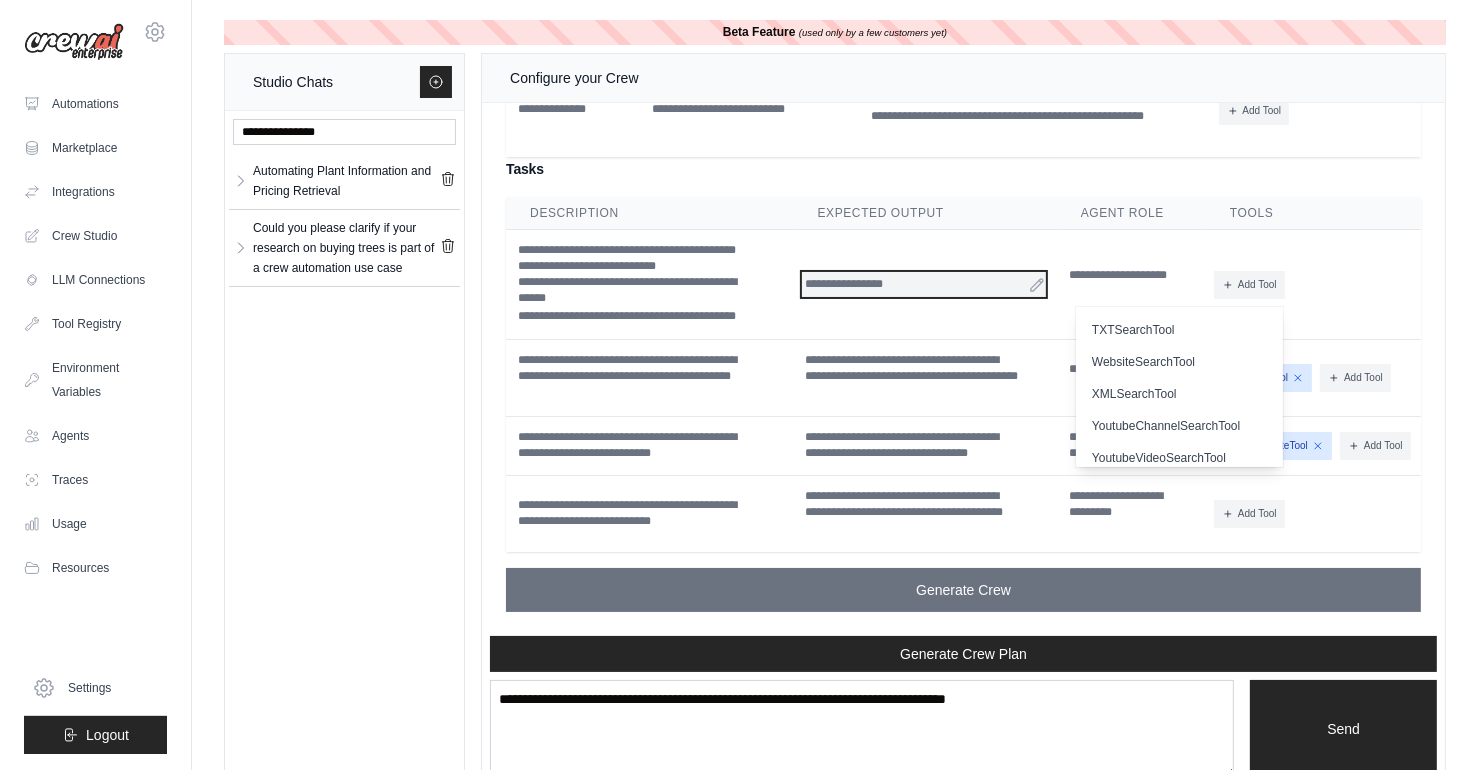 scroll, scrollTop: 2235, scrollLeft: 0, axis: vertical 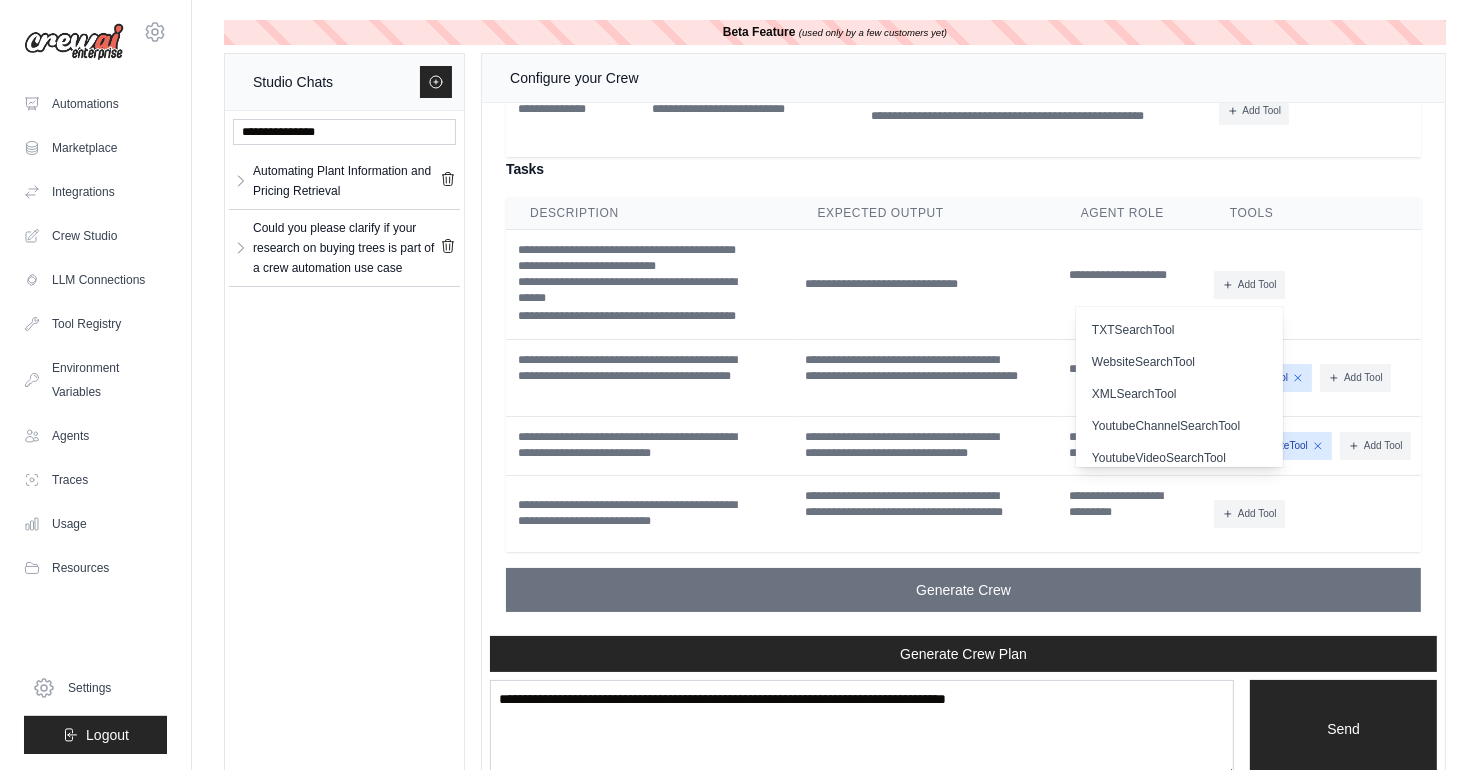 click on "Add Tool
CodeDocsSearchTool
CSVSearchTool
DirectoryReadTool" at bounding box center [1313, 284] 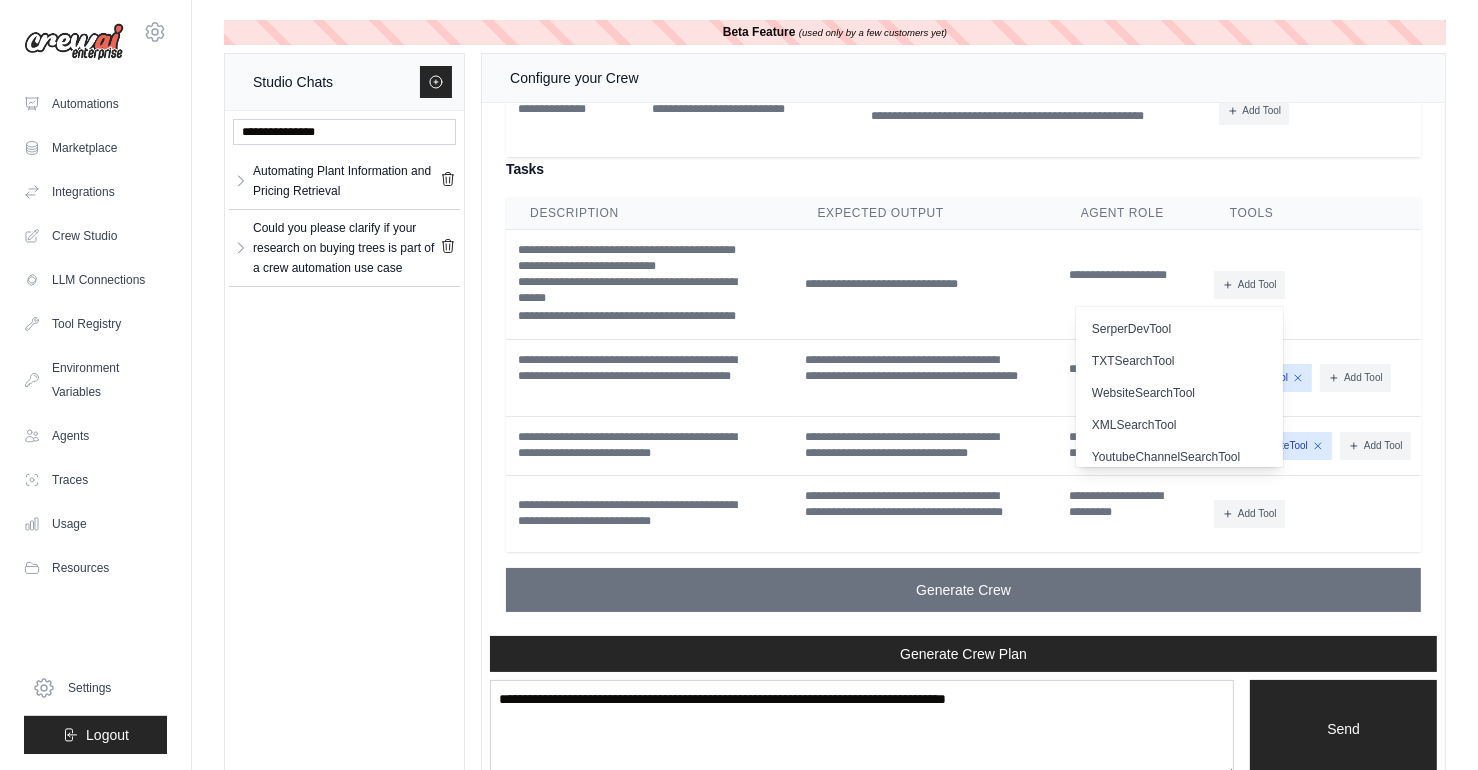 scroll, scrollTop: 426, scrollLeft: 0, axis: vertical 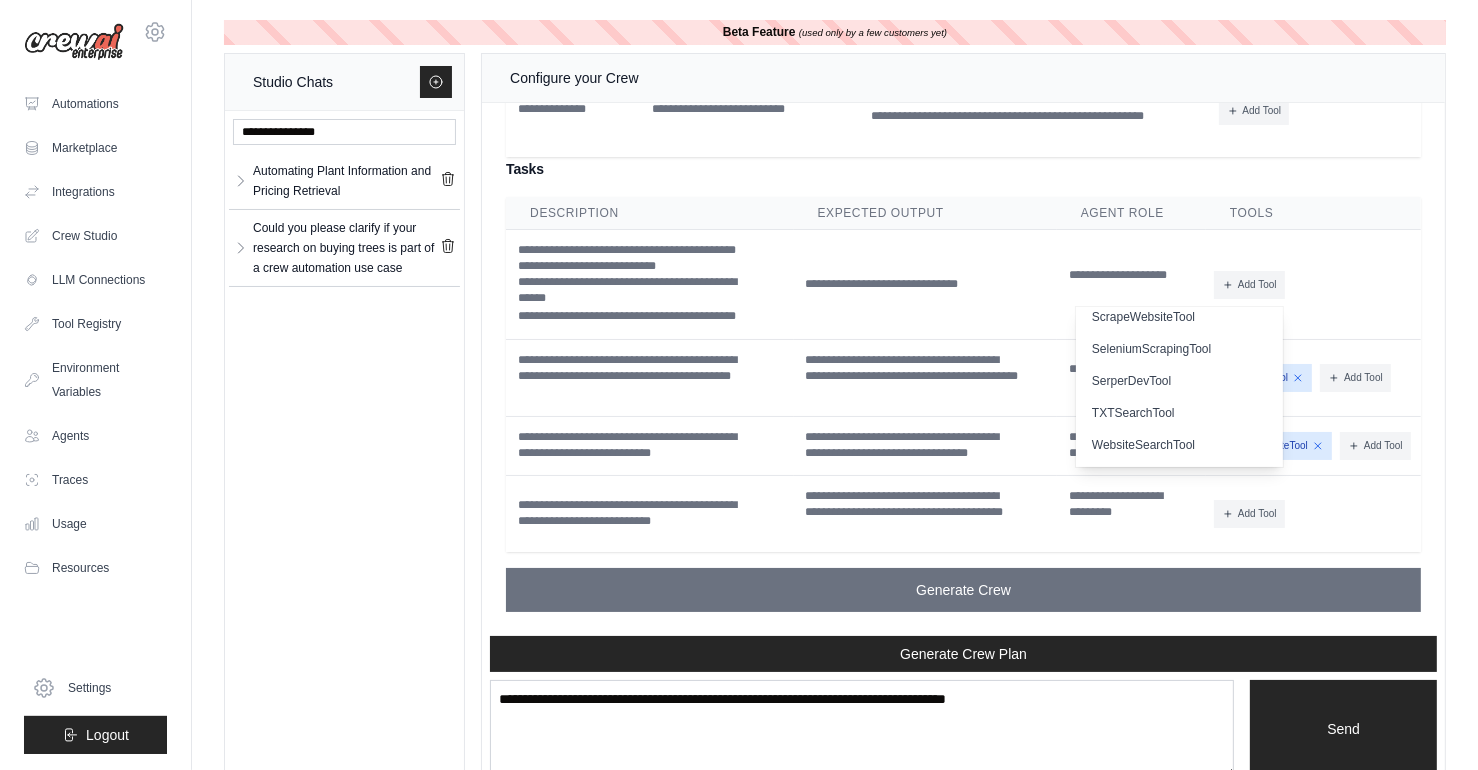 click on "Add Tool
CodeDocsSearchTool
CSVSearchTool
DirectoryReadTool
DirectorySearchTool" at bounding box center [1313, 285] 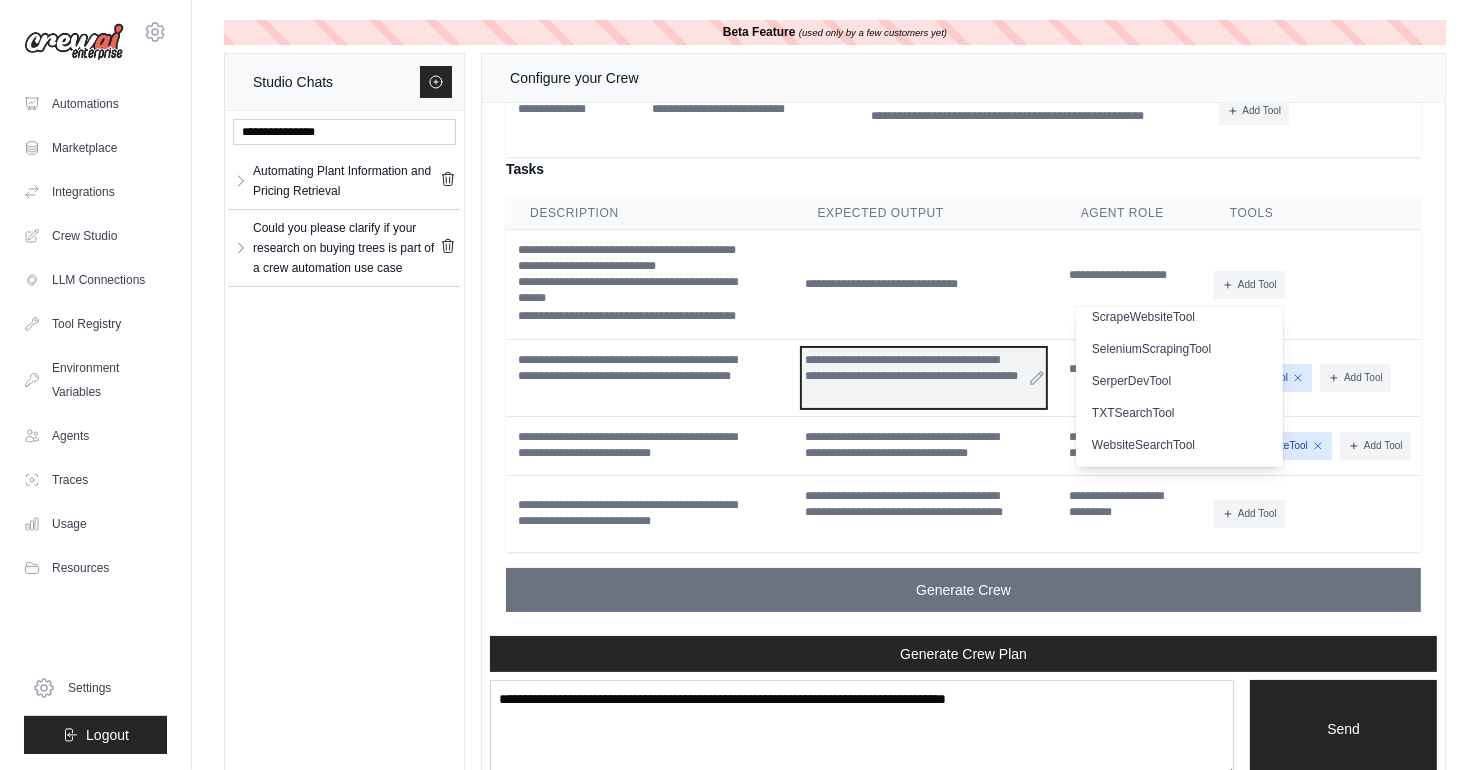 click on "**********" at bounding box center [924, 377] 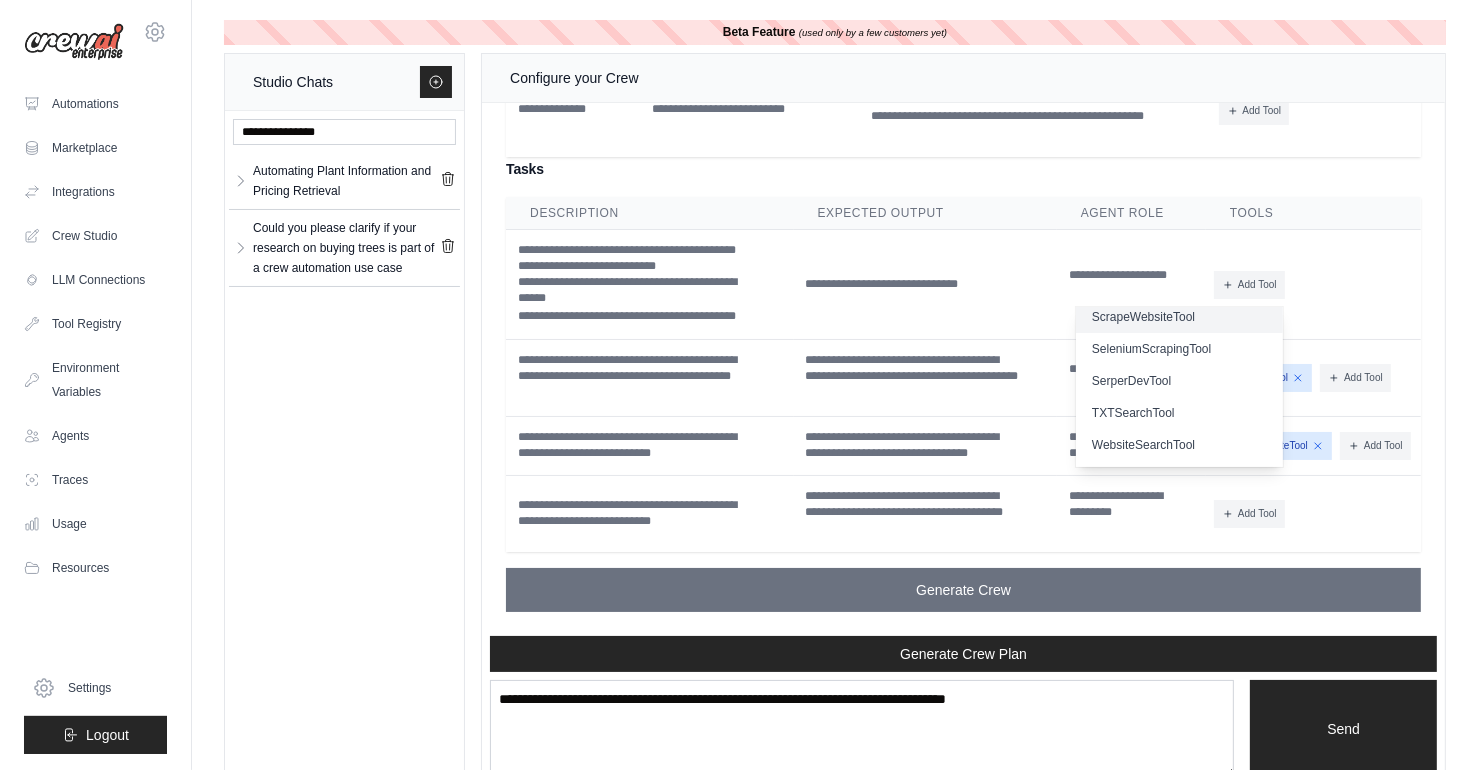 click on "ScrapeWebsiteTool" at bounding box center (1179, 317) 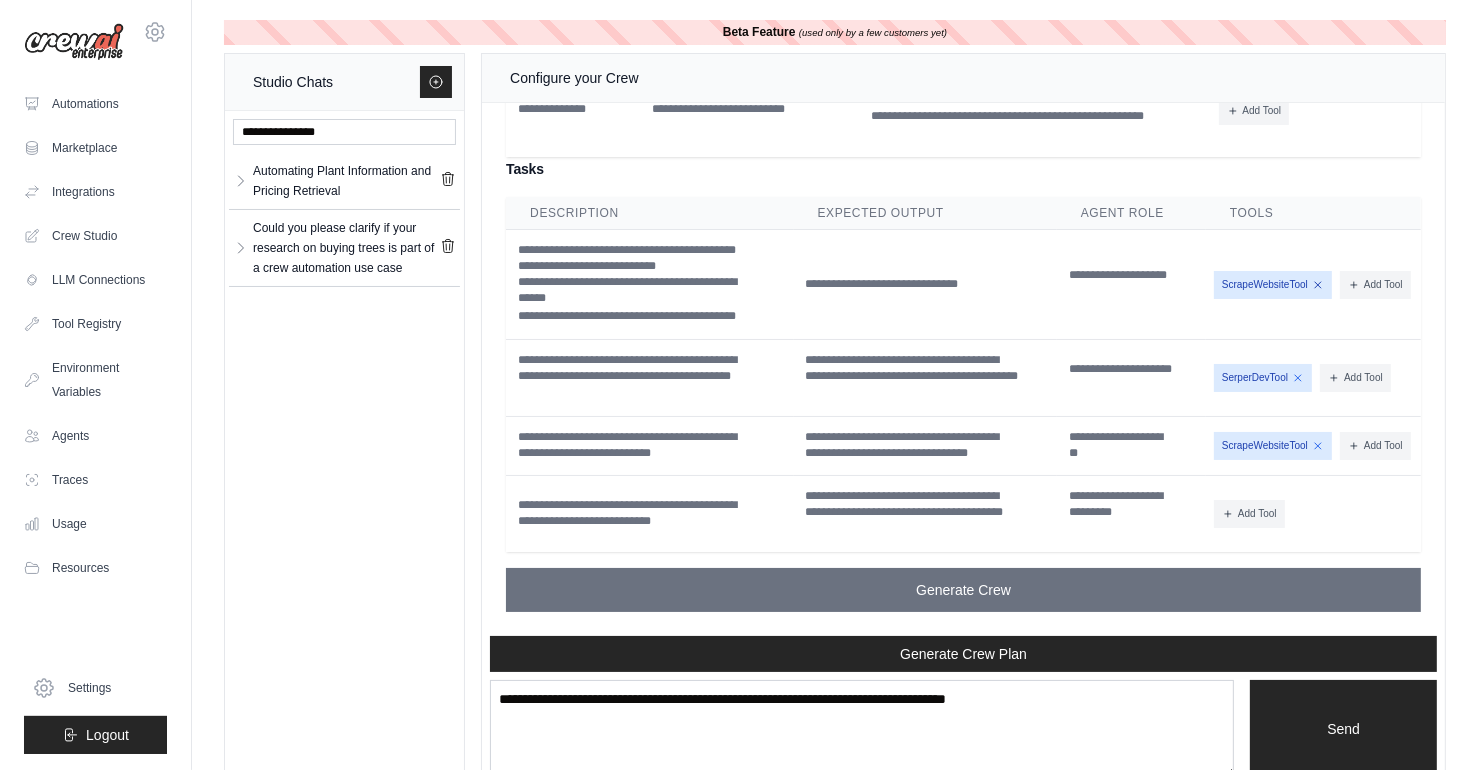click 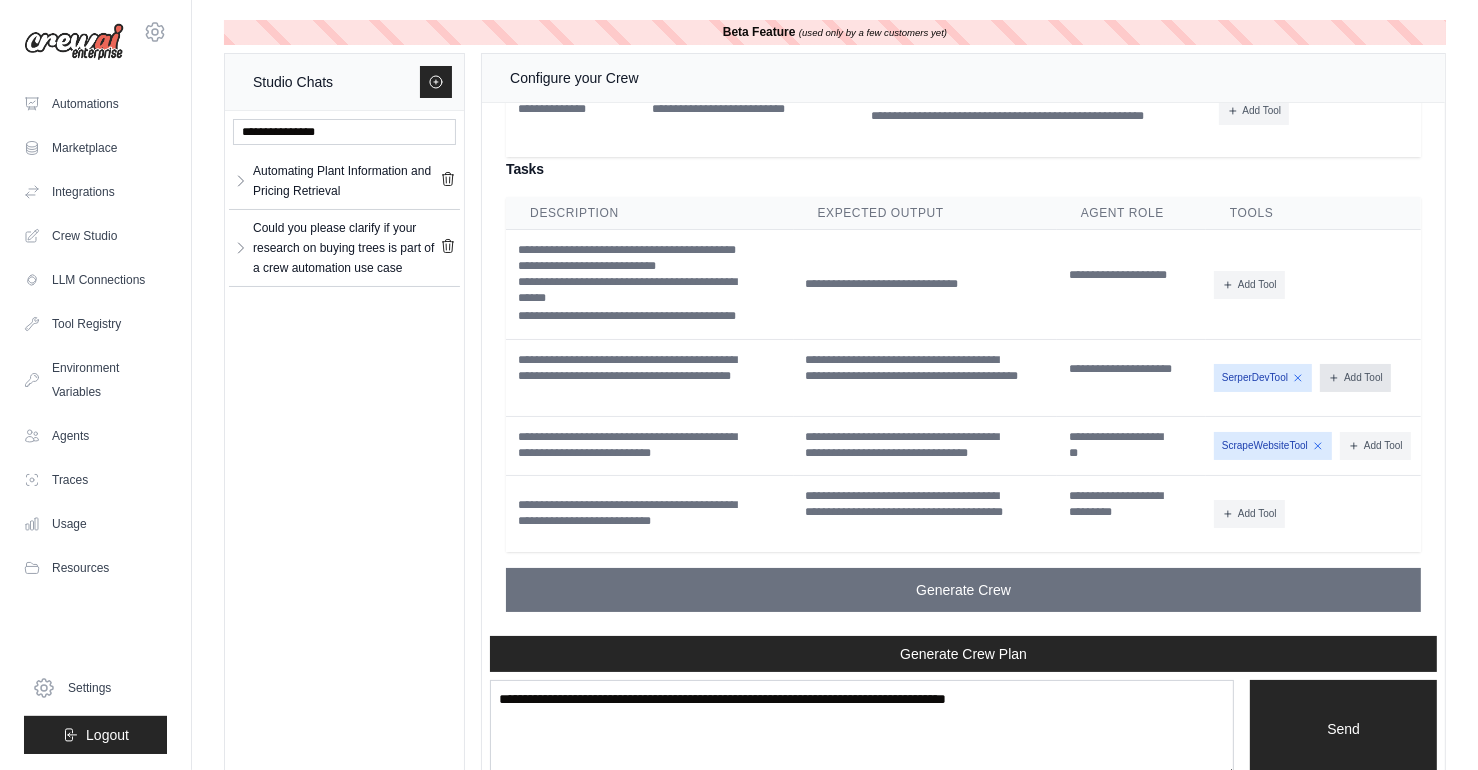 click on "Add Tool" at bounding box center [1355, 378] 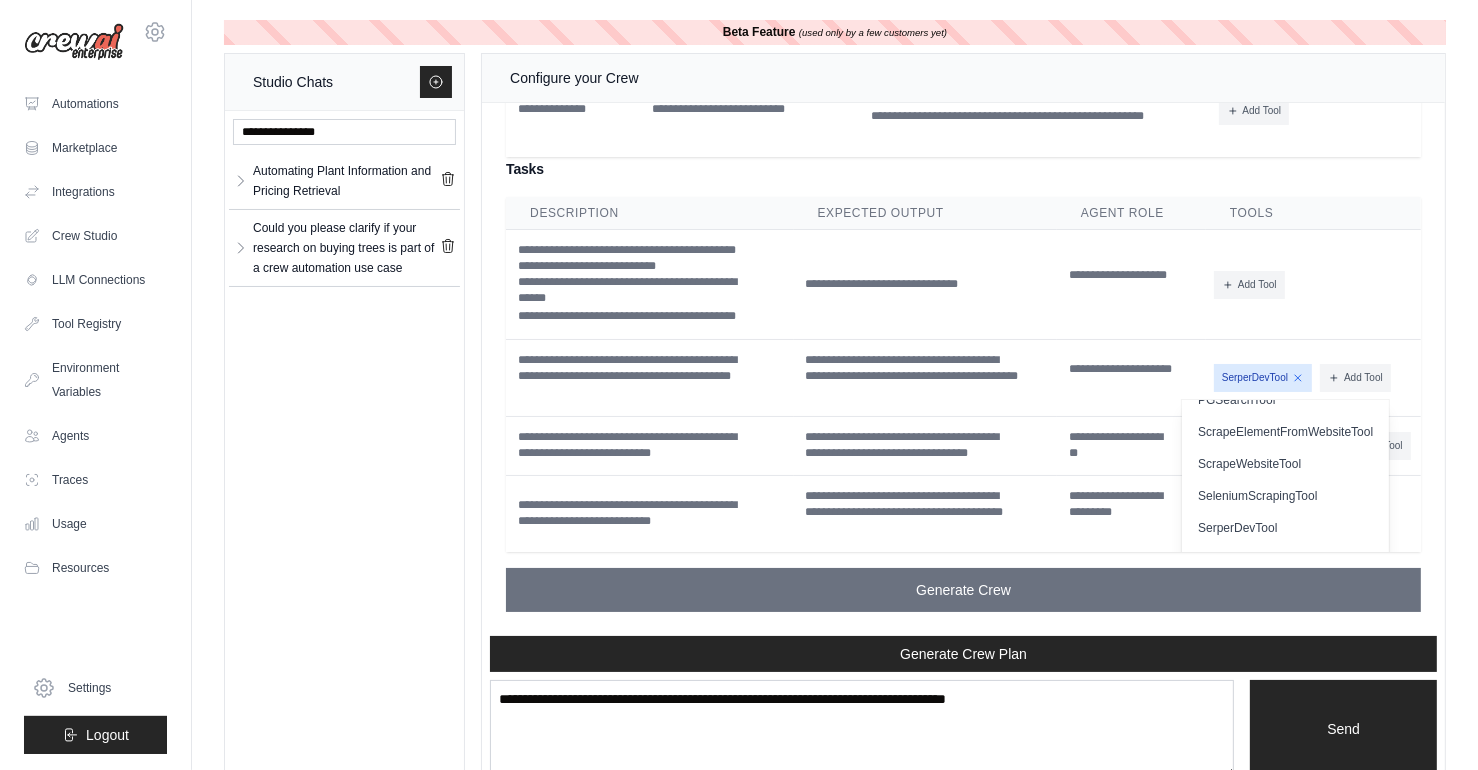 scroll, scrollTop: 395, scrollLeft: 0, axis: vertical 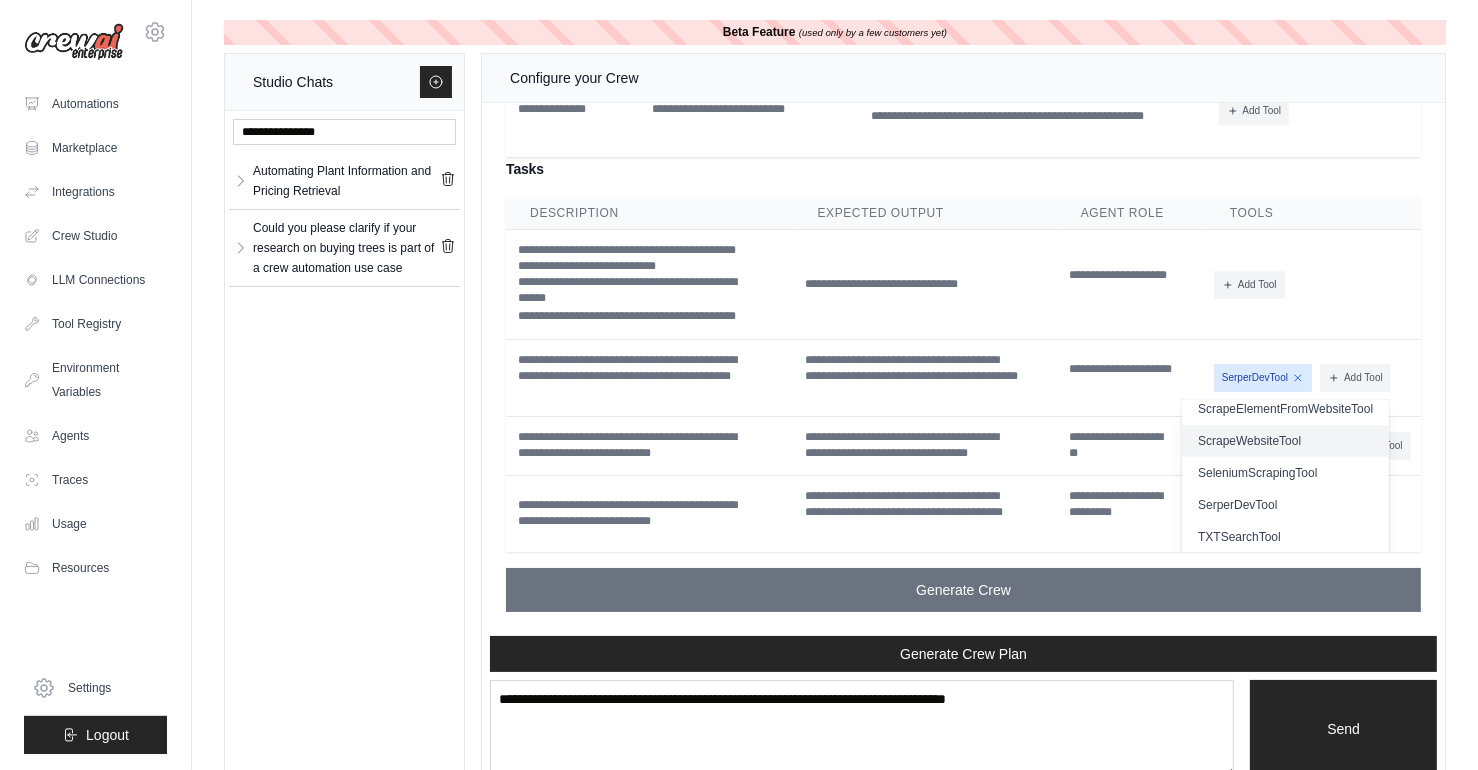 click on "ScrapeWebsiteTool" at bounding box center (1285, 441) 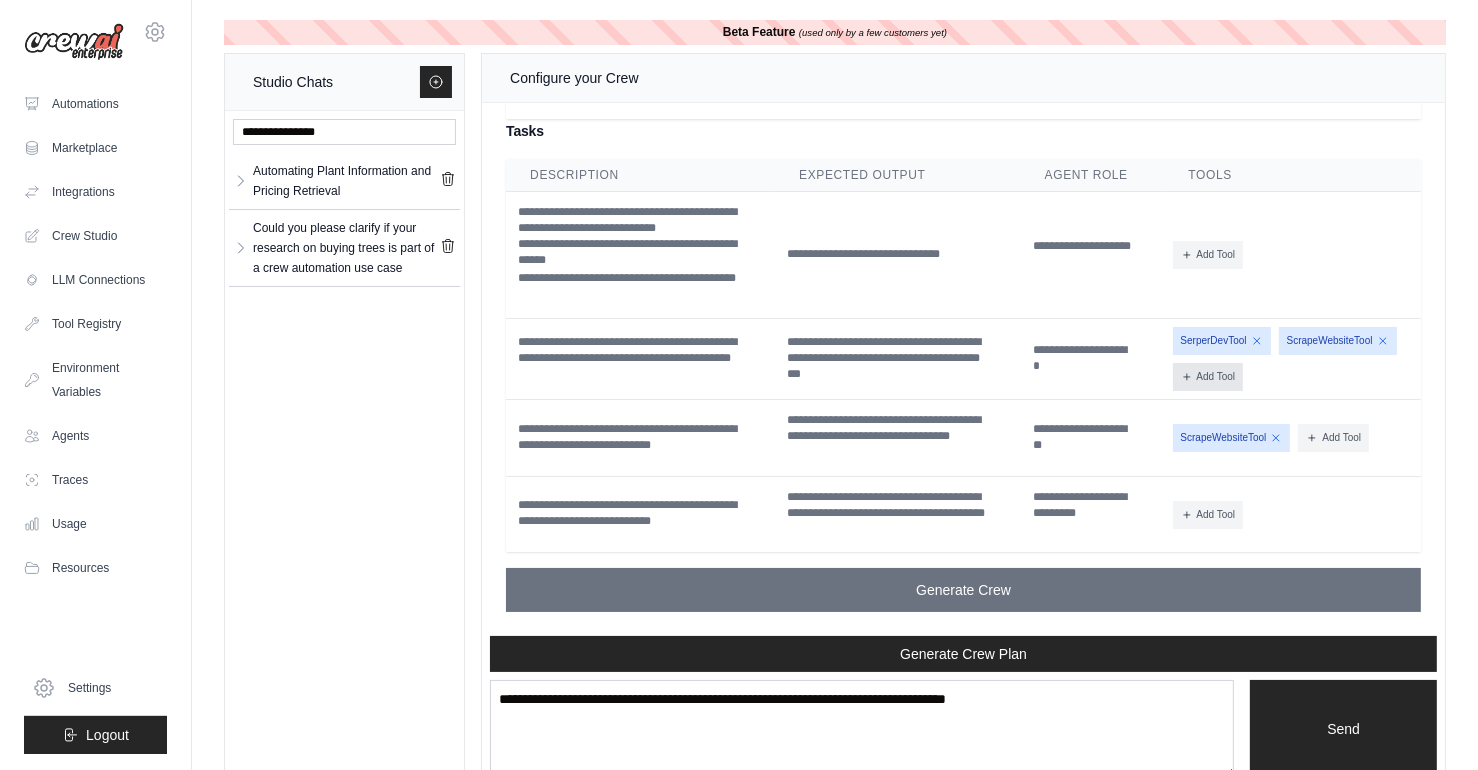 click on "Add Tool" at bounding box center [1208, 377] 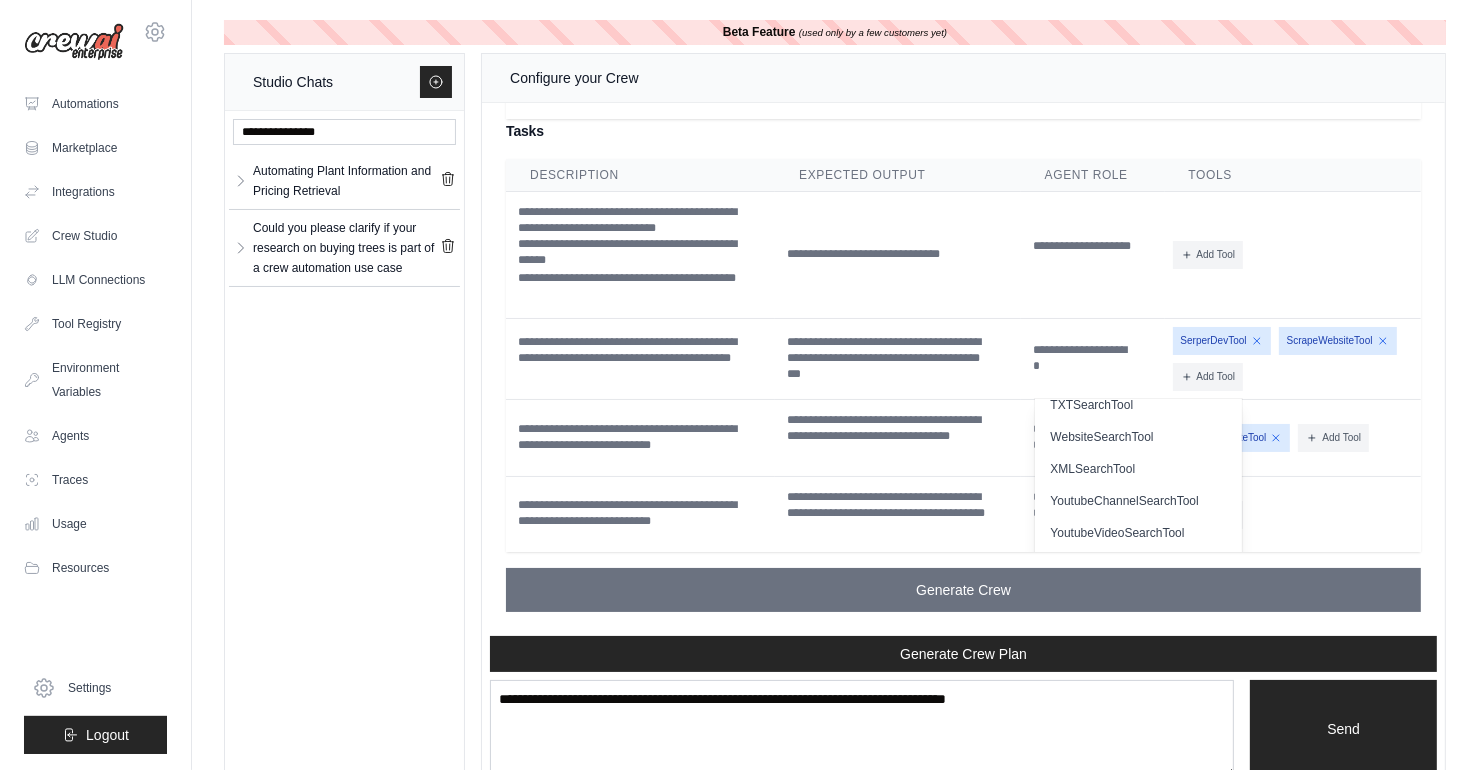 scroll, scrollTop: 540, scrollLeft: 0, axis: vertical 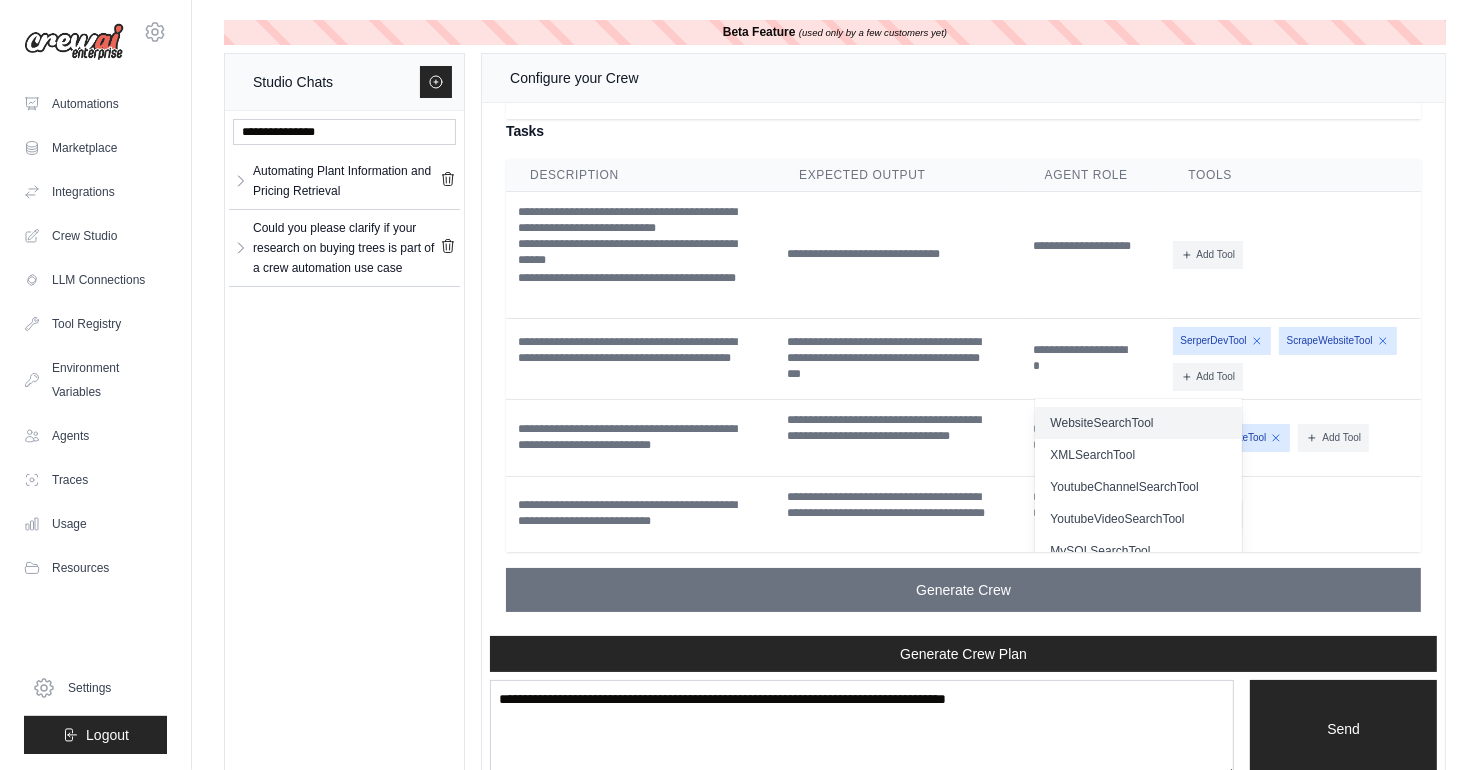 click on "WebsiteSearchTool" at bounding box center [1138, 423] 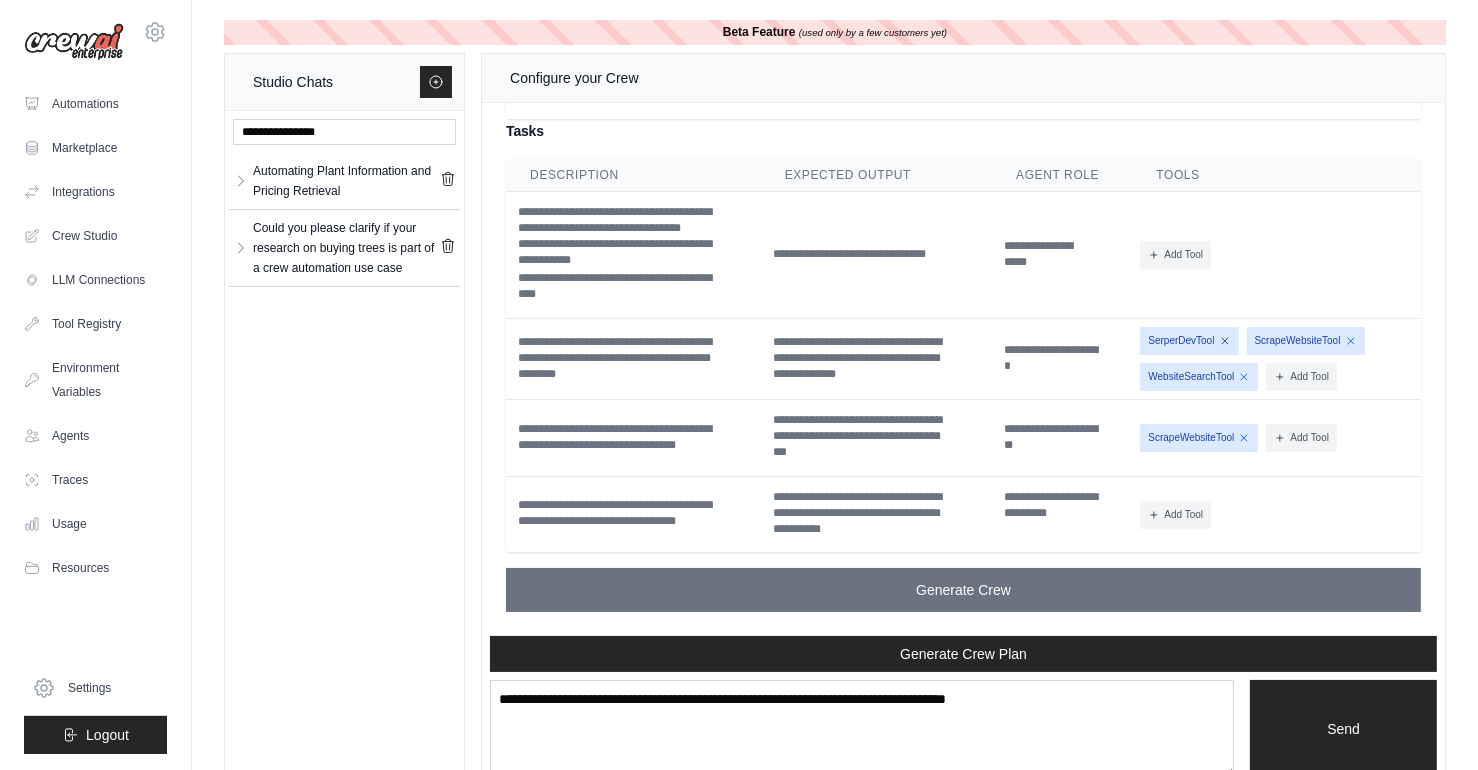 click 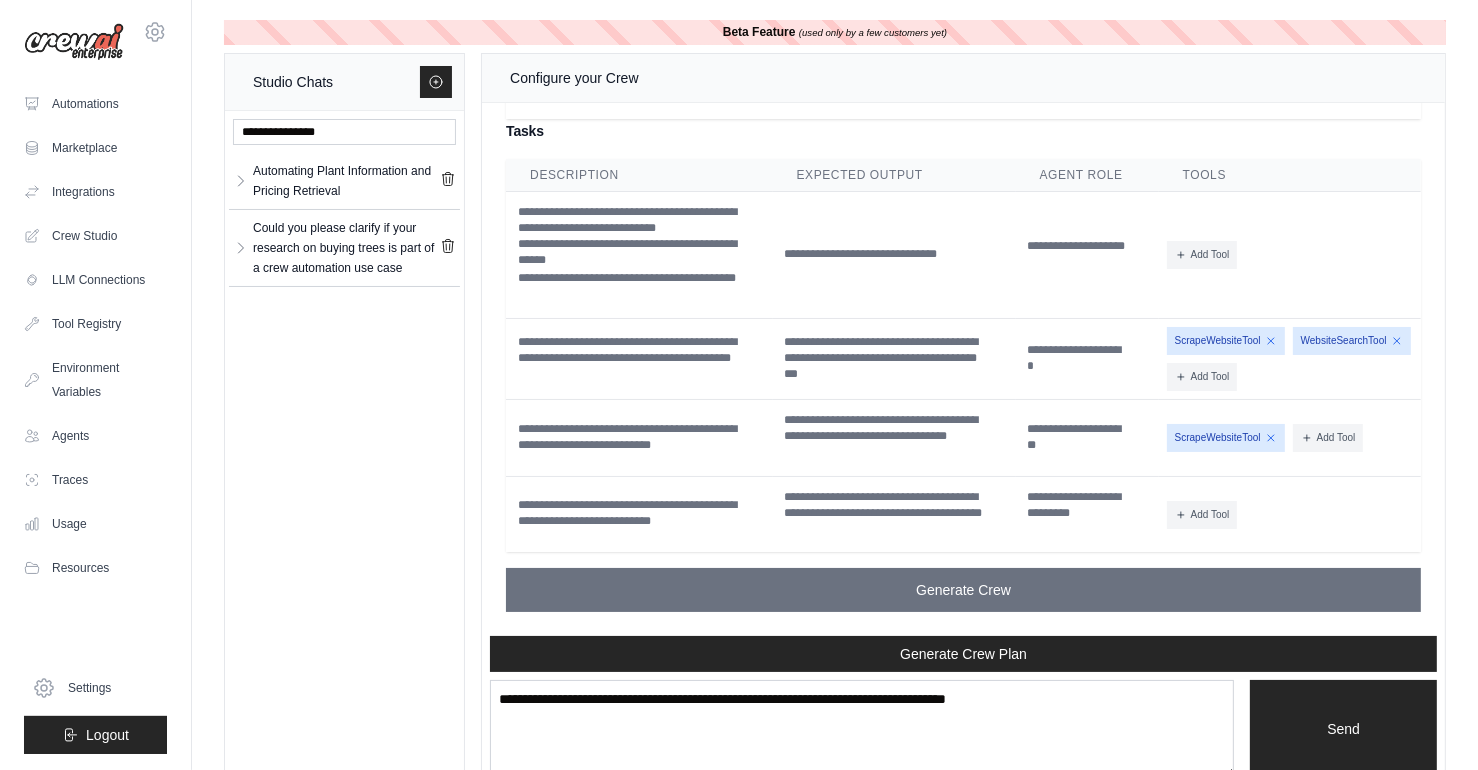 scroll, scrollTop: 2333, scrollLeft: 0, axis: vertical 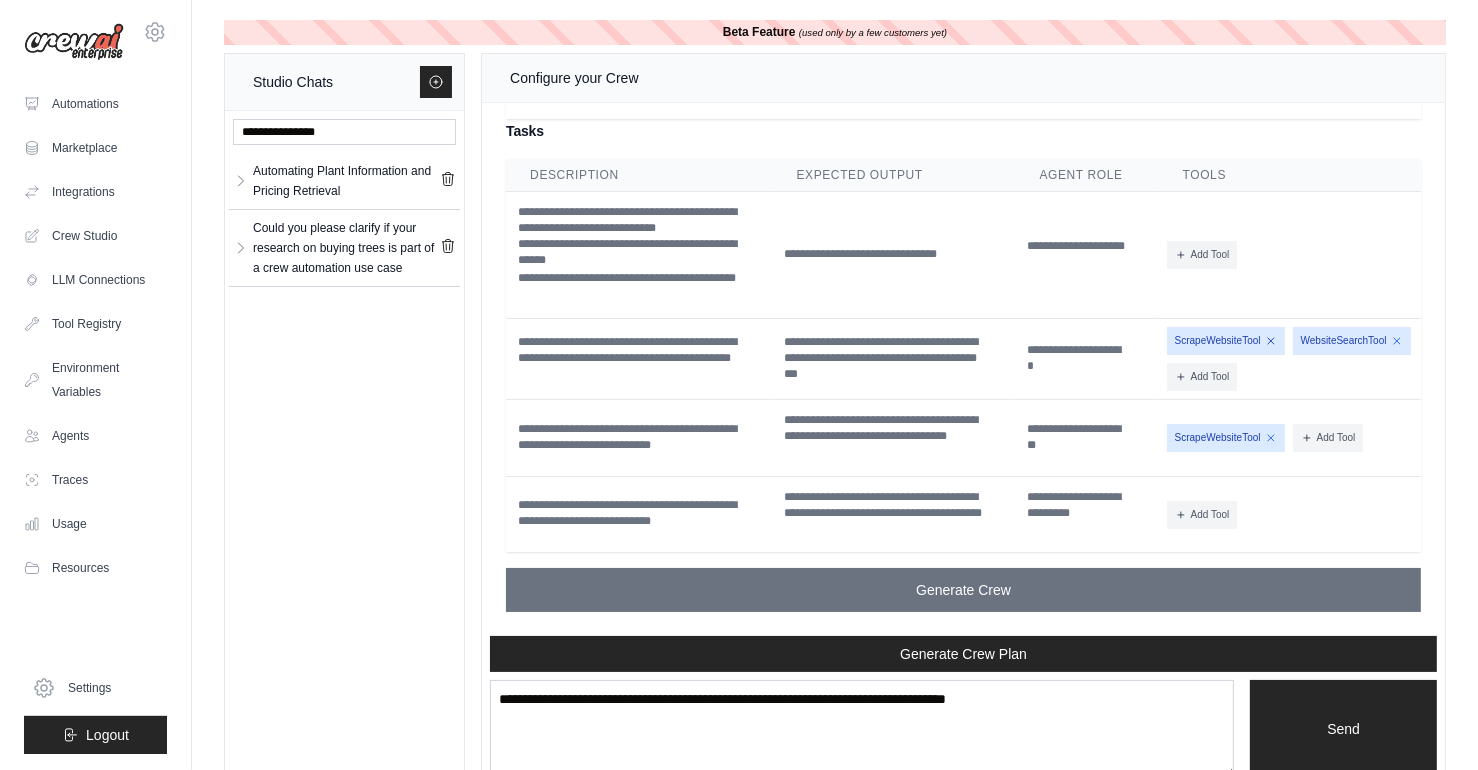 click 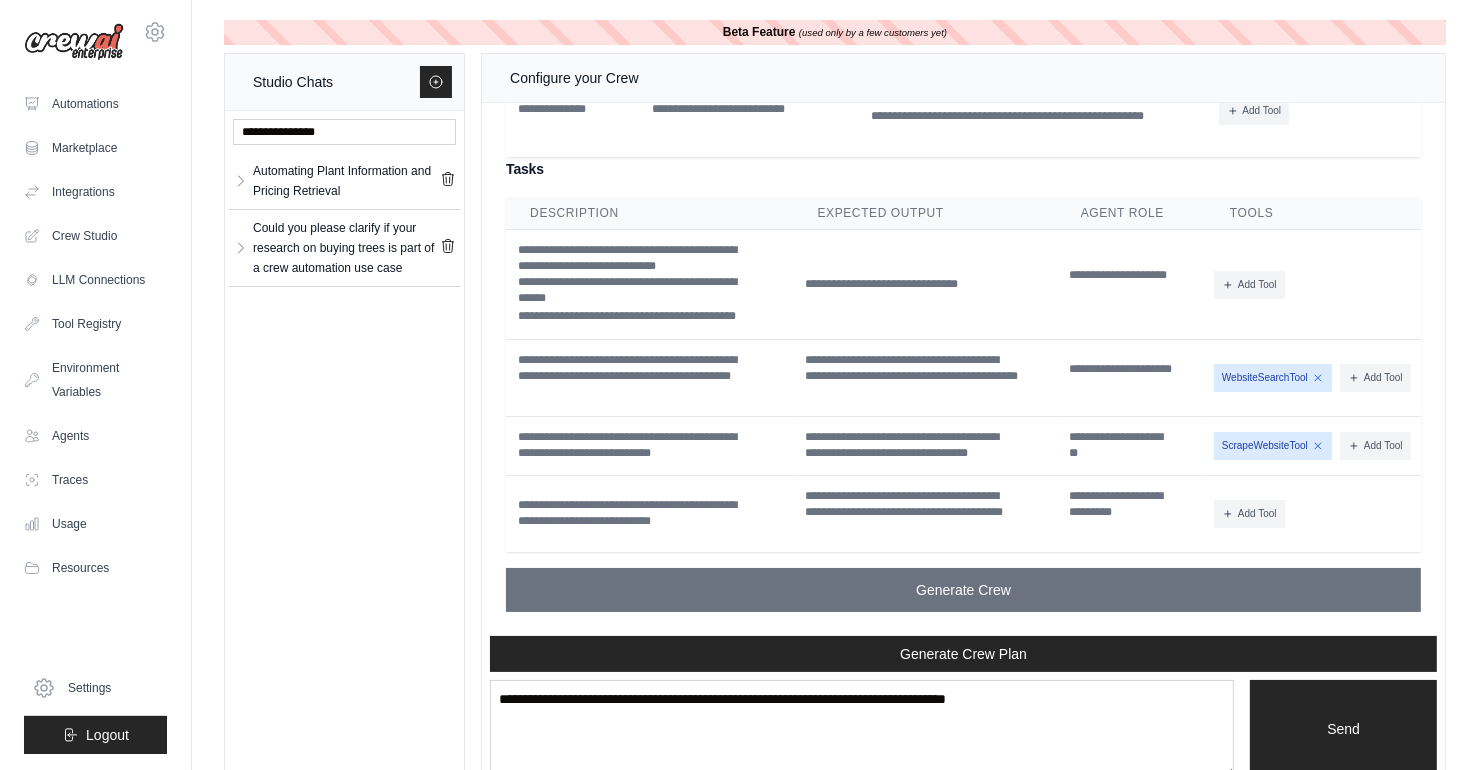 scroll, scrollTop: 2278, scrollLeft: 0, axis: vertical 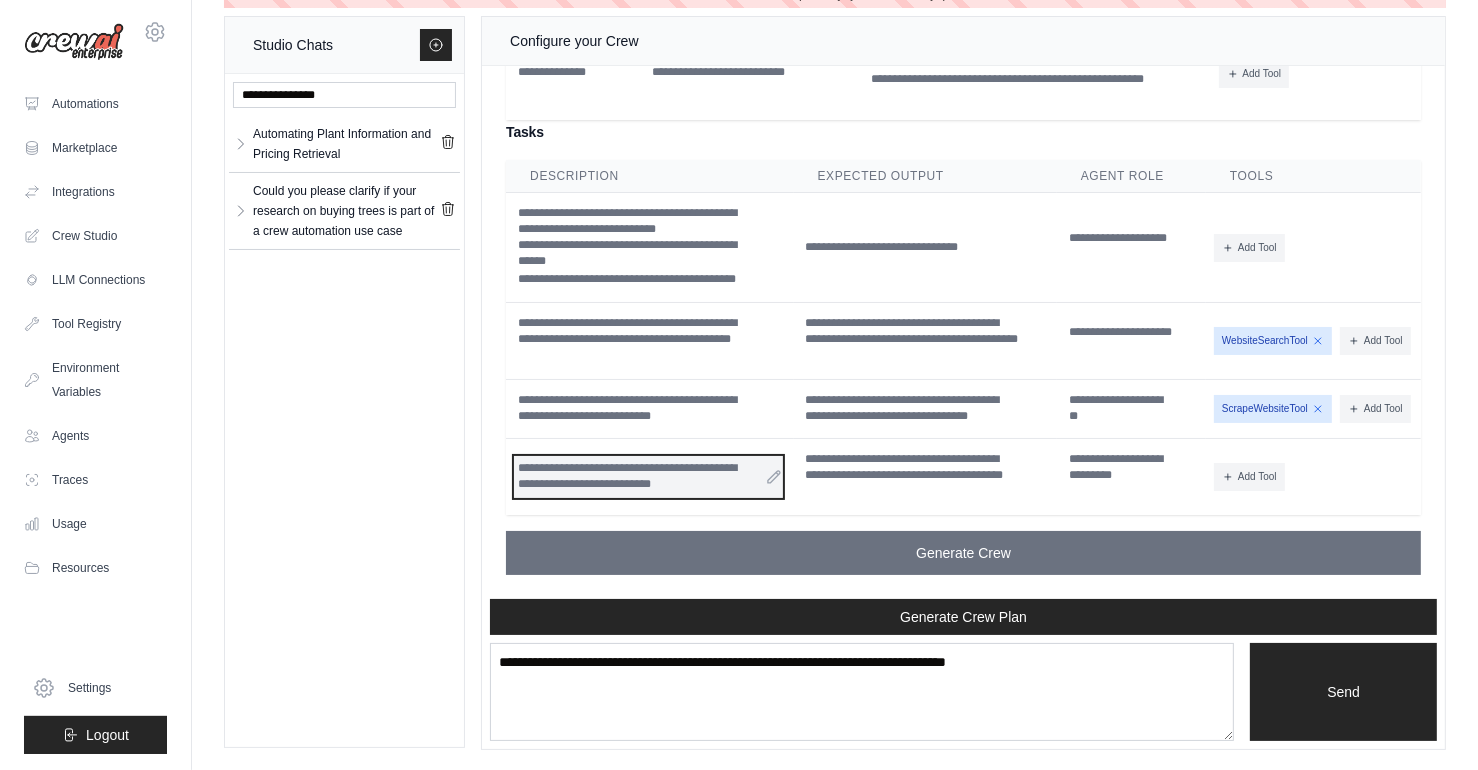 click on "**********" at bounding box center [648, 477] 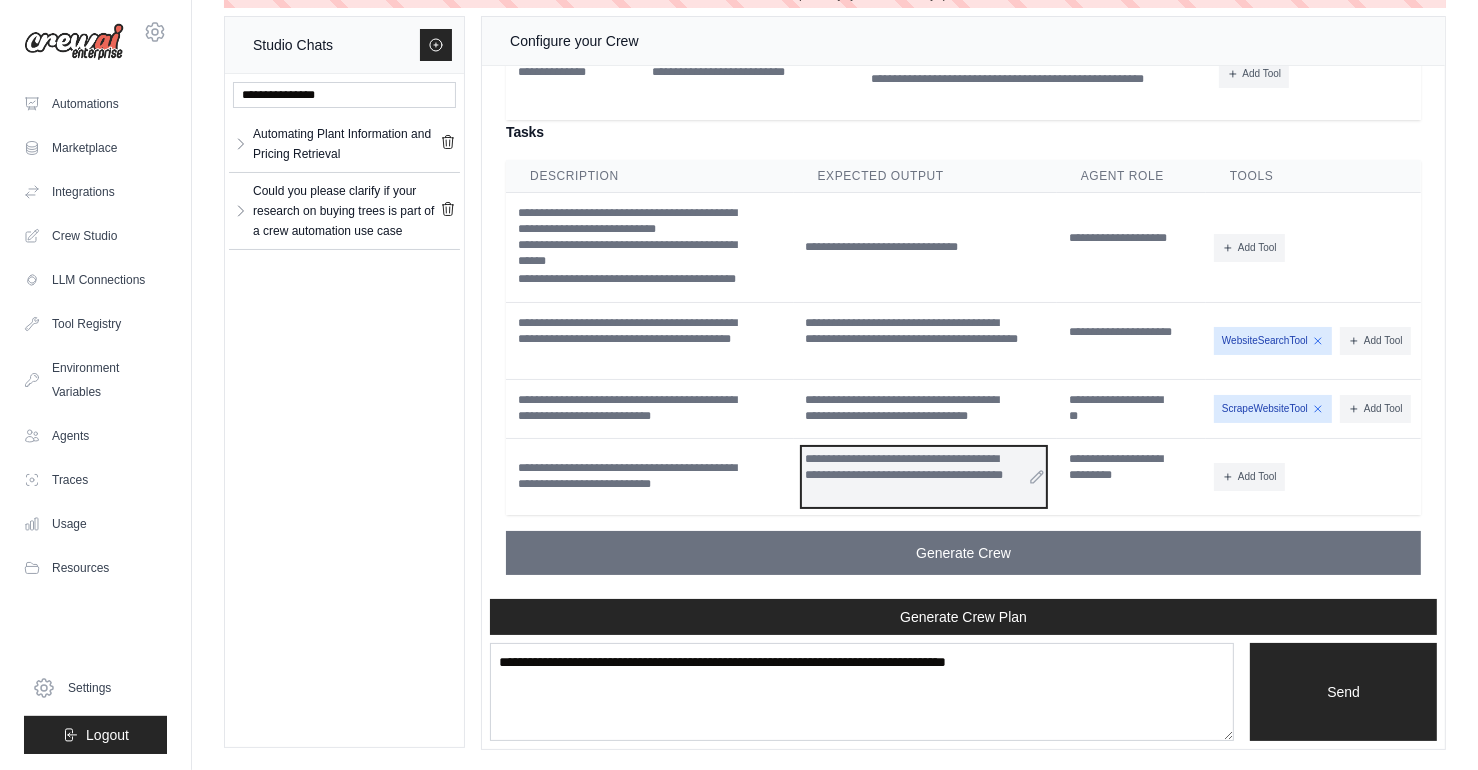 click on "**********" at bounding box center (924, 476) 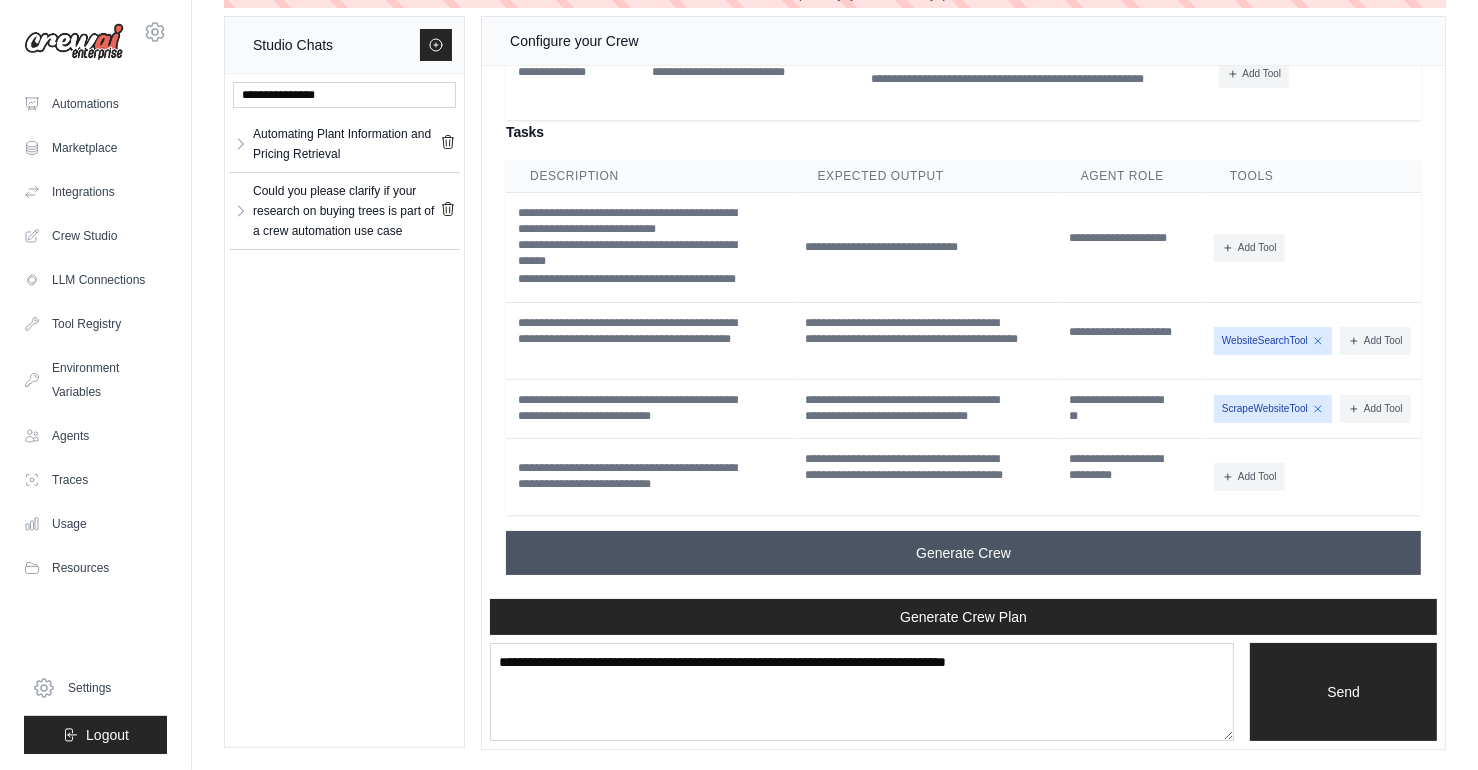 click on "Generate Crew" at bounding box center [963, 553] 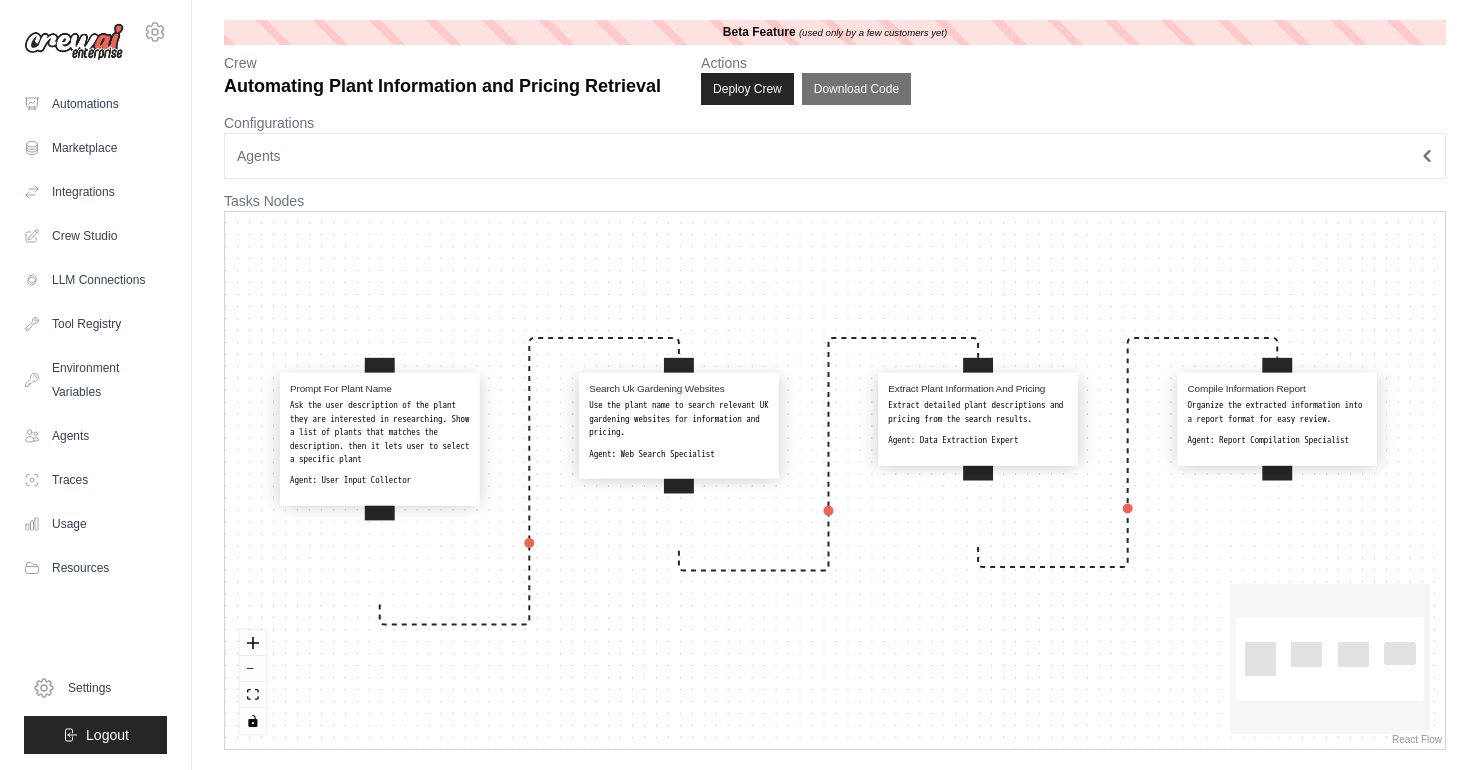 scroll, scrollTop: 0, scrollLeft: 0, axis: both 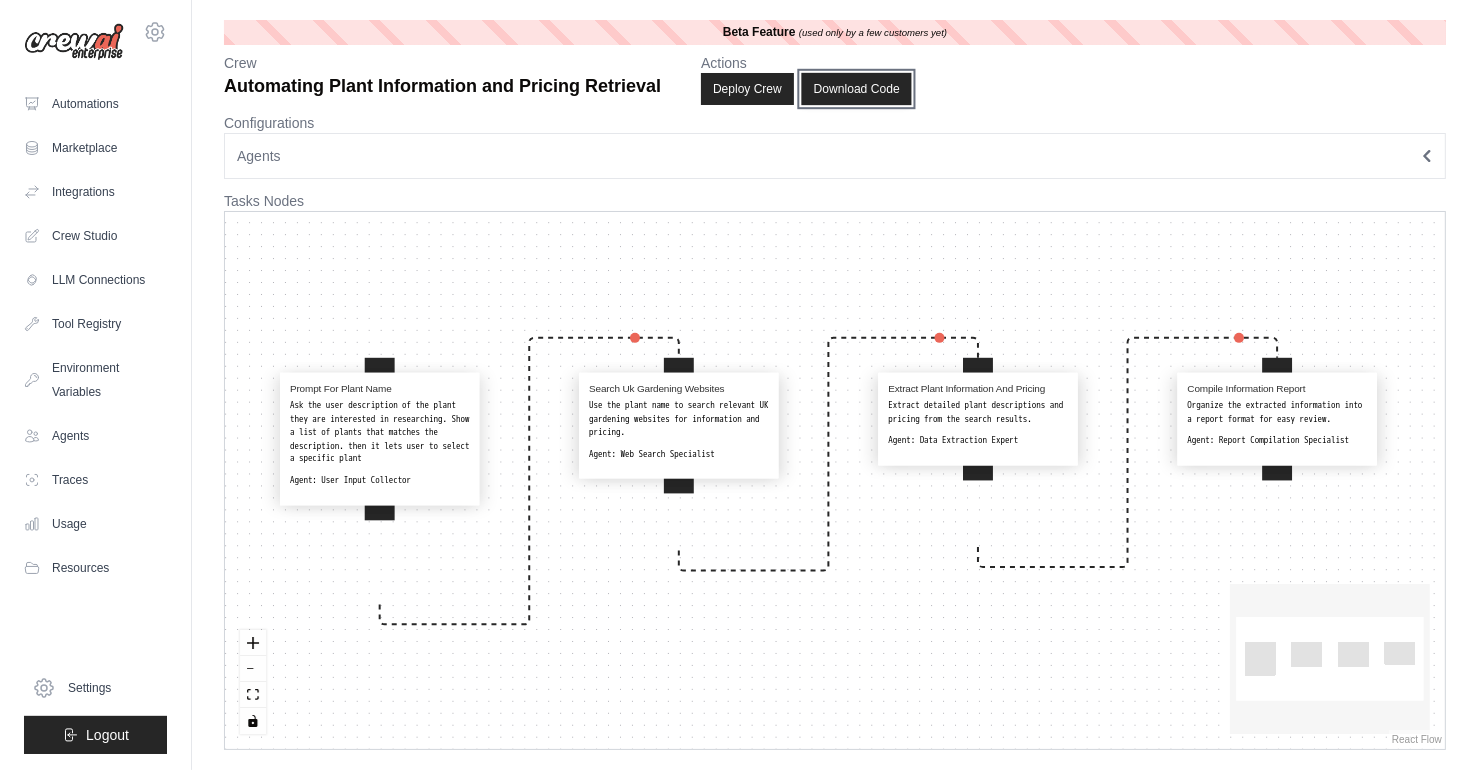 click on "Download Code" at bounding box center [856, 89] 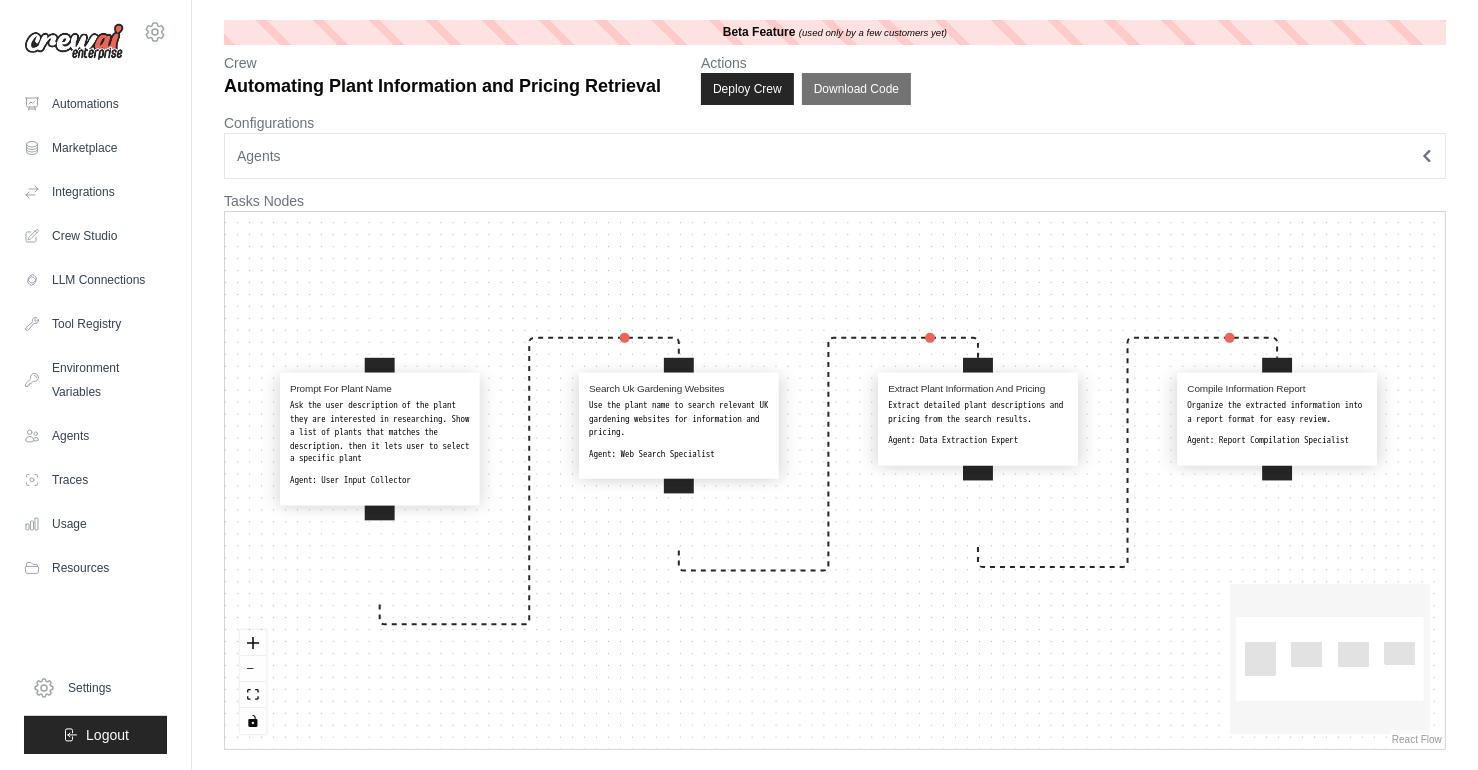 click on "Ask the user description of the plant they are interested in researching.
Show a list of plants that matches the description. then it lets user to select a specific plant" at bounding box center [380, 432] 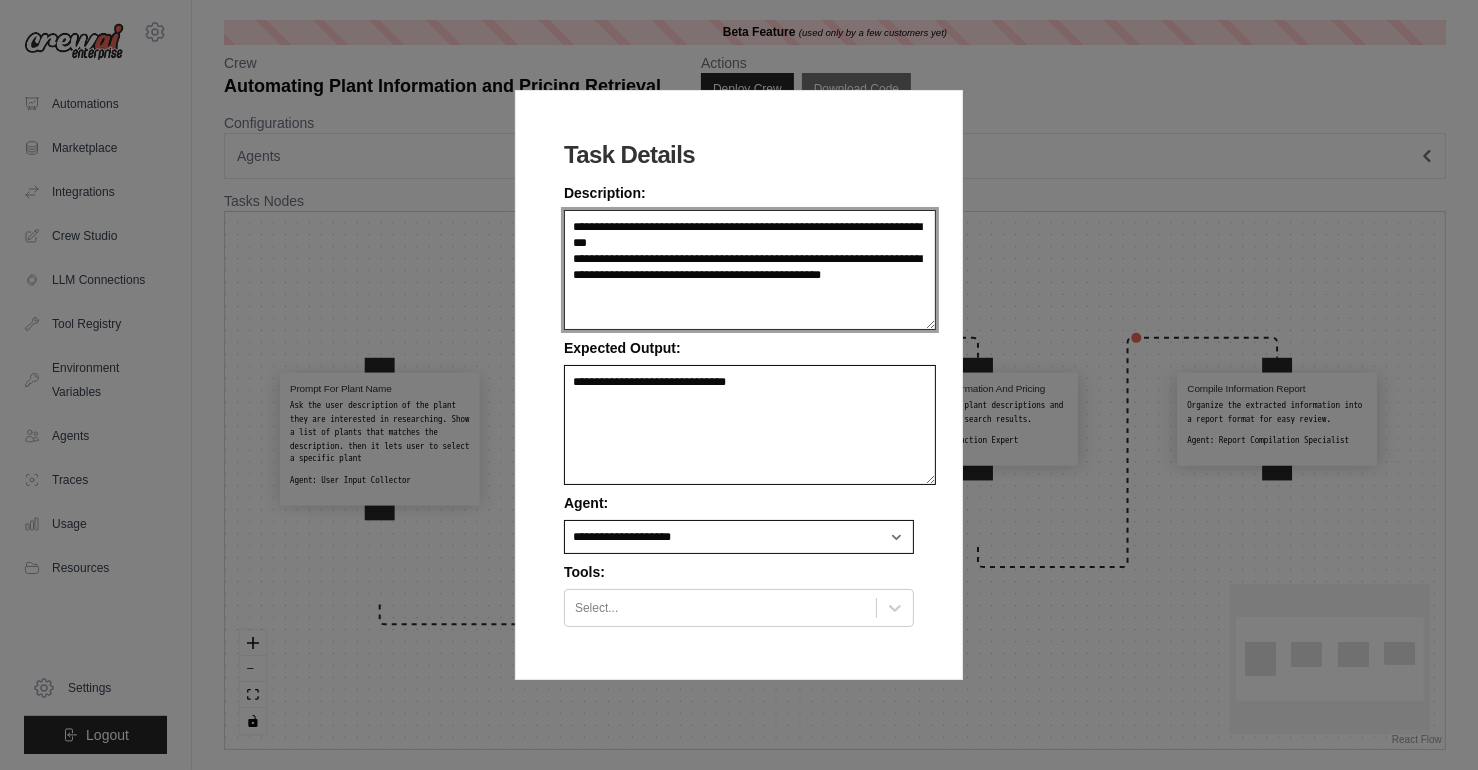 click on "**********" at bounding box center [750, 270] 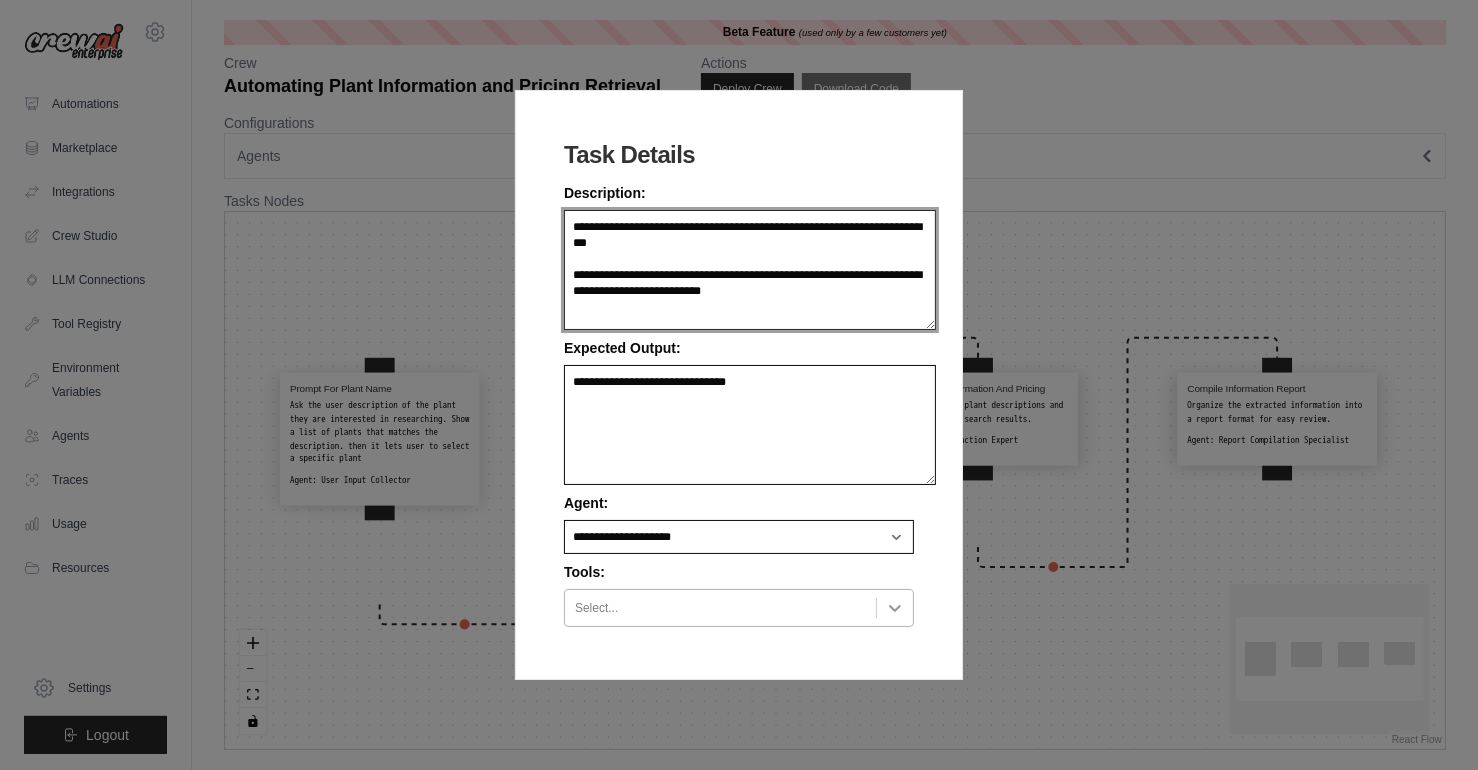 type on "**********" 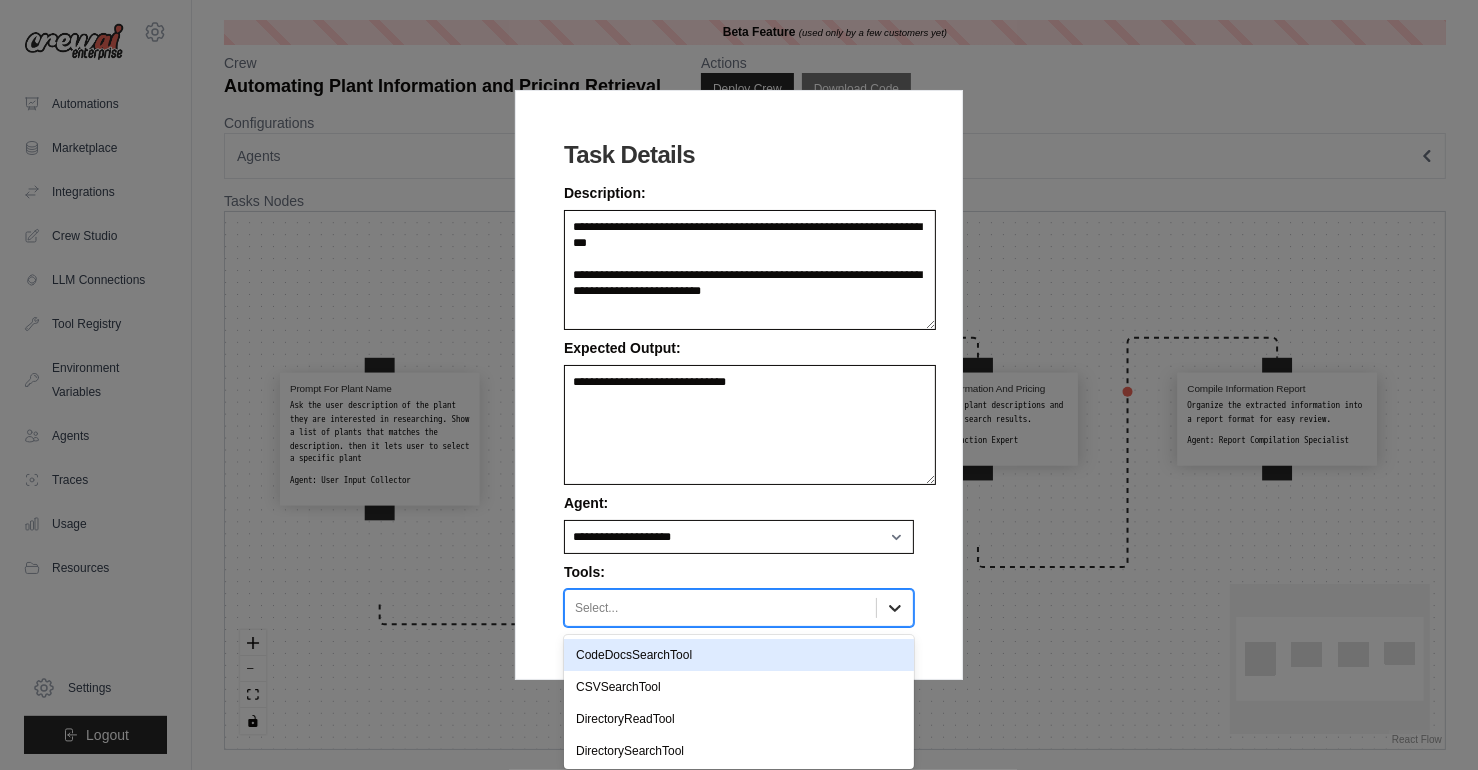 scroll, scrollTop: 12, scrollLeft: 0, axis: vertical 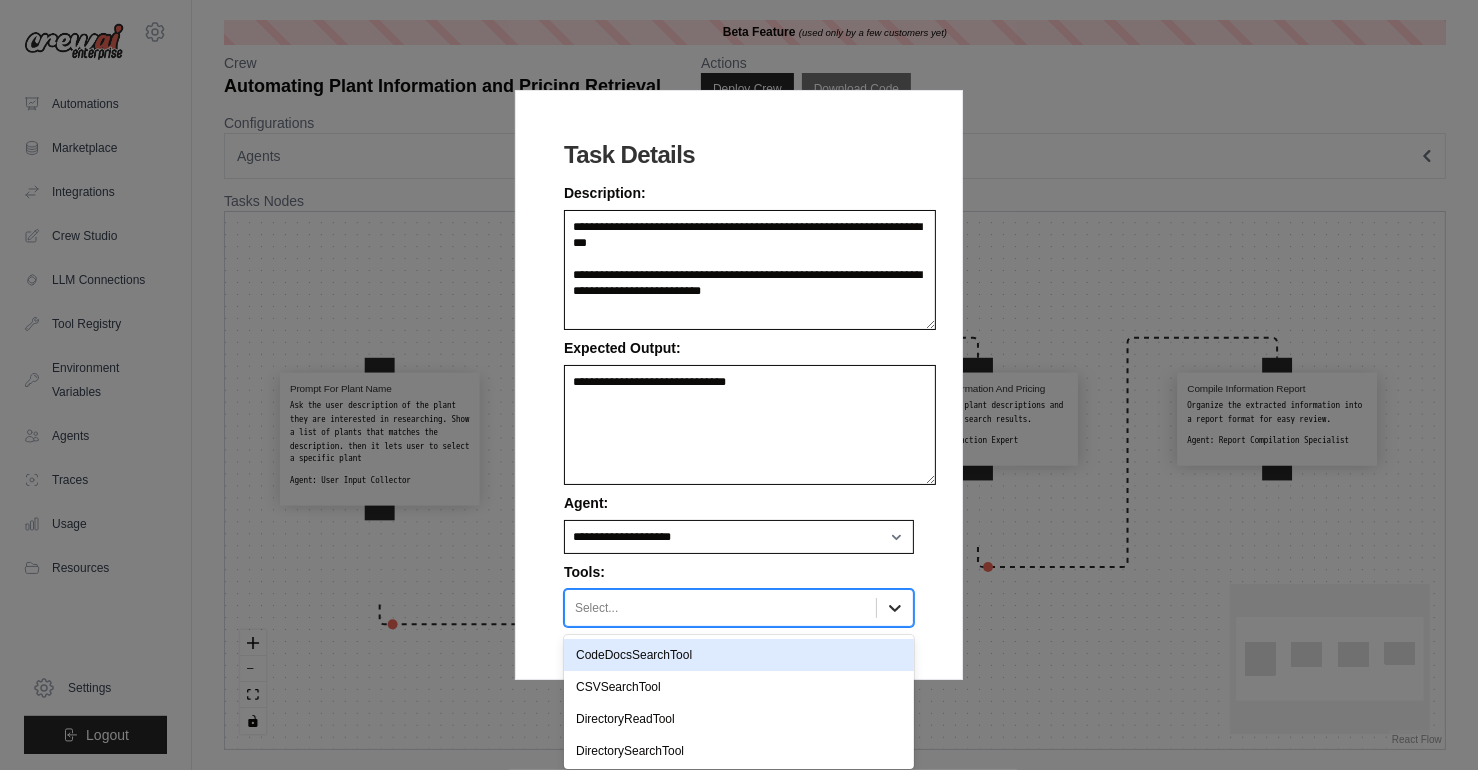 click 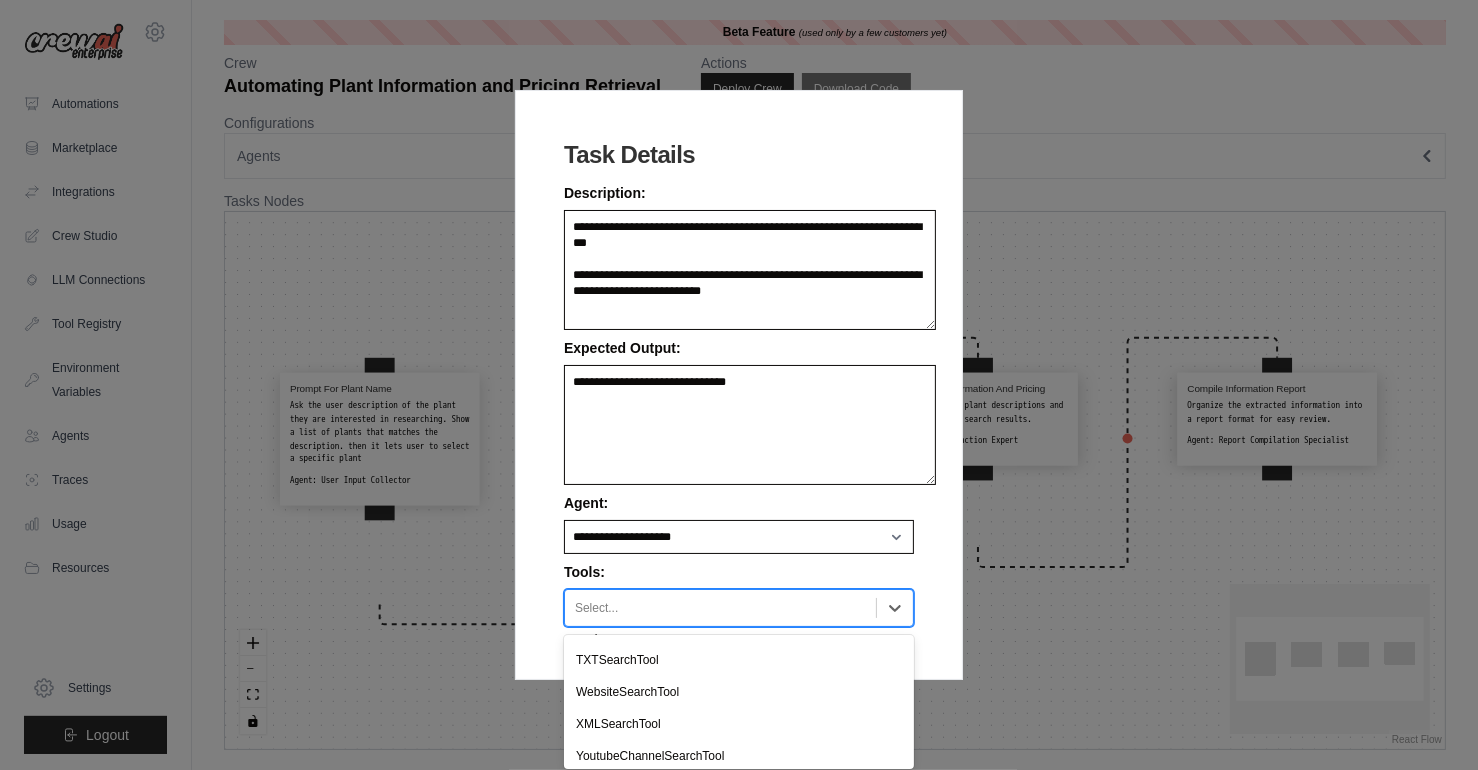 scroll, scrollTop: 535, scrollLeft: 0, axis: vertical 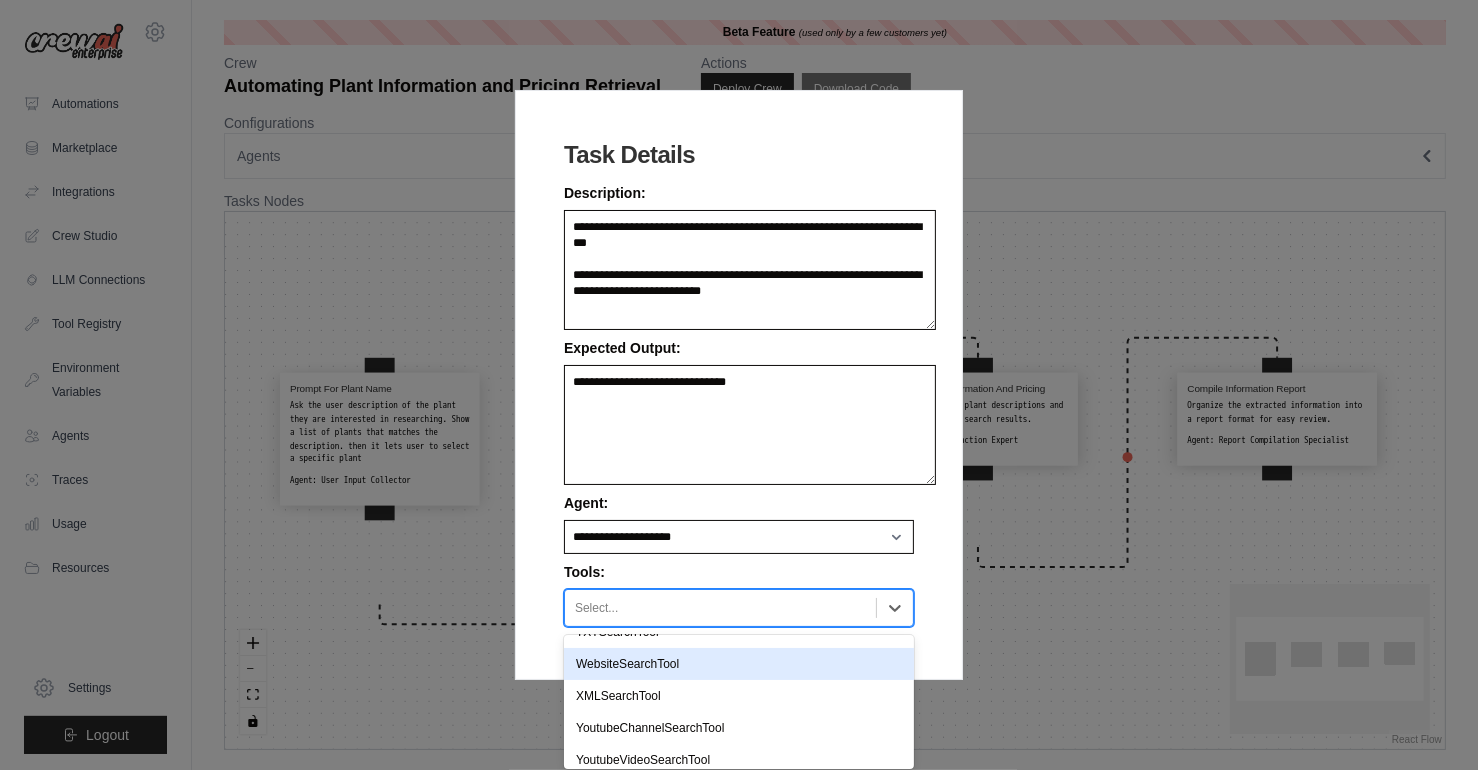 click on "WebsiteSearchTool" at bounding box center [739, 664] 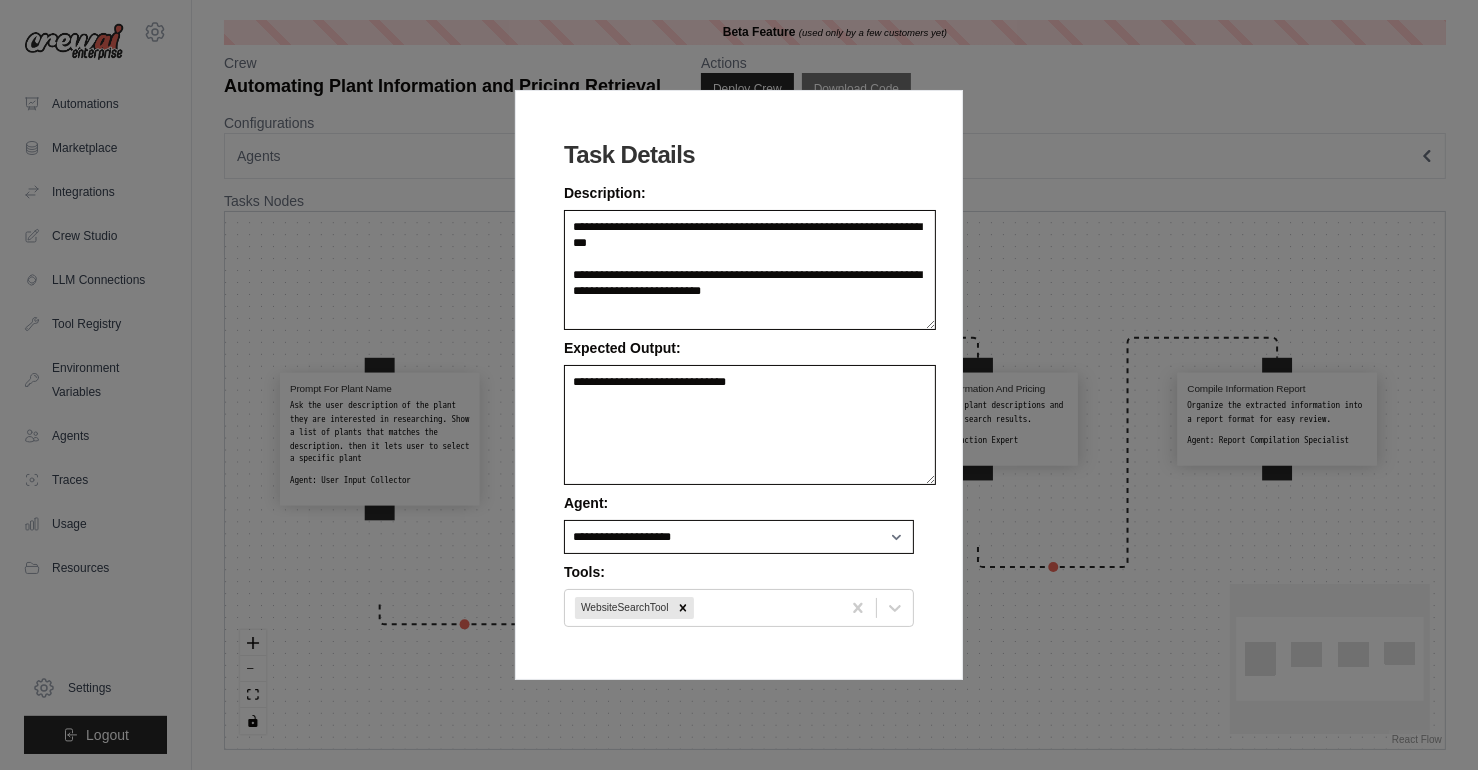click on "**********" at bounding box center [739, 385] 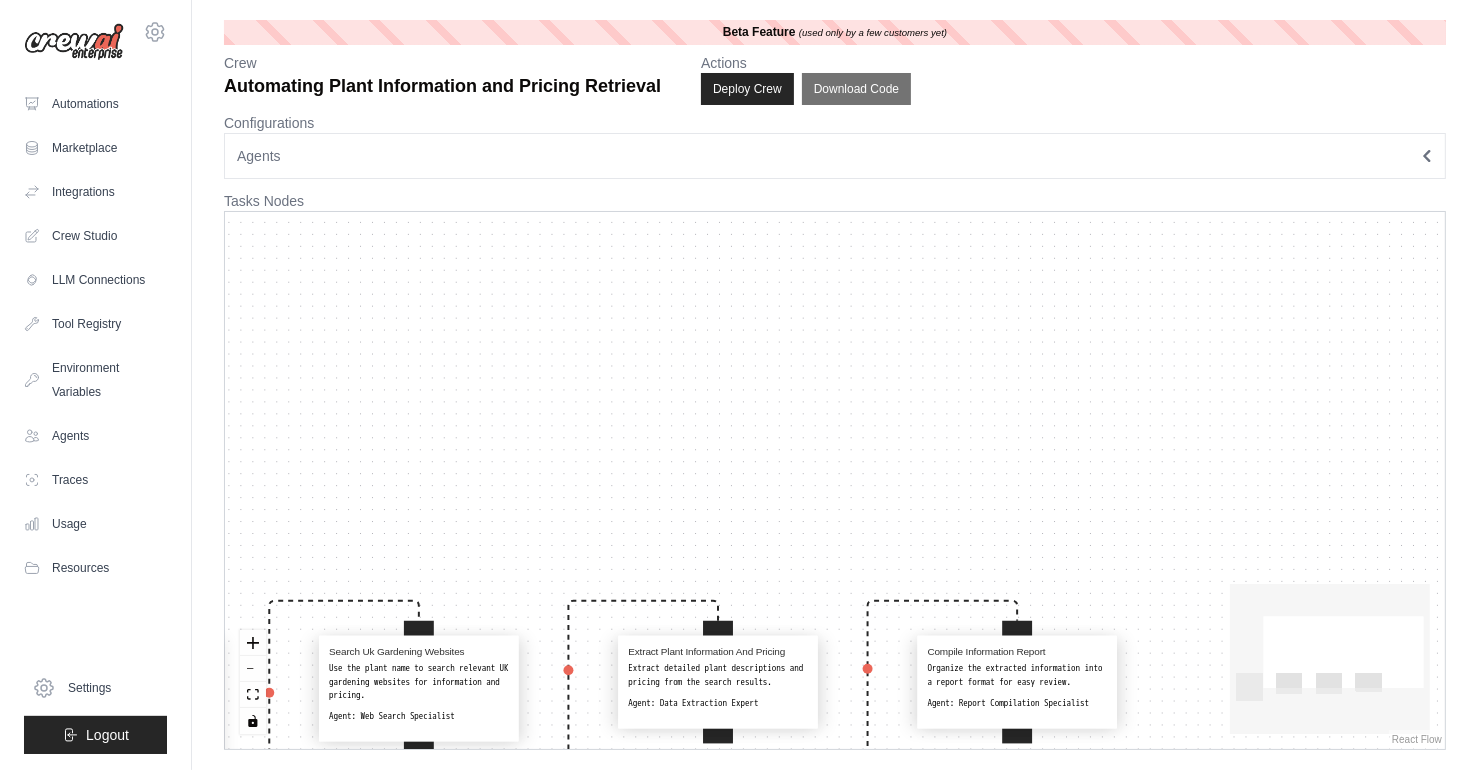drag, startPoint x: 1118, startPoint y: 211, endPoint x: 806, endPoint y: 480, distance: 411.95267 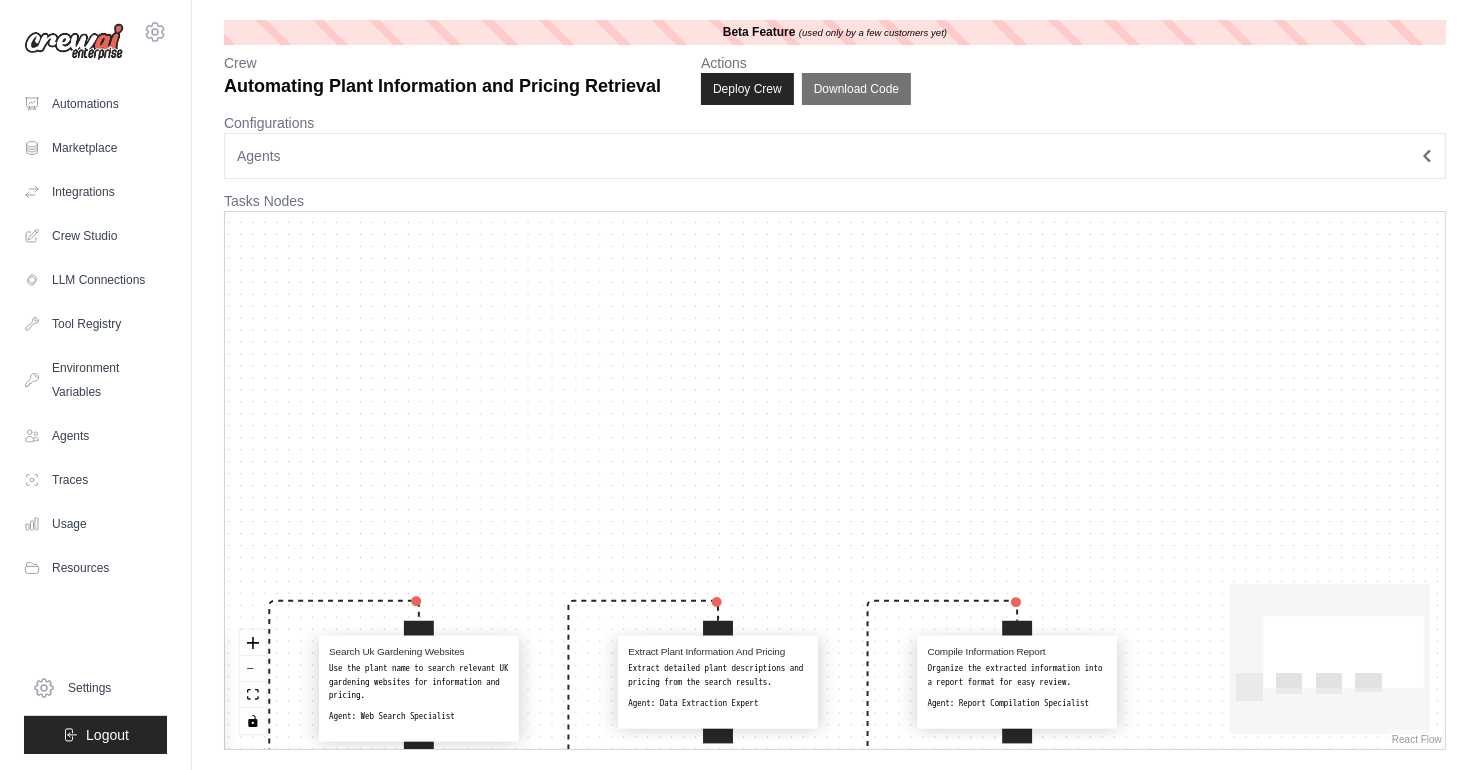 click on "Prompt For Plant Name Ask the user description of the plant they are interested in researching.
Show a list of plants that matches the description. then it lets user to select a specific plant Agent:   User Input Collector Search Uk Gardening Websites Use the plant name to search relevant UK gardening websites for information and pricing. Agent:   Web Search Specialist Extract Plant Information And Pricing Extract detailed plant descriptions and pricing from the search results. Agent:   Data Extraction Expert Compile Information Report Organize the extracted information into a report format for easy review. Agent:   Report Compilation Specialist" at bounding box center (835, 480) 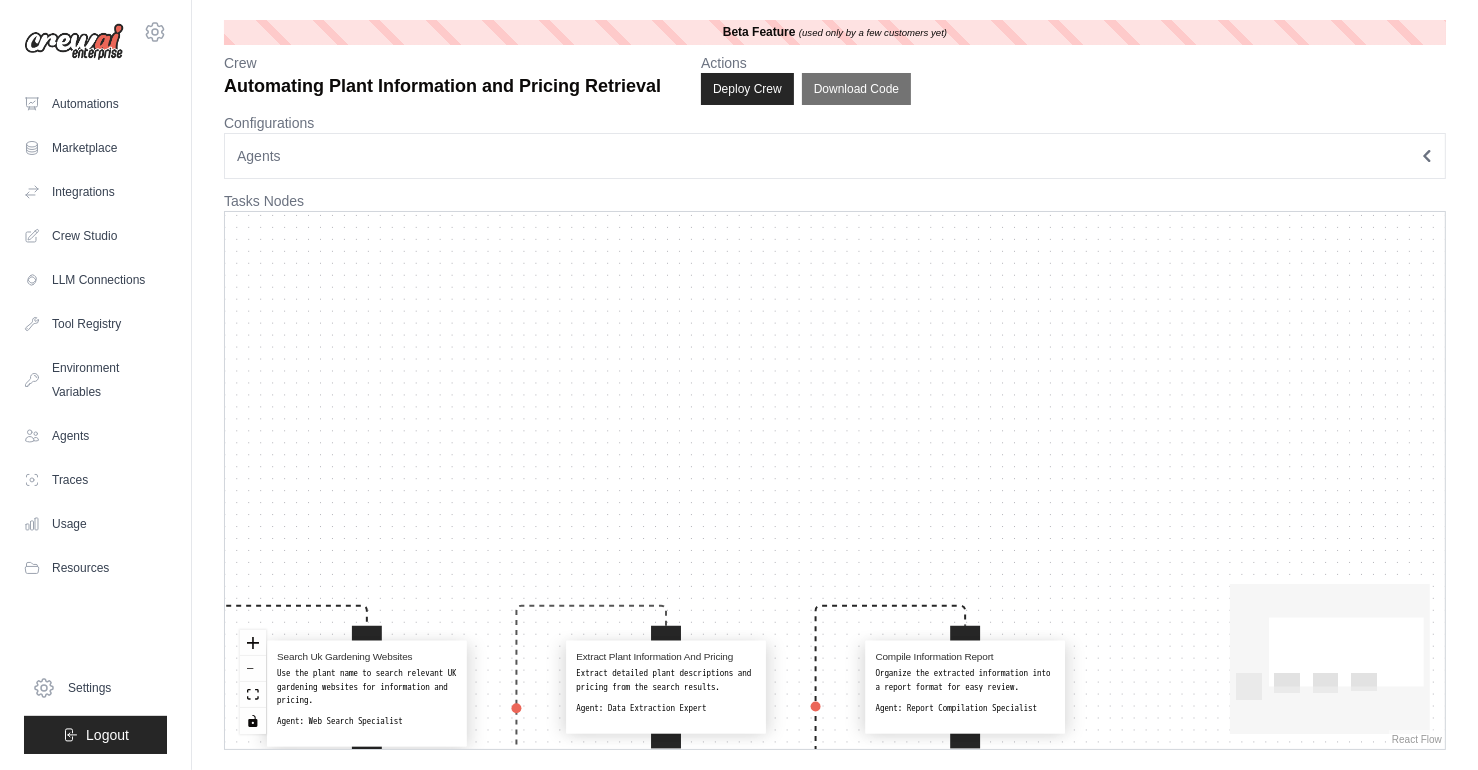 drag, startPoint x: 537, startPoint y: 738, endPoint x: 753, endPoint y: 588, distance: 262.97528 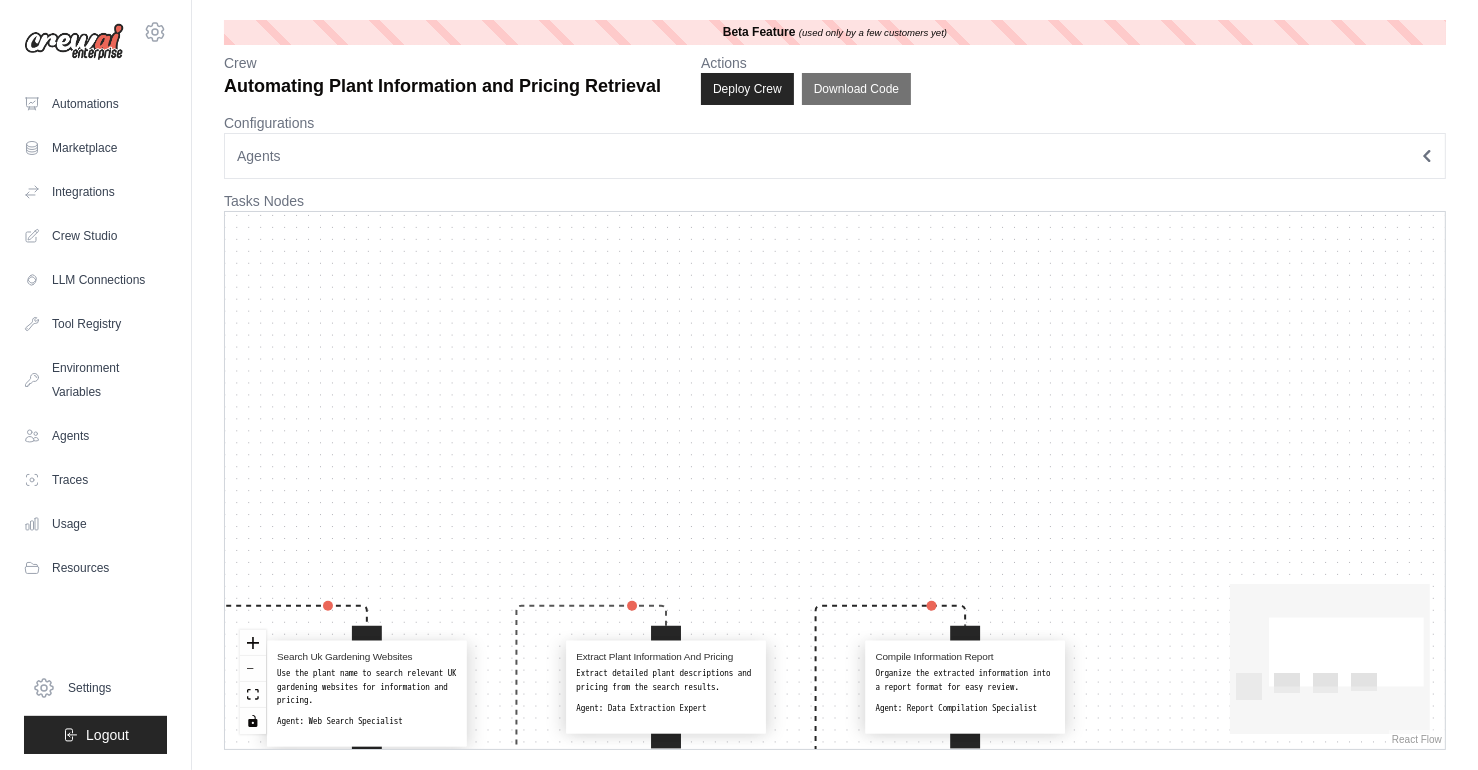 click on "Prompt For Plant Name Ask the user description of the plant they are interested in researching.
Show a list of plants that matches the description. then it lets user to select a specific plant Agent:   User Input Collector Search Uk Gardening Websites Use the plant name to search relevant UK gardening websites for information and pricing. Agent:   Web Search Specialist Extract Plant Information And Pricing Extract detailed plant descriptions and pricing from the search results. Agent:   Data Extraction Expert Compile Information Report Organize the extracted information into a report format for easy review. Agent:   Report Compilation Specialist" at bounding box center [835, 480] 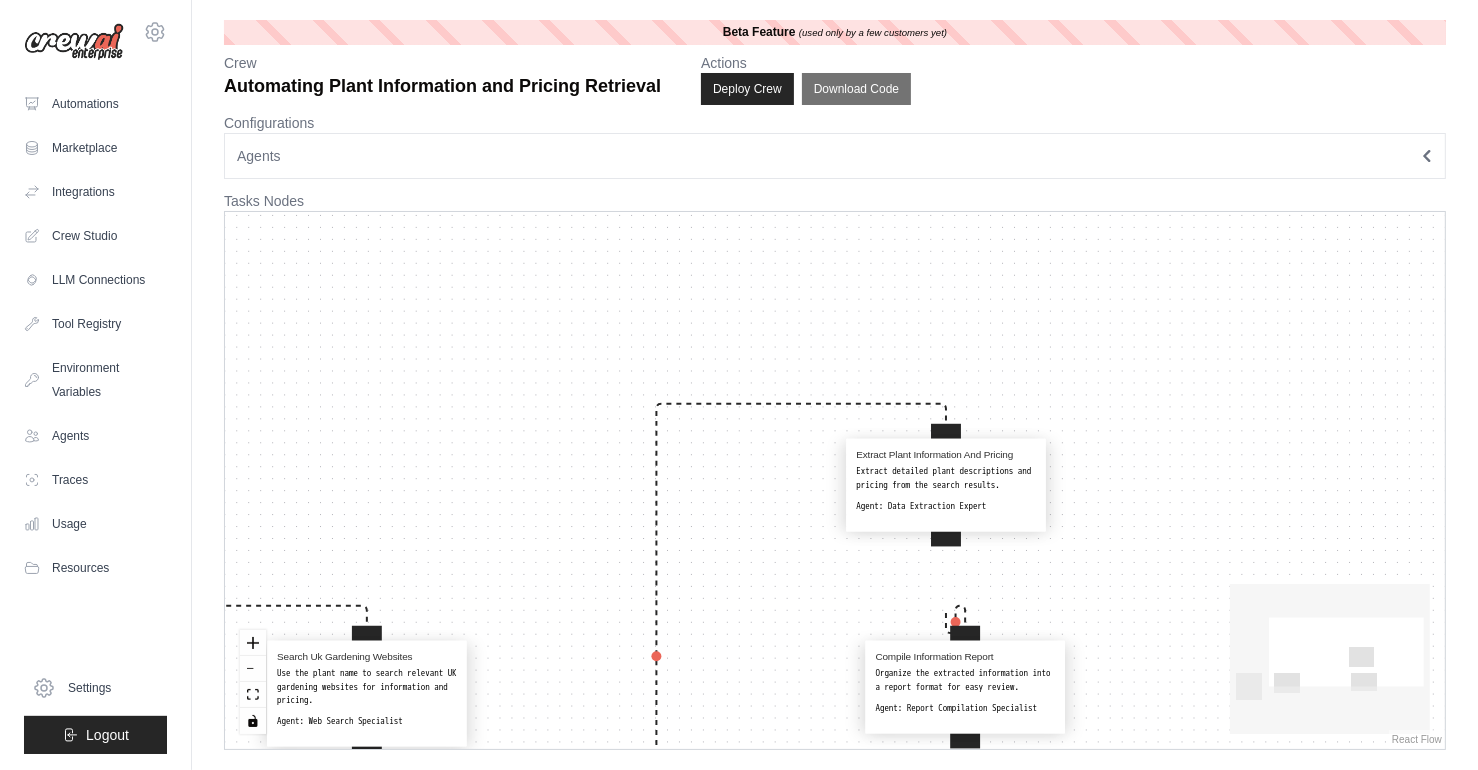 drag, startPoint x: 707, startPoint y: 673, endPoint x: 992, endPoint y: 469, distance: 350.48682 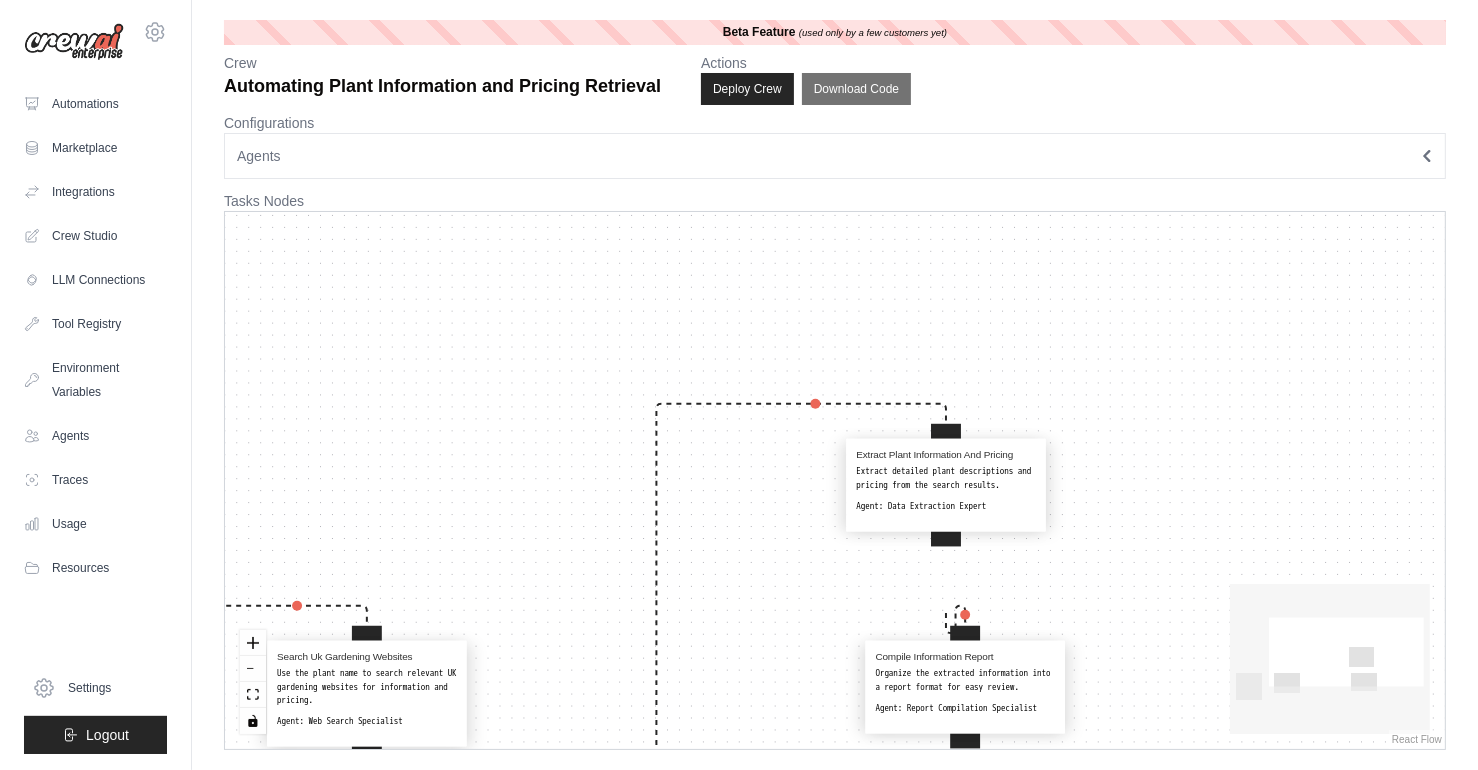 click on "Extract Plant Information And Pricing" at bounding box center (946, 455) 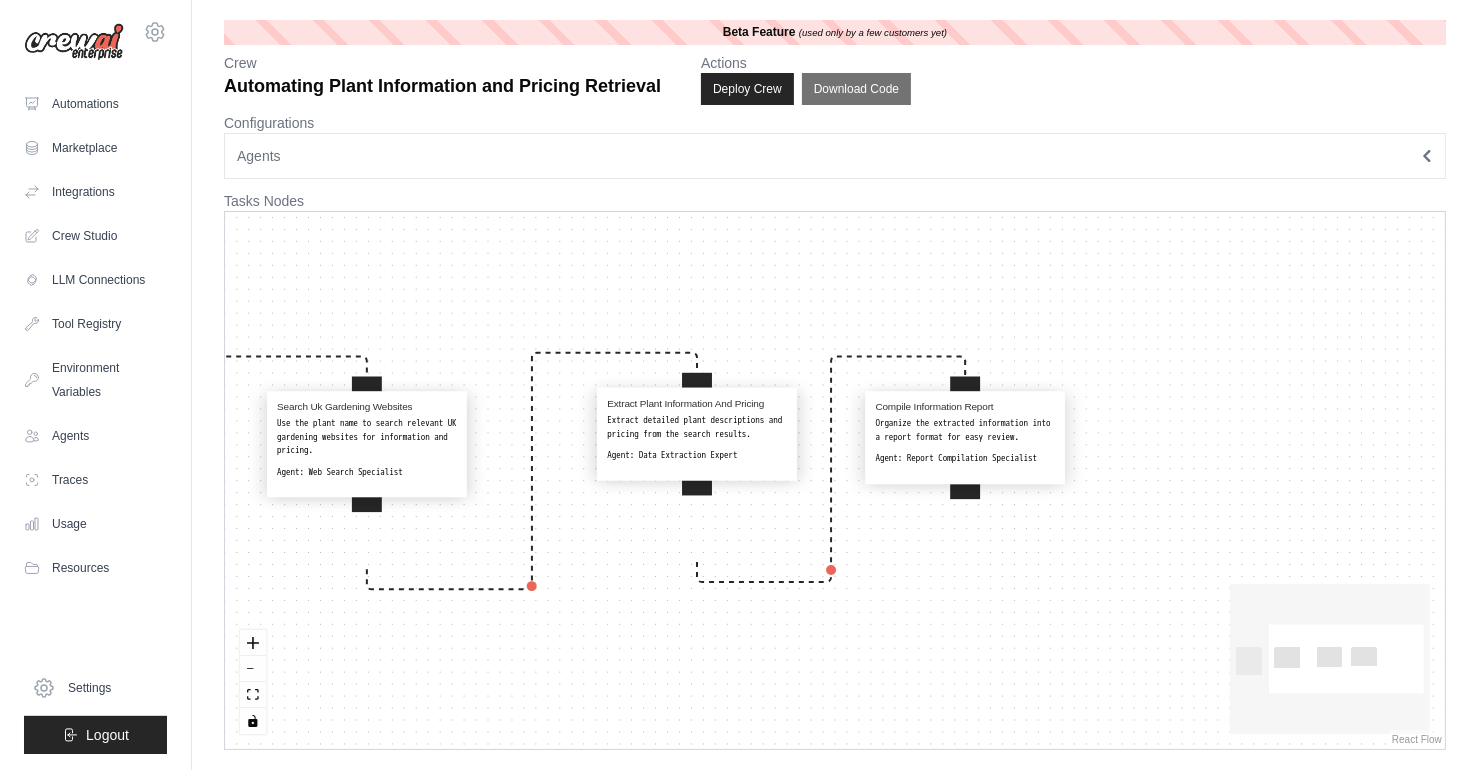 drag, startPoint x: 1000, startPoint y: 550, endPoint x: 746, endPoint y: 496, distance: 259.67673 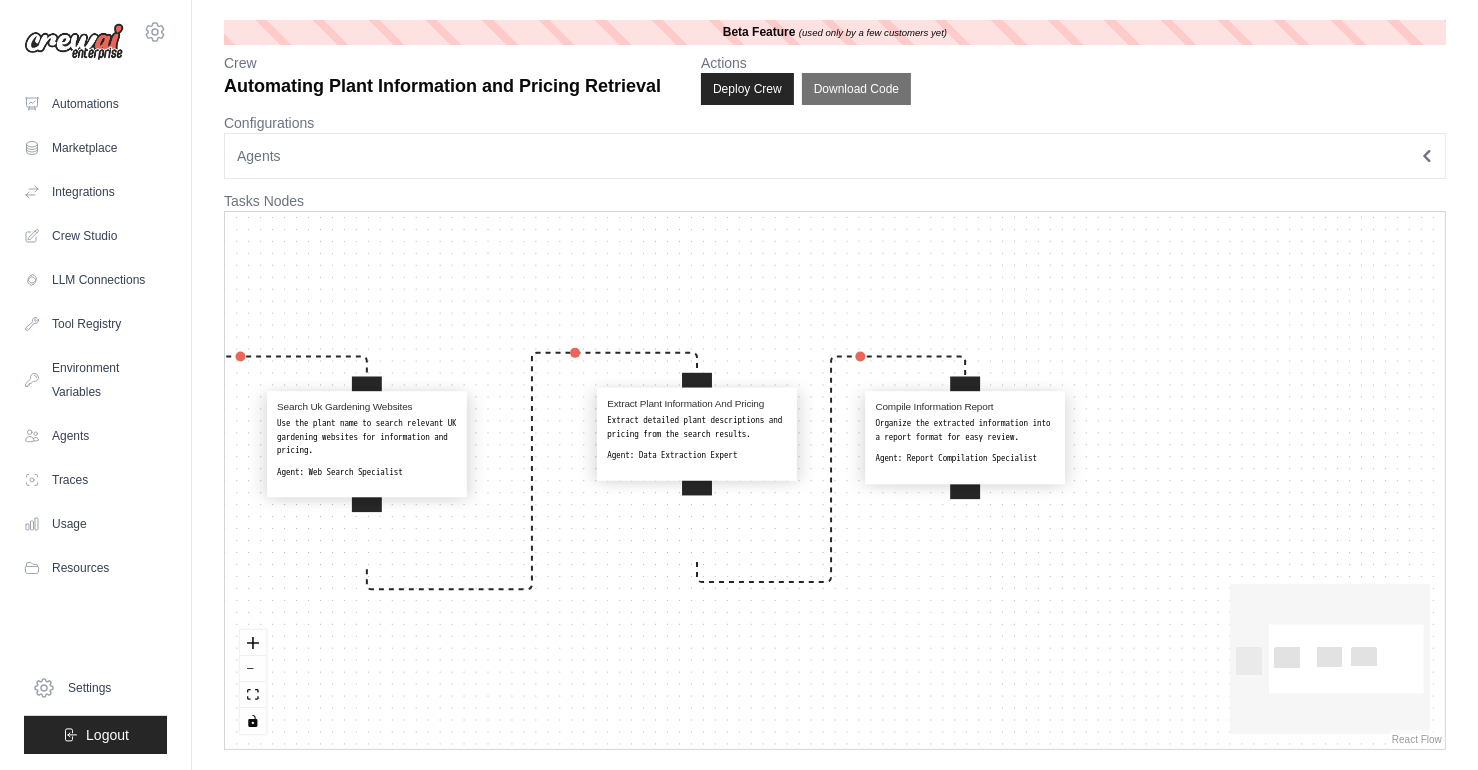 click on "Agent:   Data Extraction Expert" at bounding box center (697, 455) 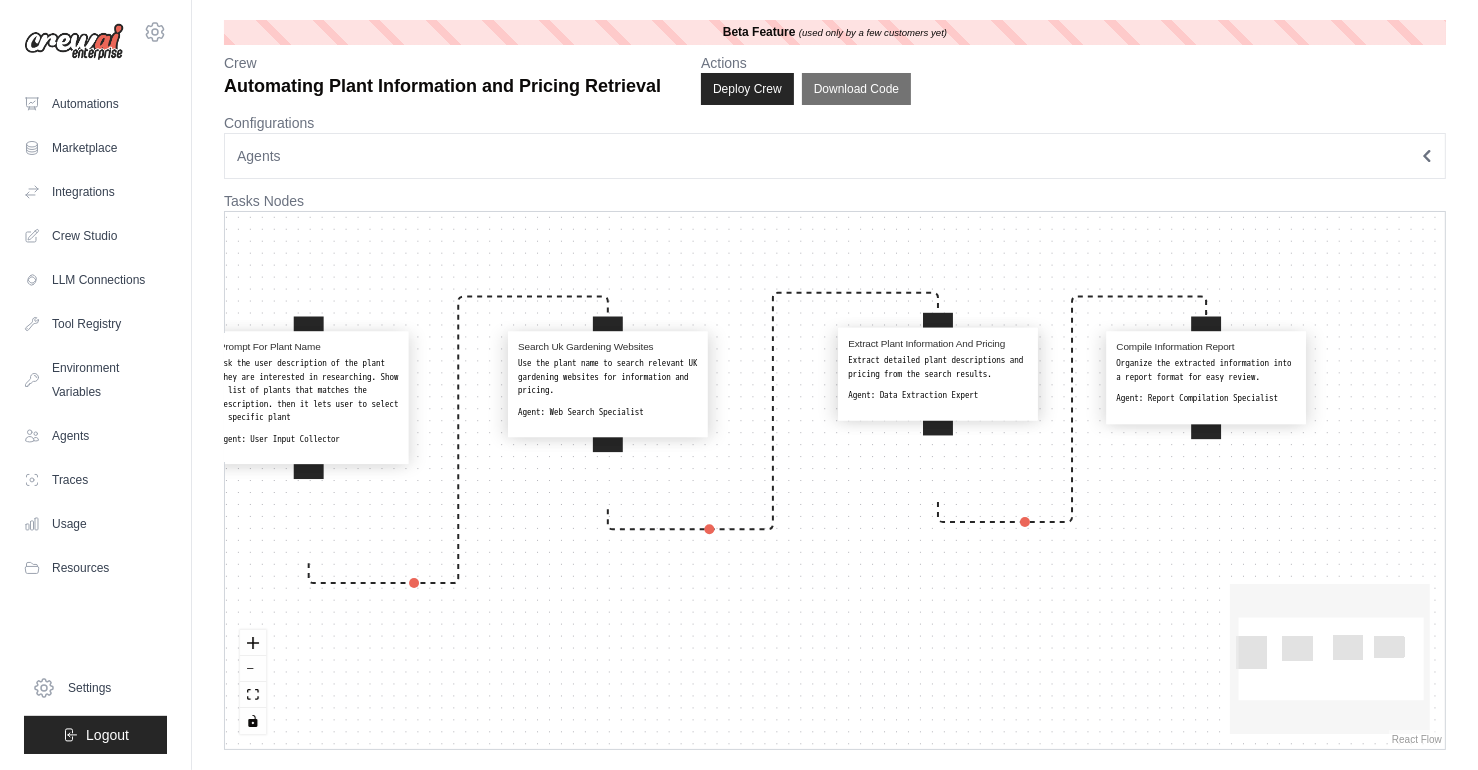 drag, startPoint x: 438, startPoint y: 719, endPoint x: 682, endPoint y: 663, distance: 250.34377 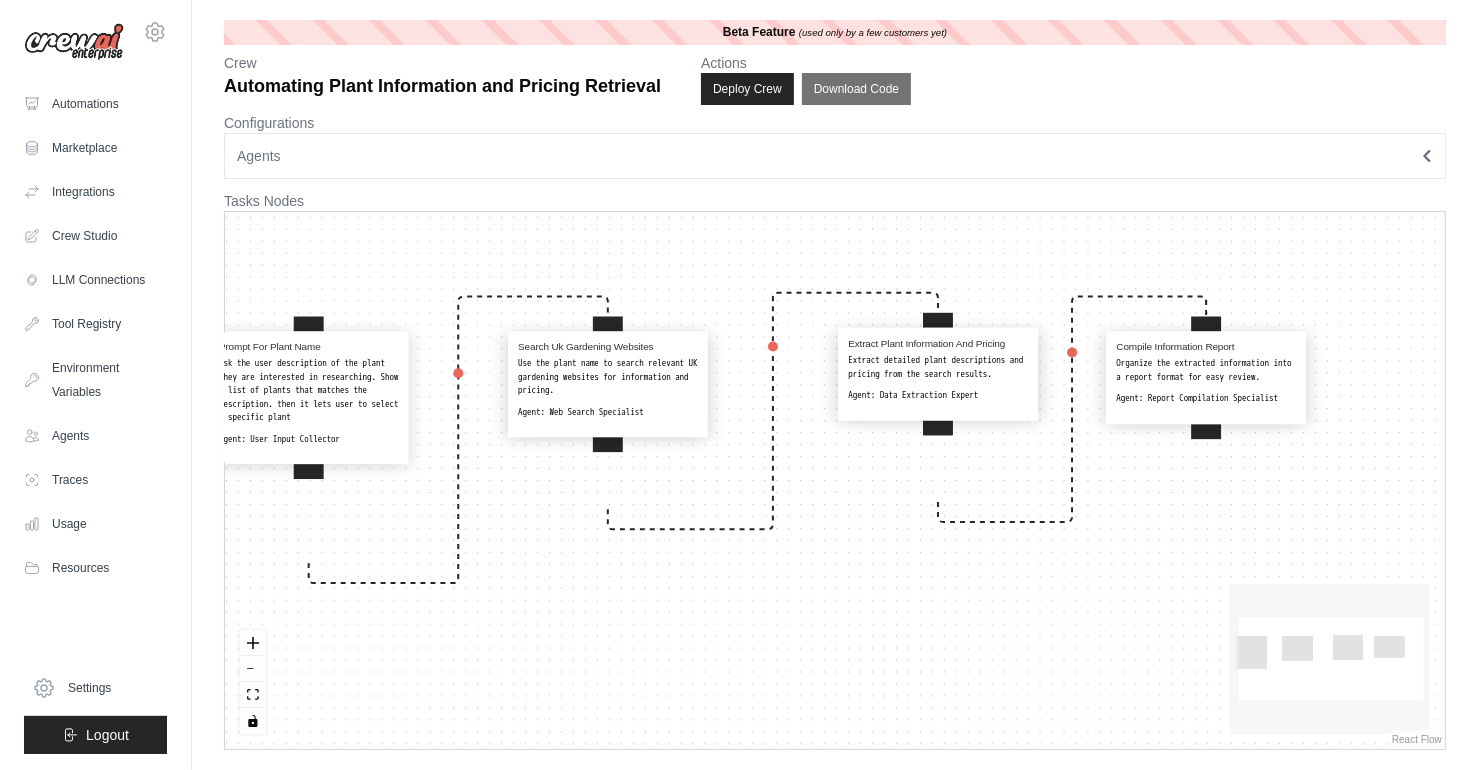 click on "Prompt For Plant Name Ask the user description of the plant they are interested in researching.
Show a list of plants that matches the description. then it lets user to select a specific plant Agent:   User Input Collector Search Uk Gardening Websites Use the plant name to search relevant UK gardening websites for information and pricing. Agent:   Web Search Specialist Extract Plant Information And Pricing Extract detailed plant descriptions and pricing from the search results. Agent:   Data Extraction Expert Compile Information Report Organize the extracted information into a report format for easy review. Agent:   Report Compilation Specialist" at bounding box center (835, 480) 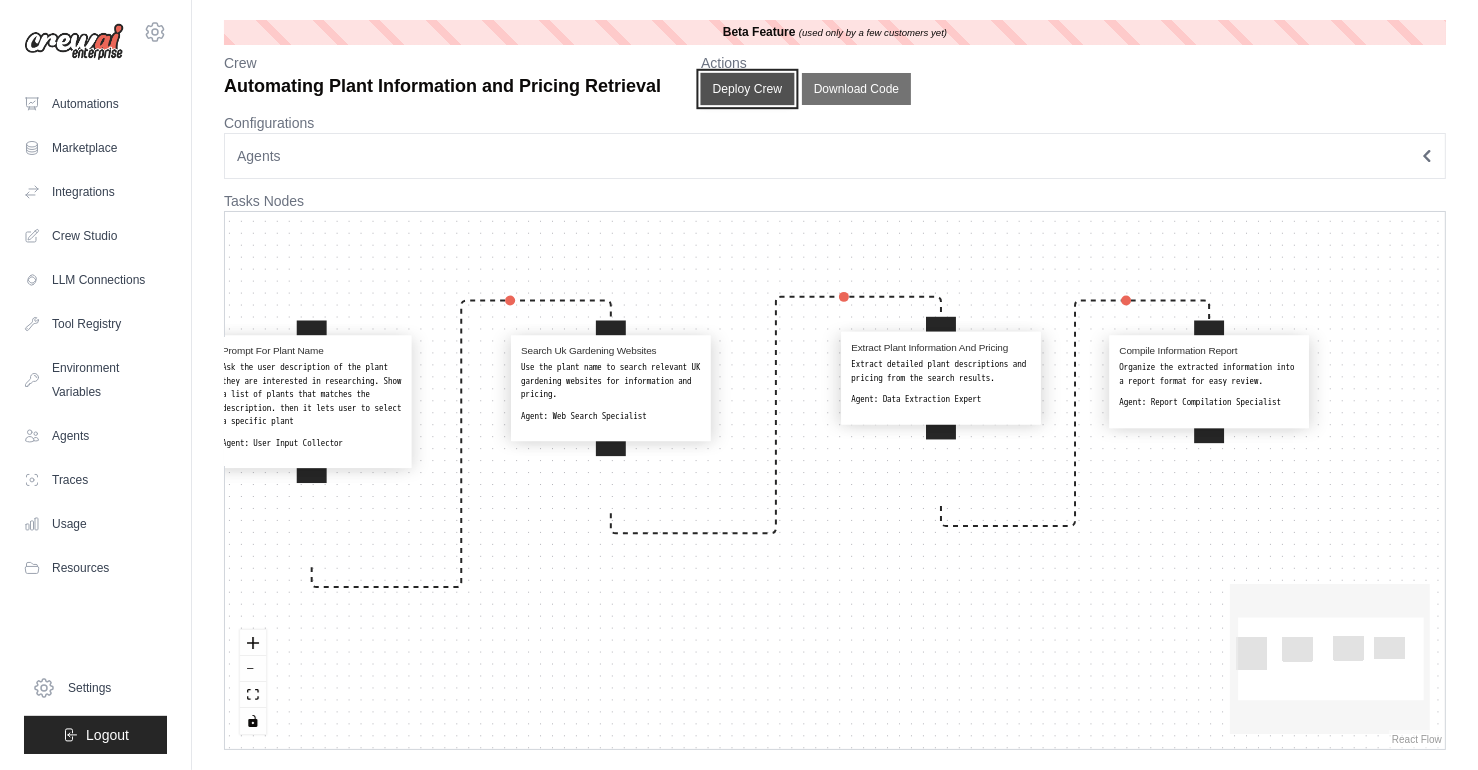 click on "Deploy Crew" at bounding box center (748, 89) 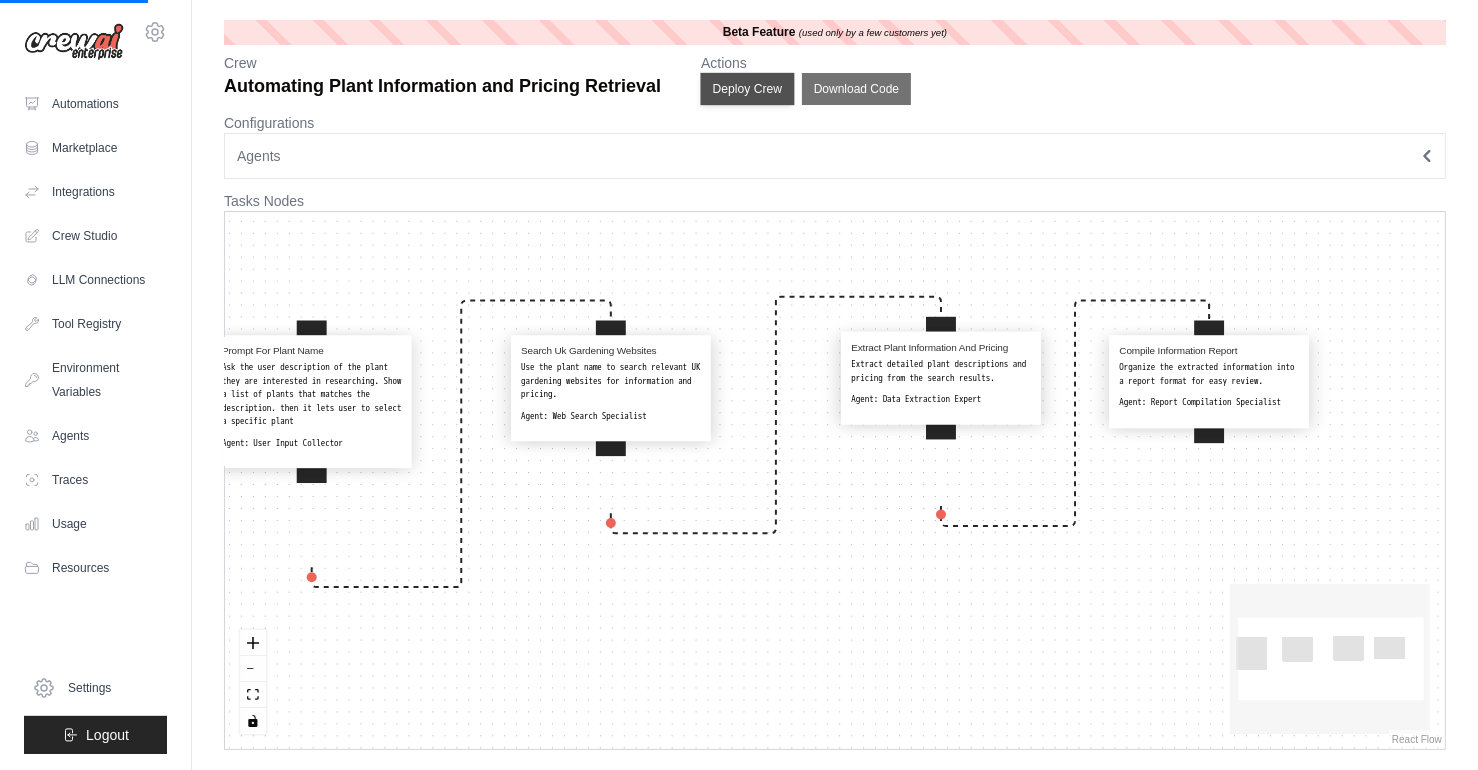 scroll, scrollTop: 0, scrollLeft: 0, axis: both 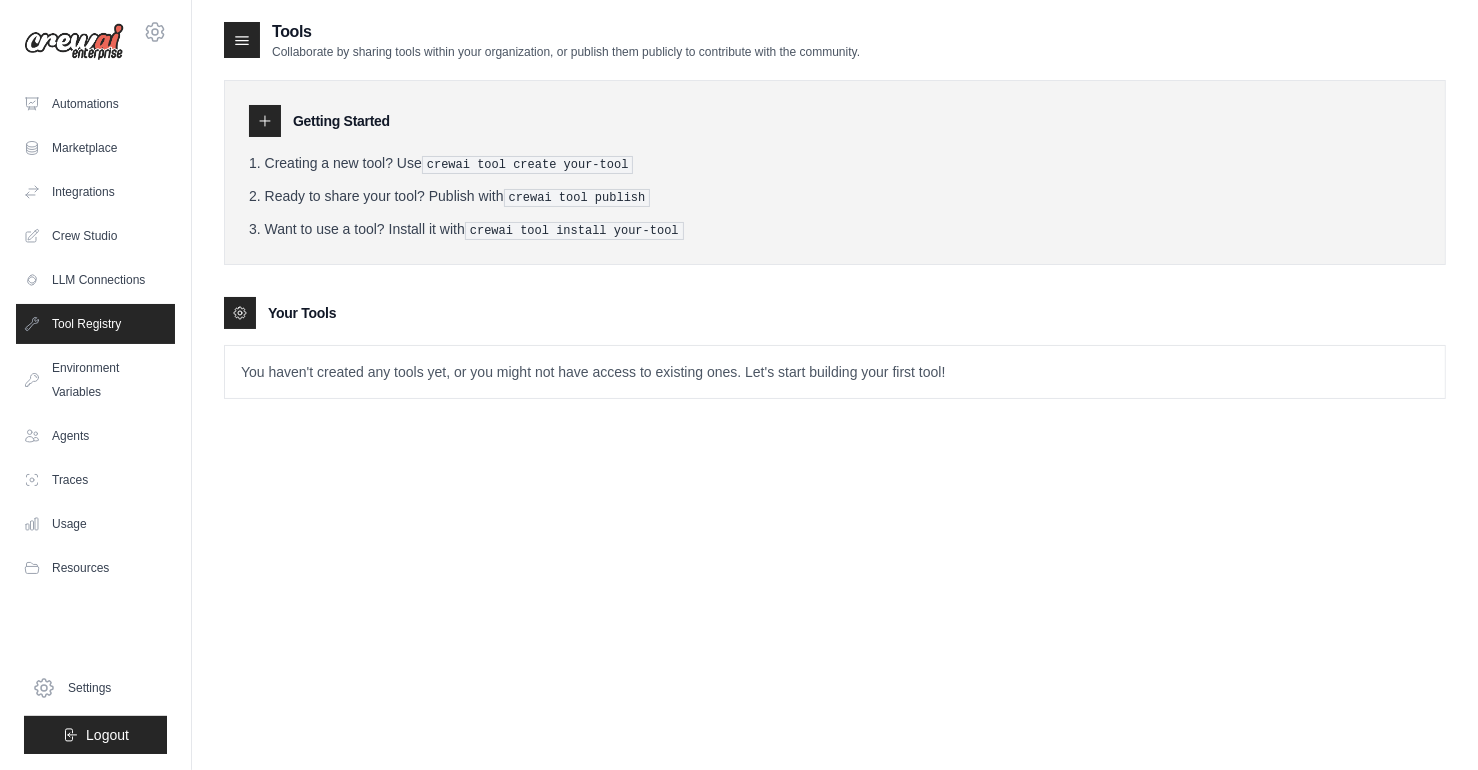 click on "crewai tool install your-tool" at bounding box center [574, 231] 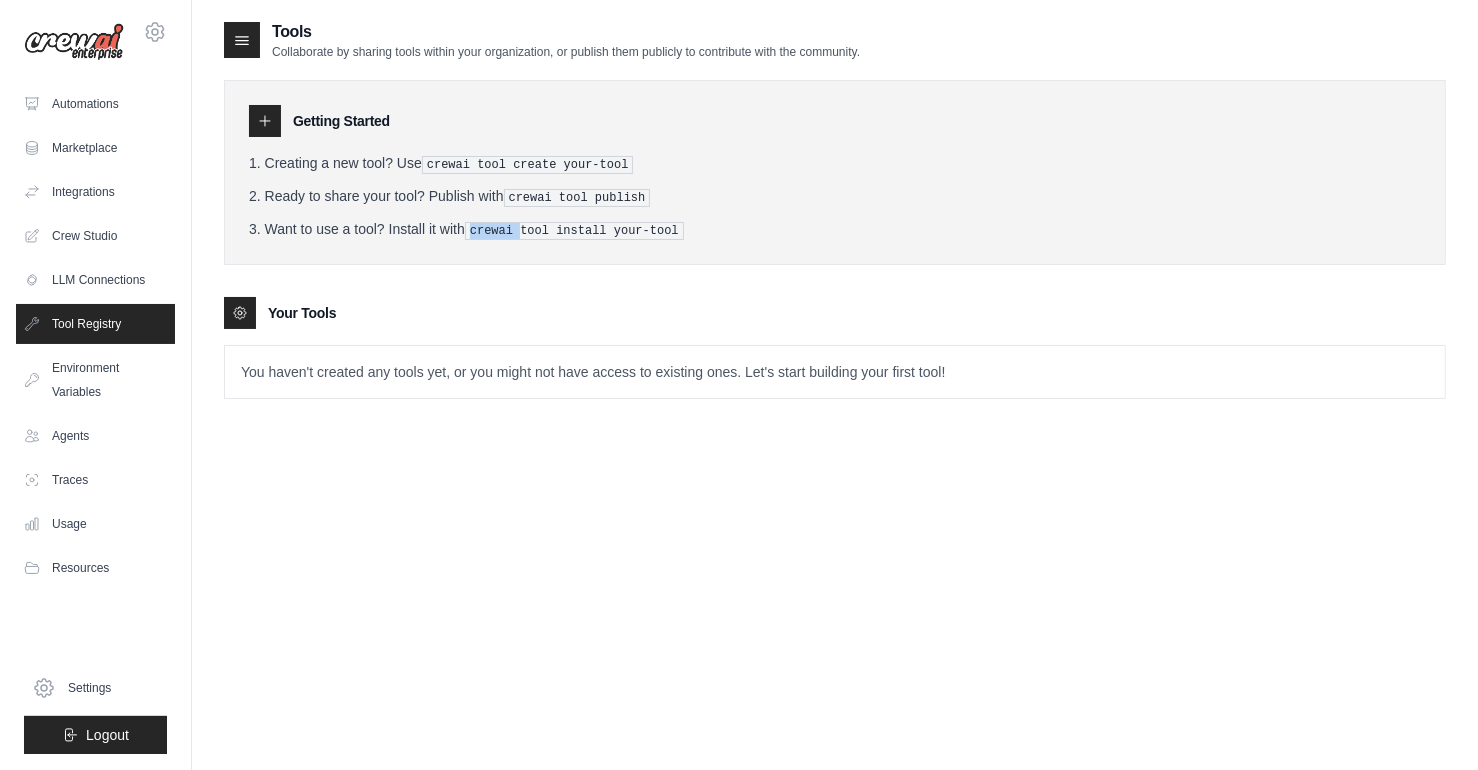 click on "crewai tool install your-tool" at bounding box center (574, 231) 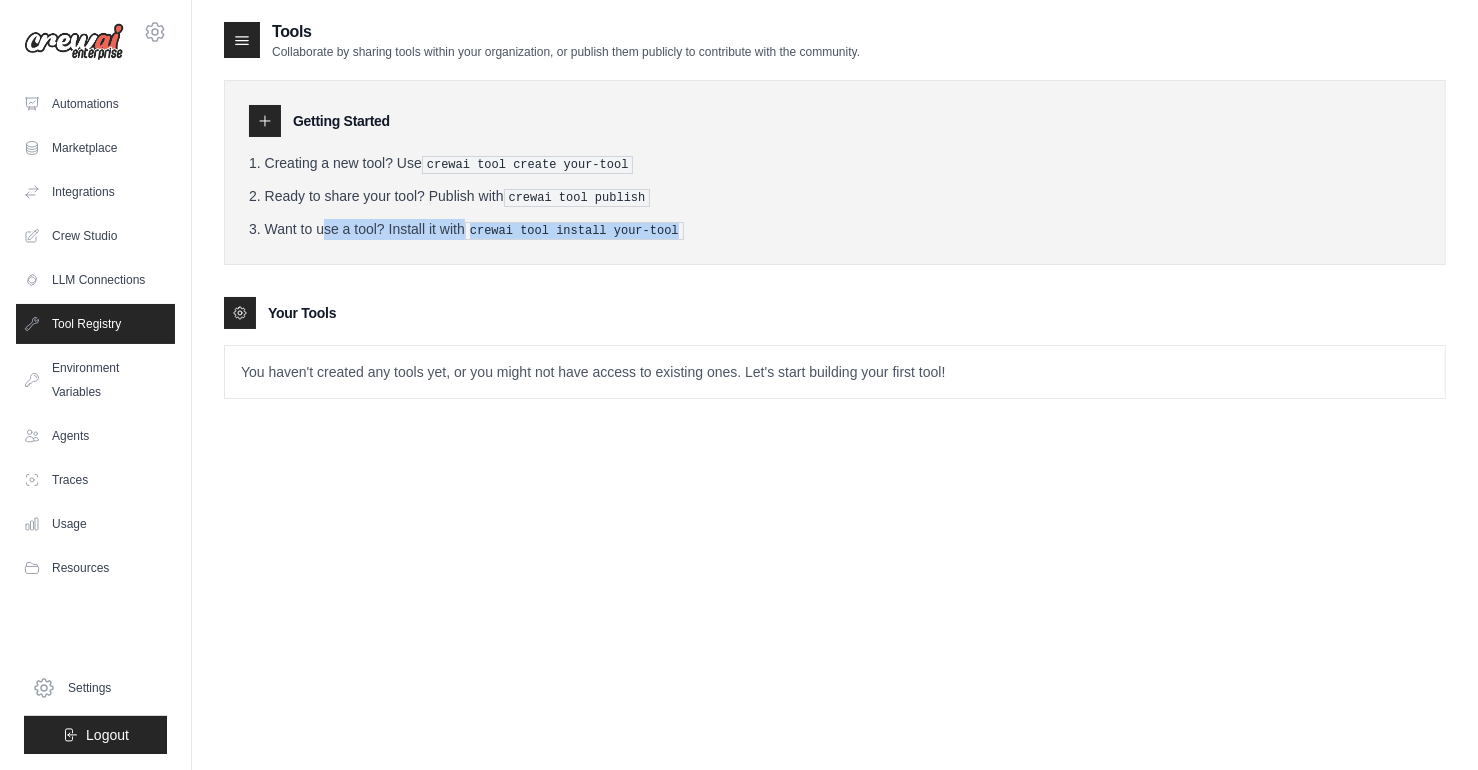 click on "crewai tool install your-tool" at bounding box center [574, 231] 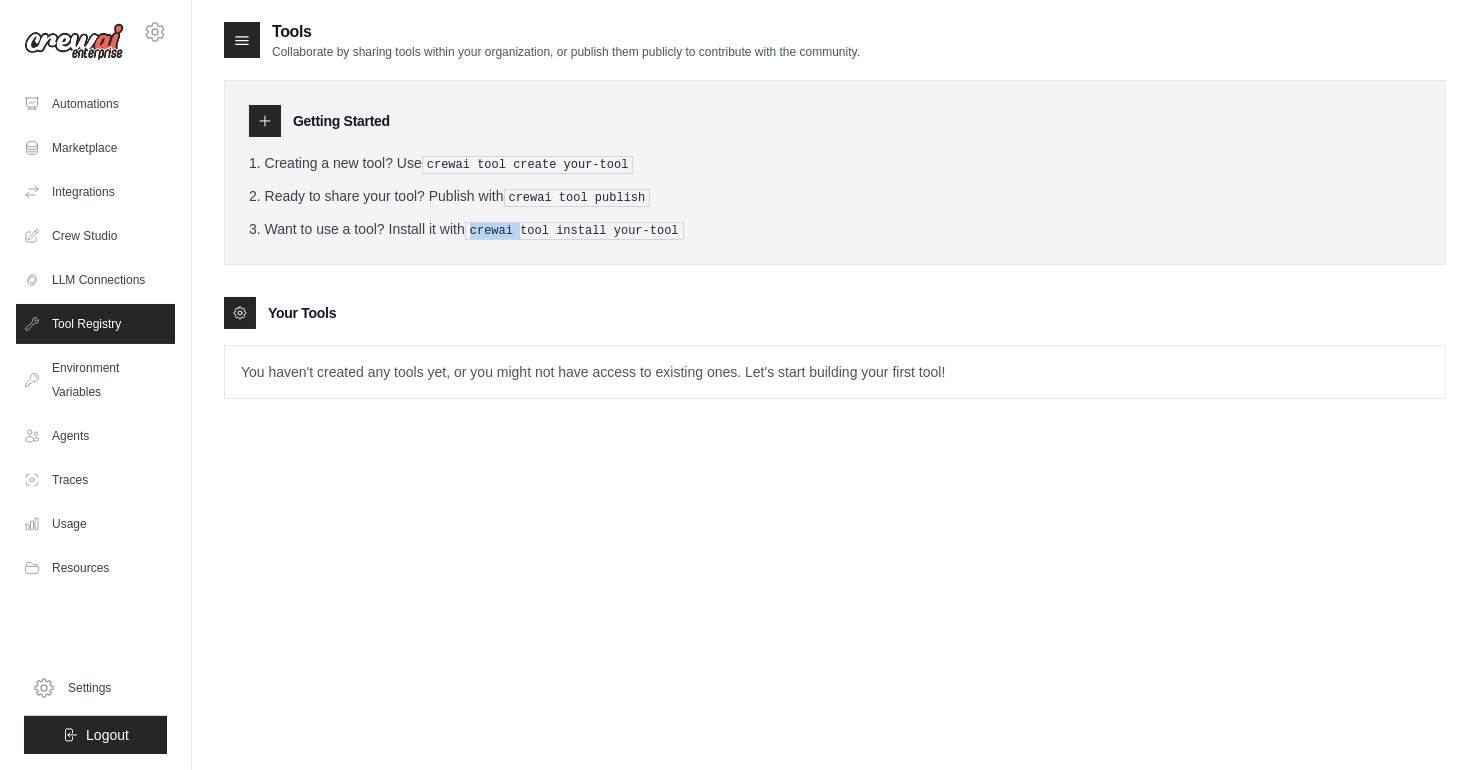 click on "crewai tool install your-tool" at bounding box center [574, 231] 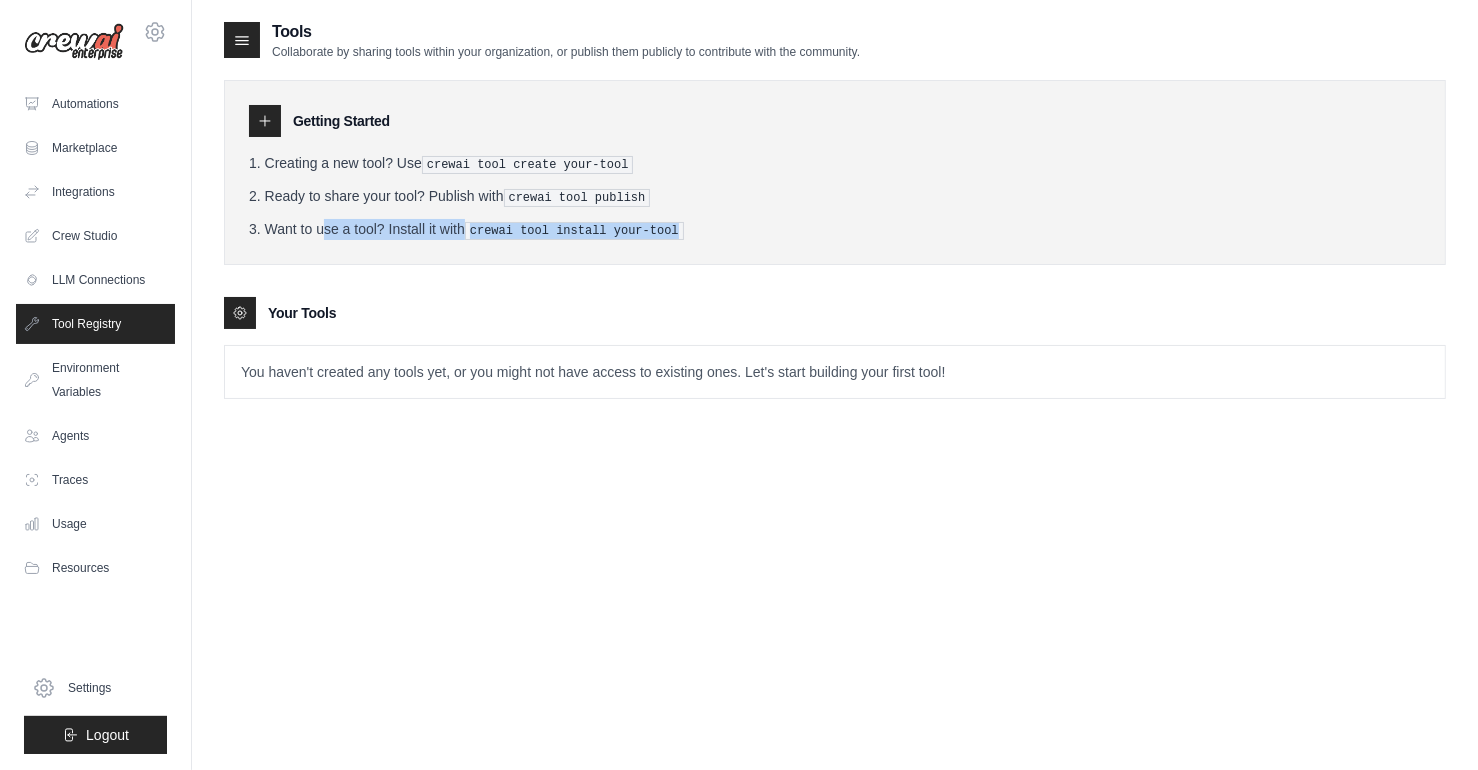 click on "crewai tool install your-tool" at bounding box center [574, 231] 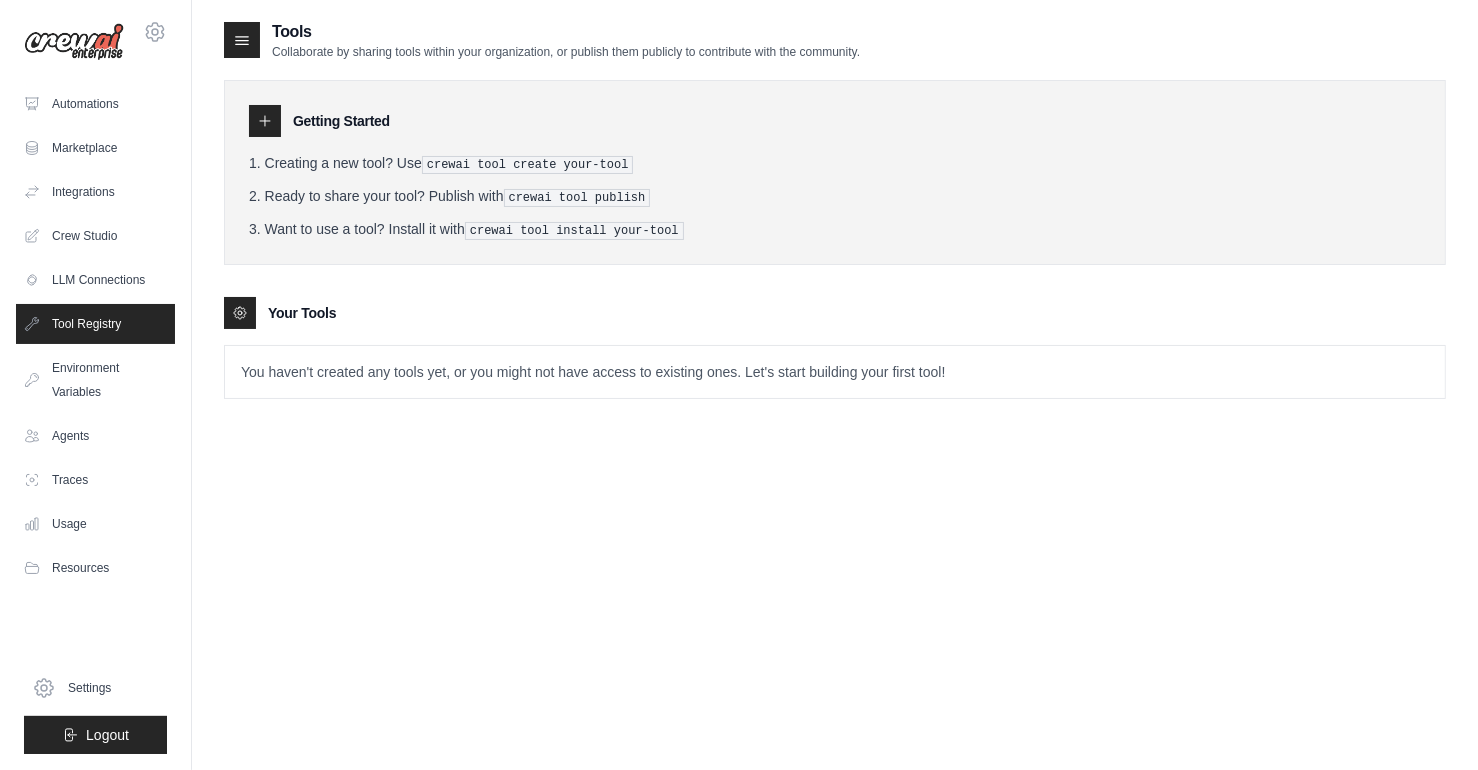 click on "You haven't created any tools yet, or you might not have access to
existing ones. Let's start building your first tool!" at bounding box center (835, 372) 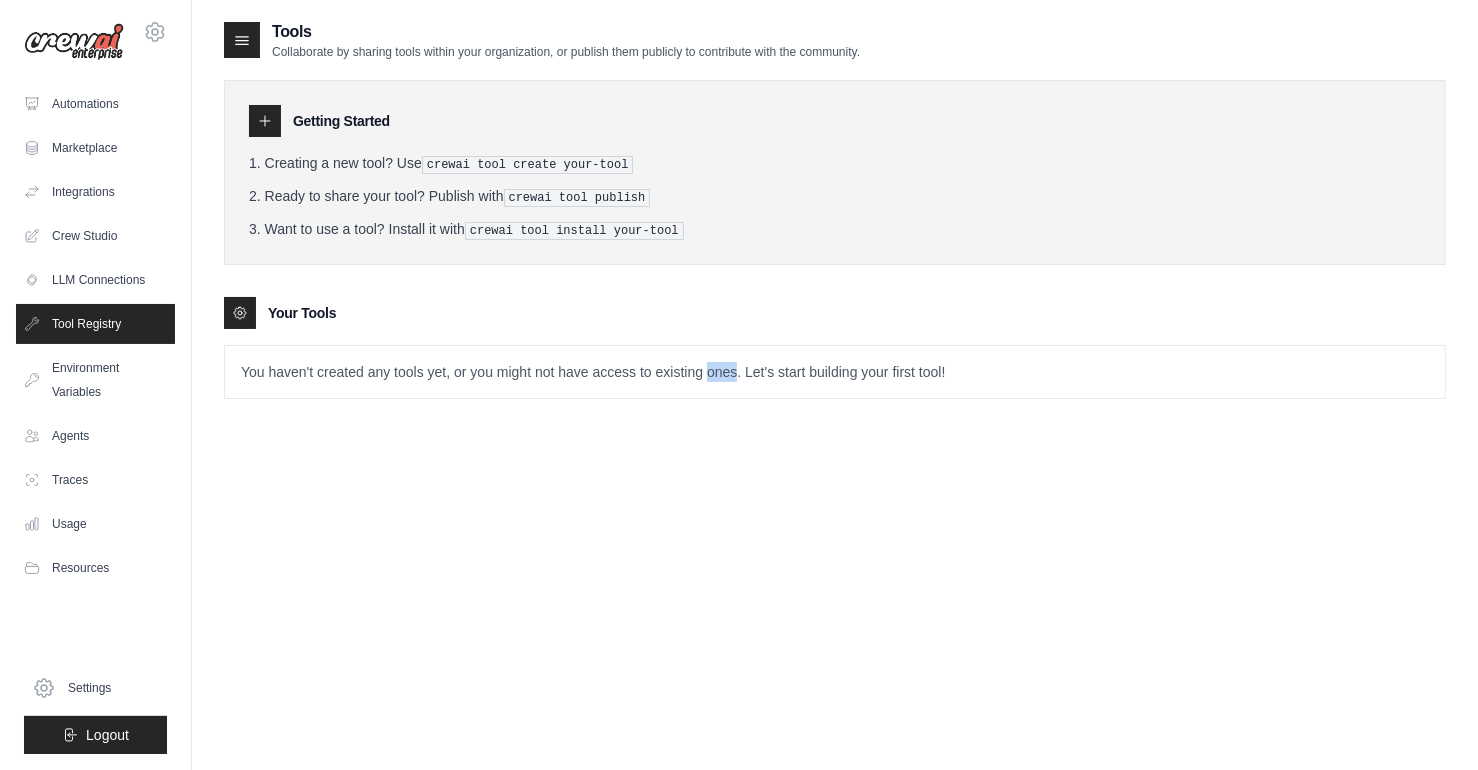 click on "You haven't created any tools yet, or you might not have access to
existing ones. Let's start building your first tool!" at bounding box center (835, 372) 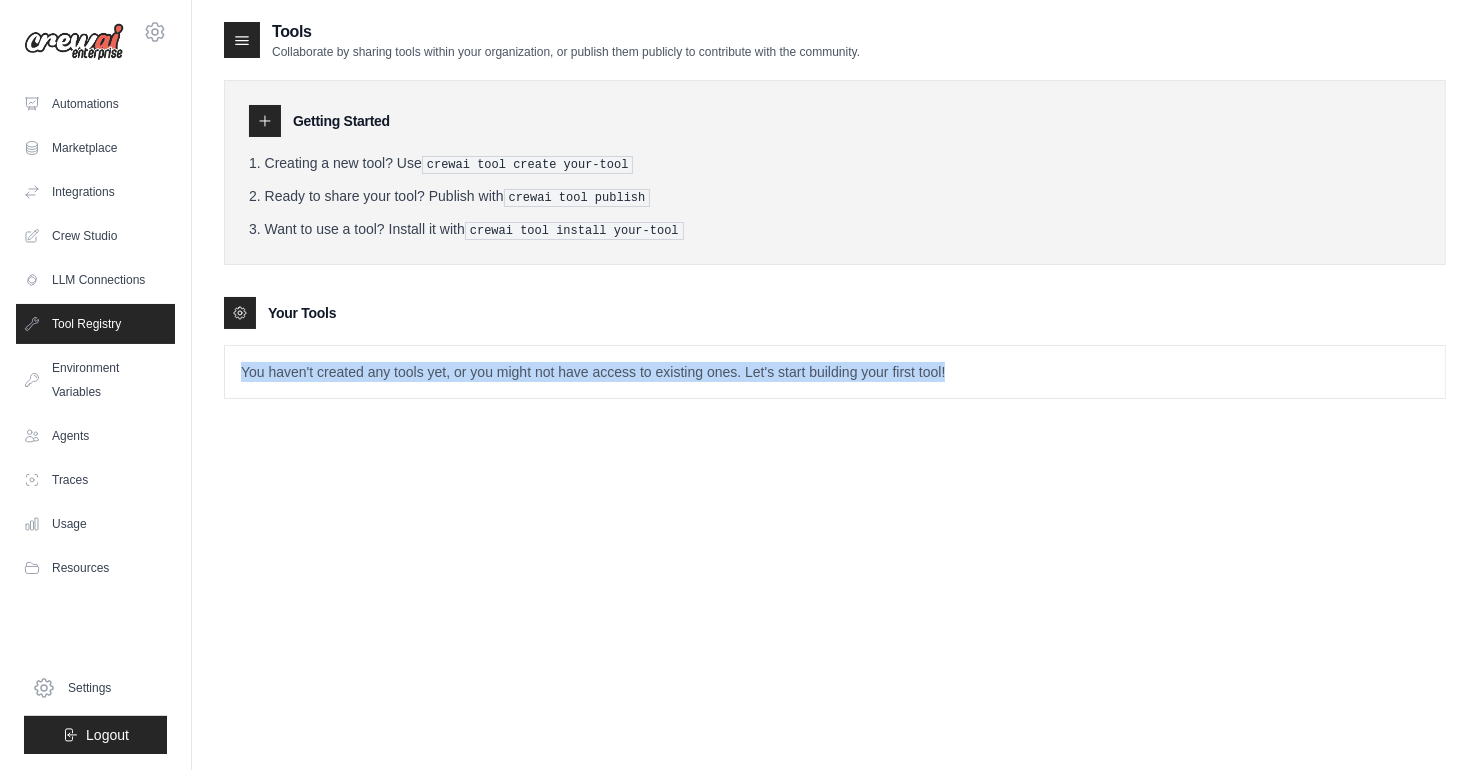click on "You haven't created any tools yet, or you might not have access to
existing ones. Let's start building your first tool!" at bounding box center (835, 372) 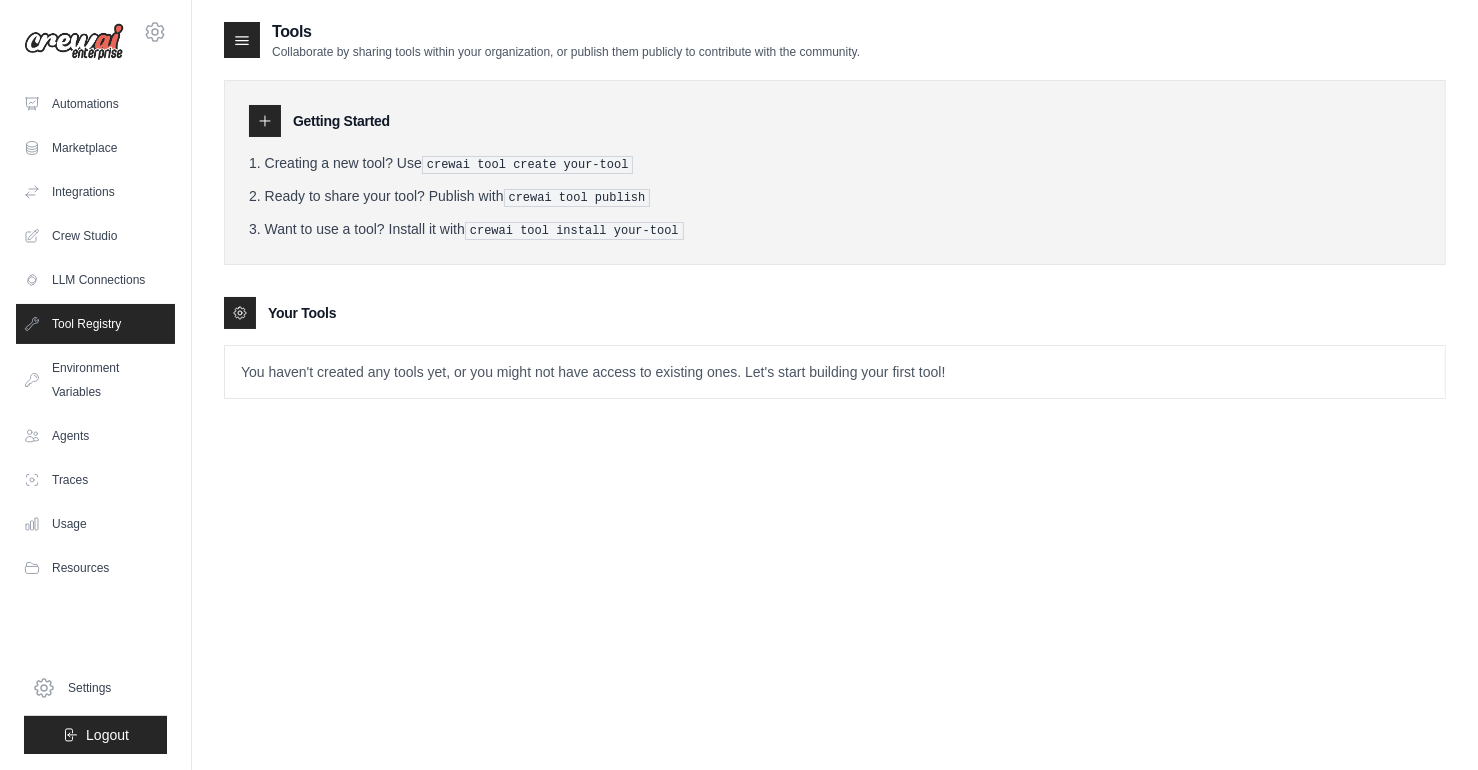 click on "crewai tool create your-tool" at bounding box center [528, 165] 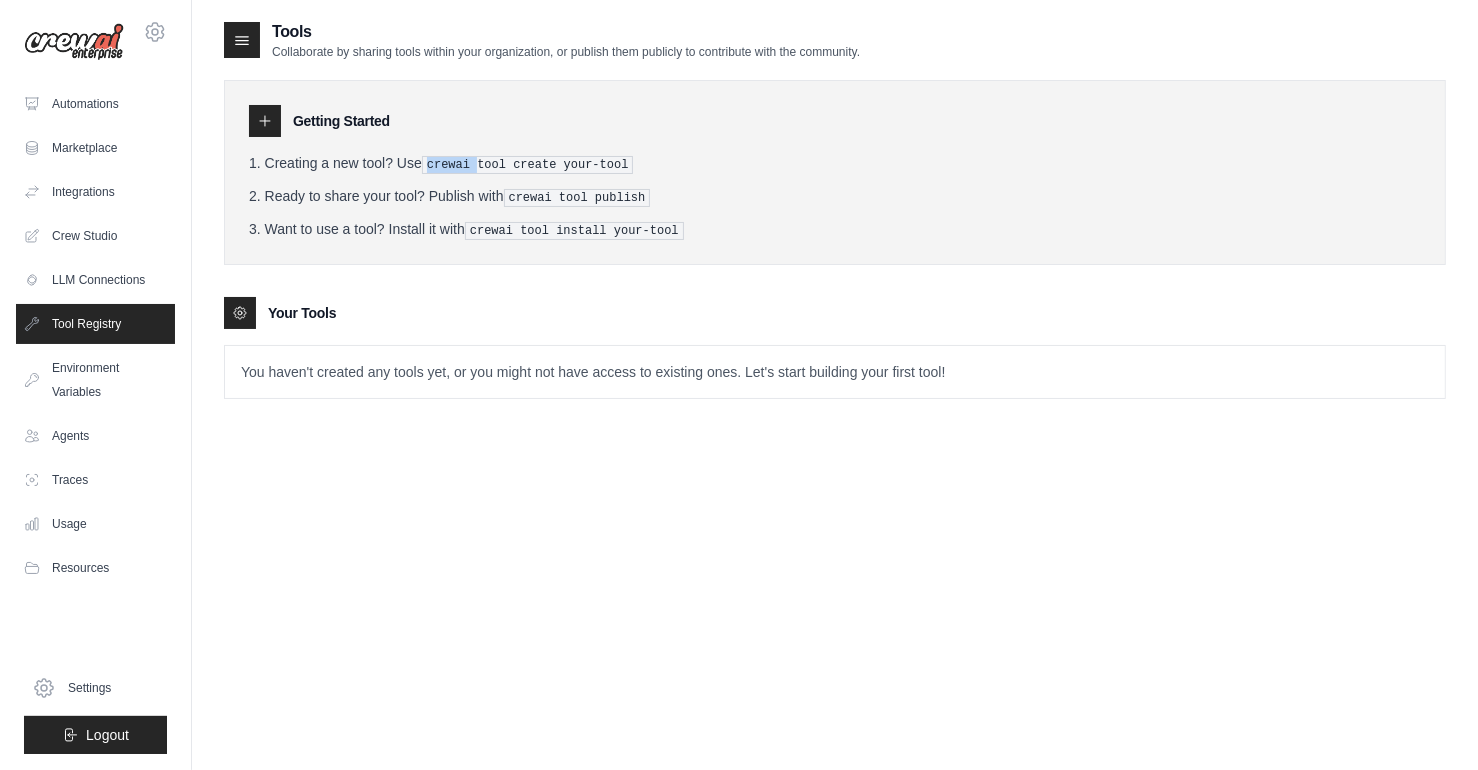 click on "crewai tool create your-tool" at bounding box center (528, 165) 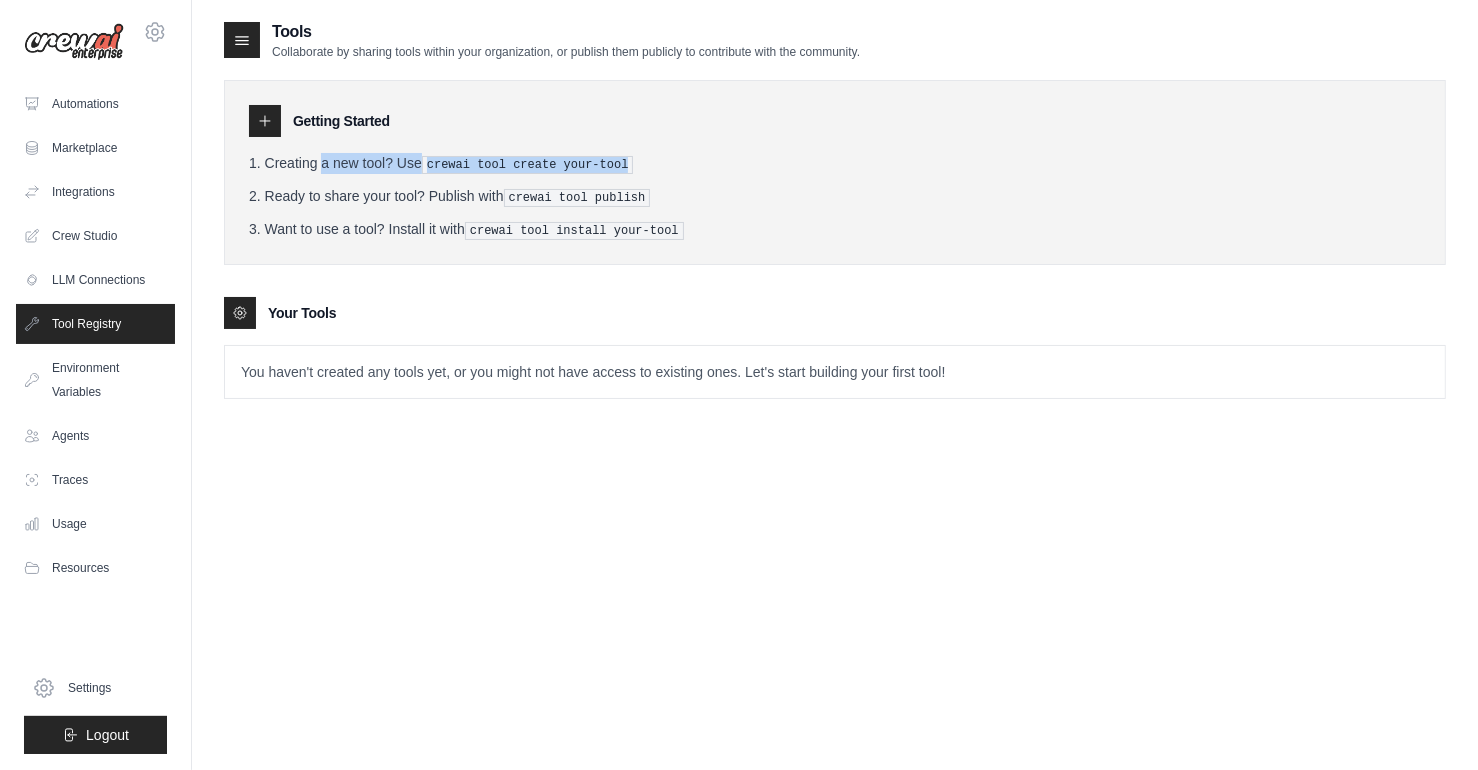 click on "crewai tool create your-tool" at bounding box center (528, 165) 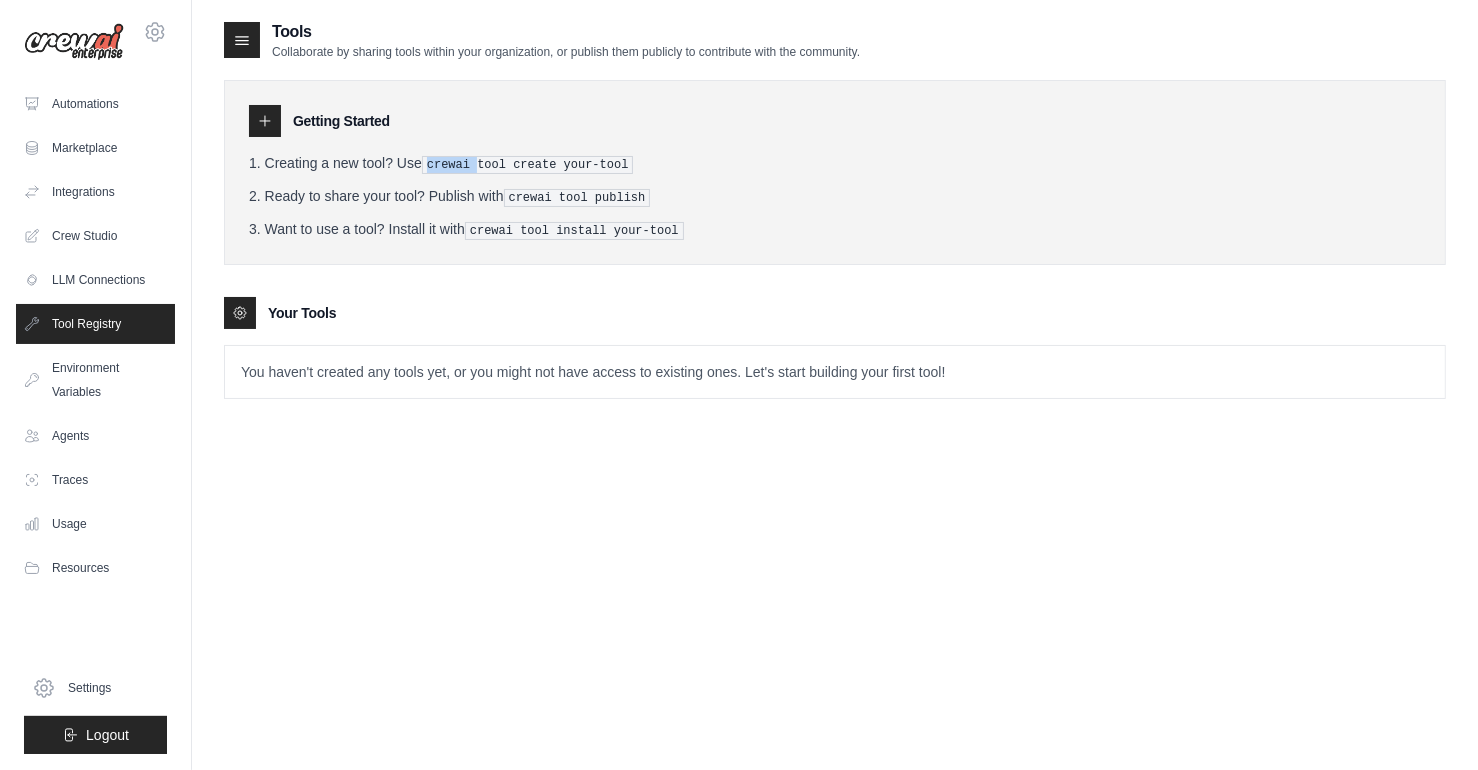 click on "crewai tool create your-tool" at bounding box center (528, 165) 